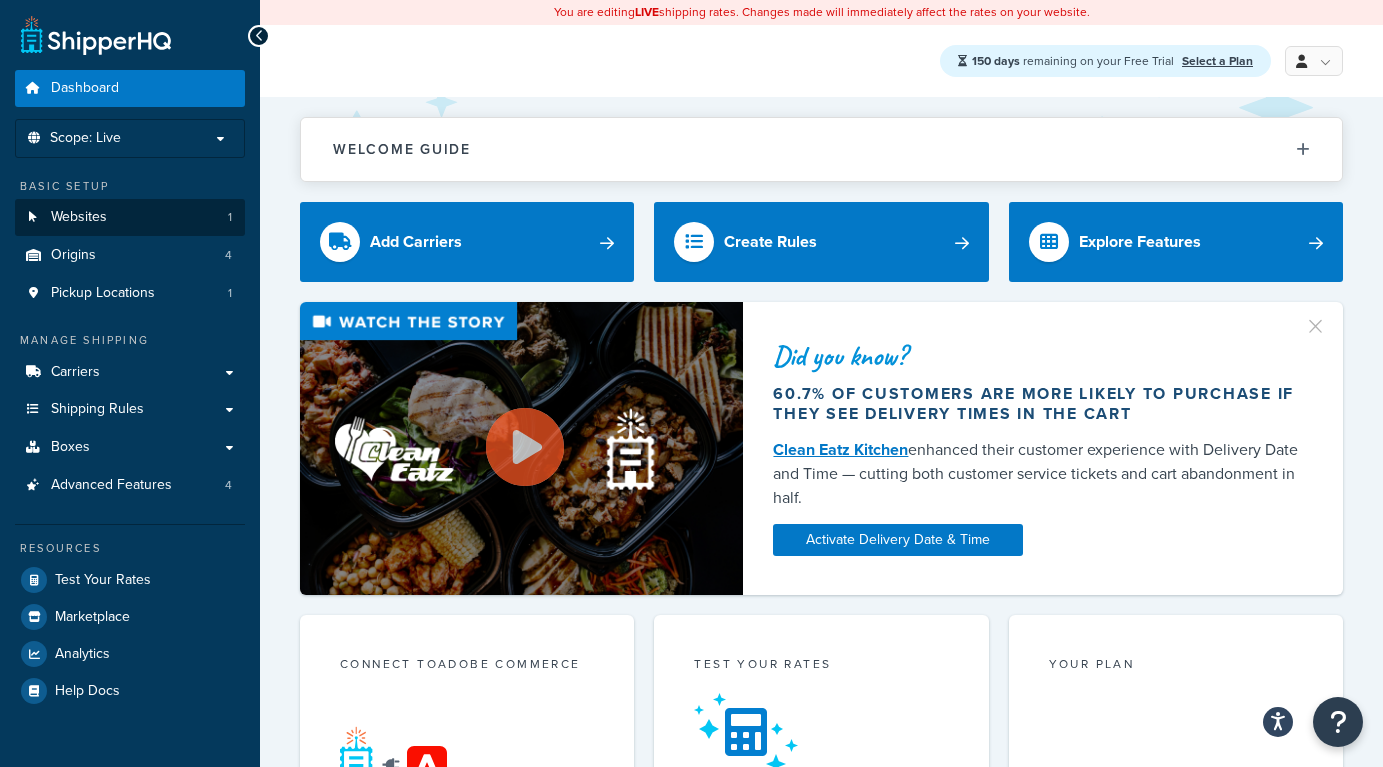 scroll, scrollTop: 0, scrollLeft: 0, axis: both 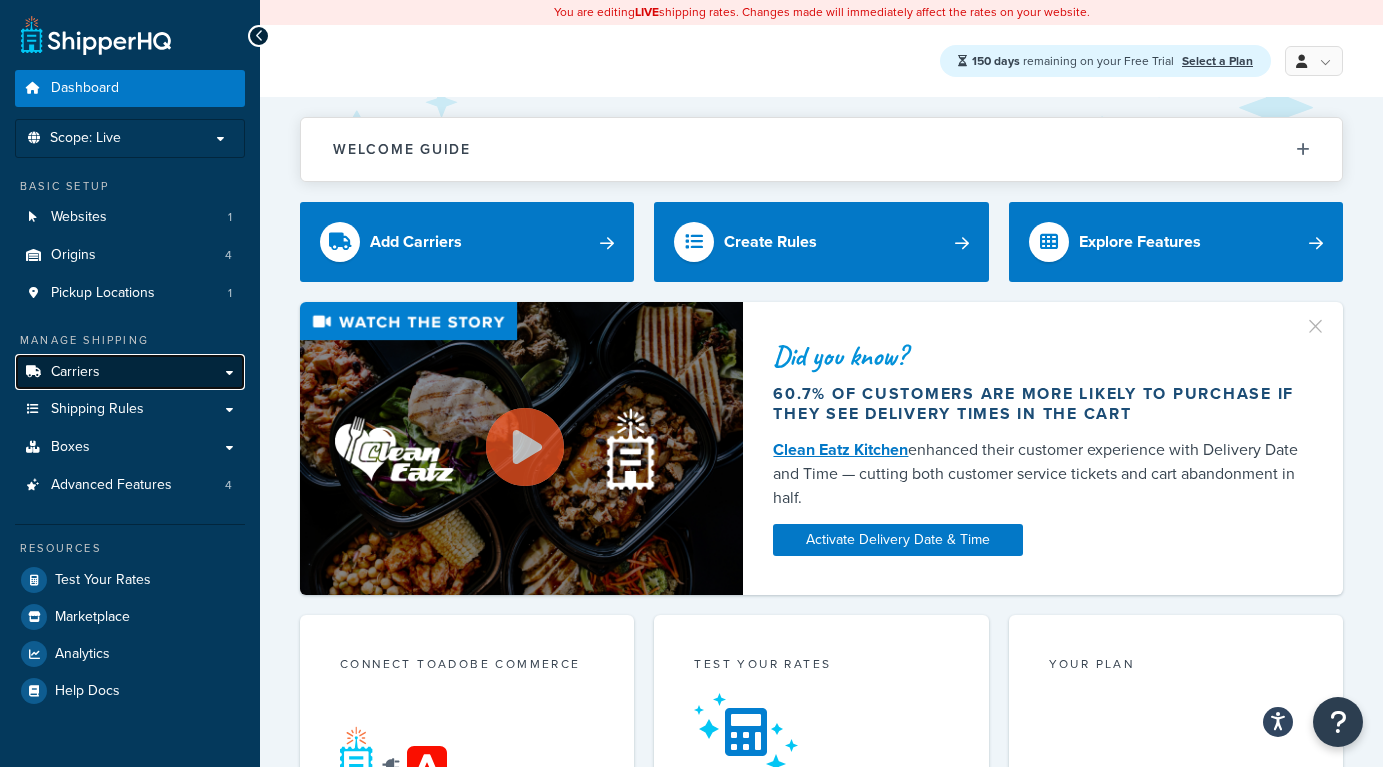 click on "Carriers" at bounding box center (130, 372) 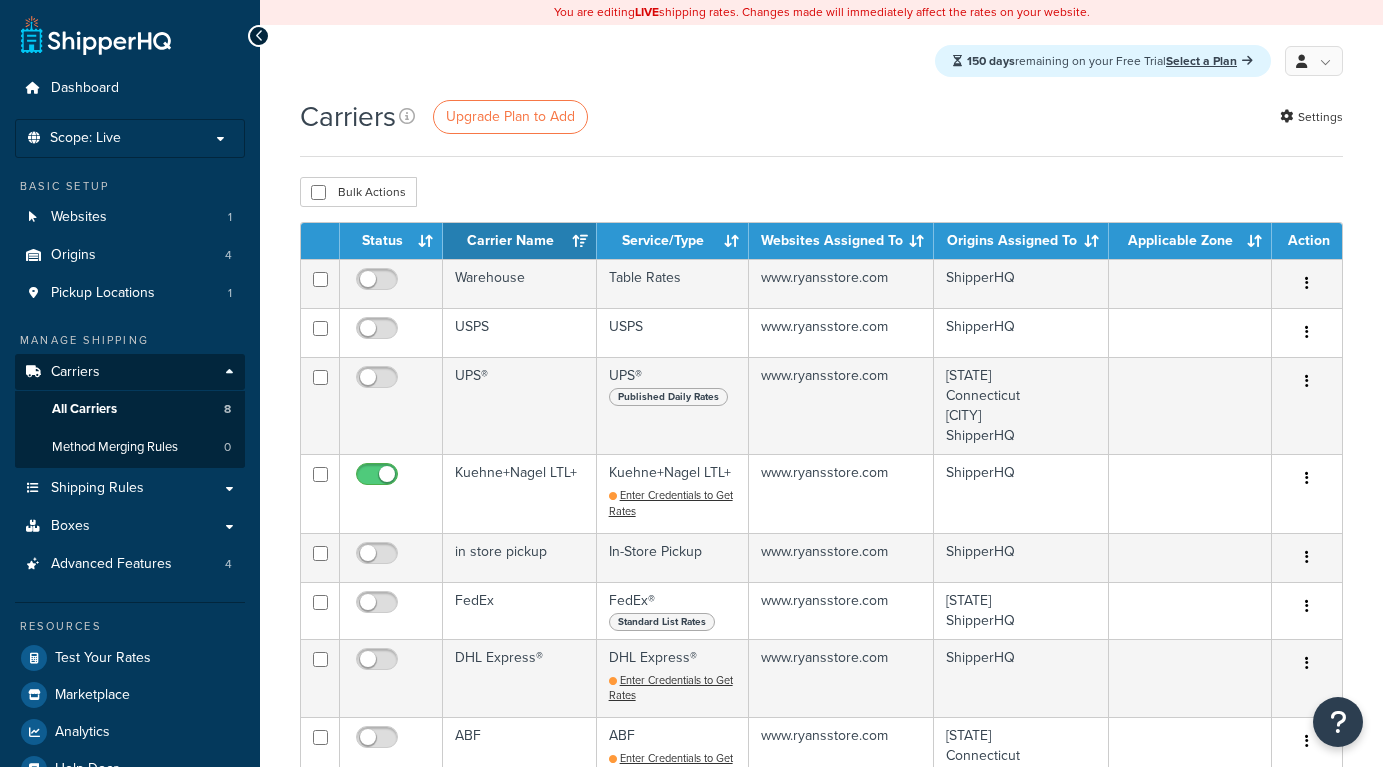 scroll, scrollTop: 0, scrollLeft: 0, axis: both 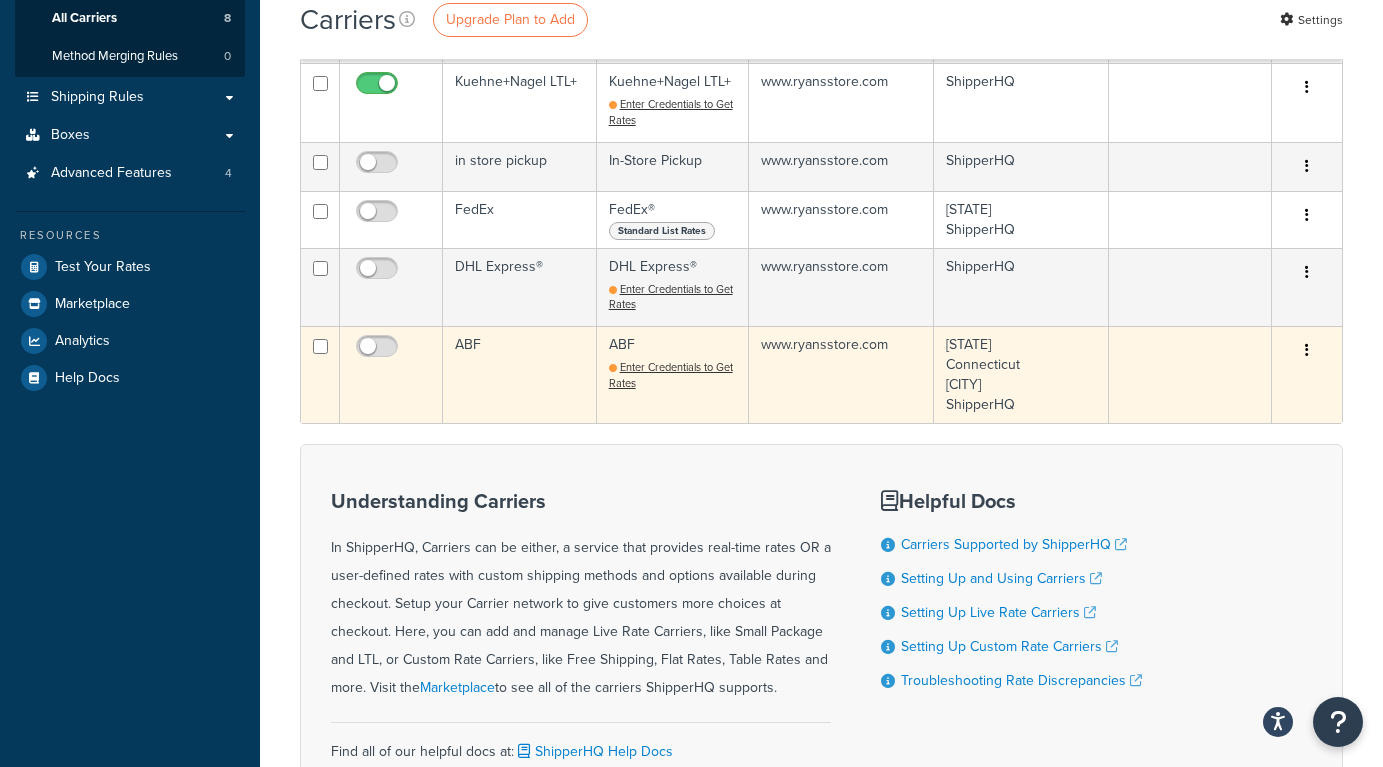 click at bounding box center (1307, 351) 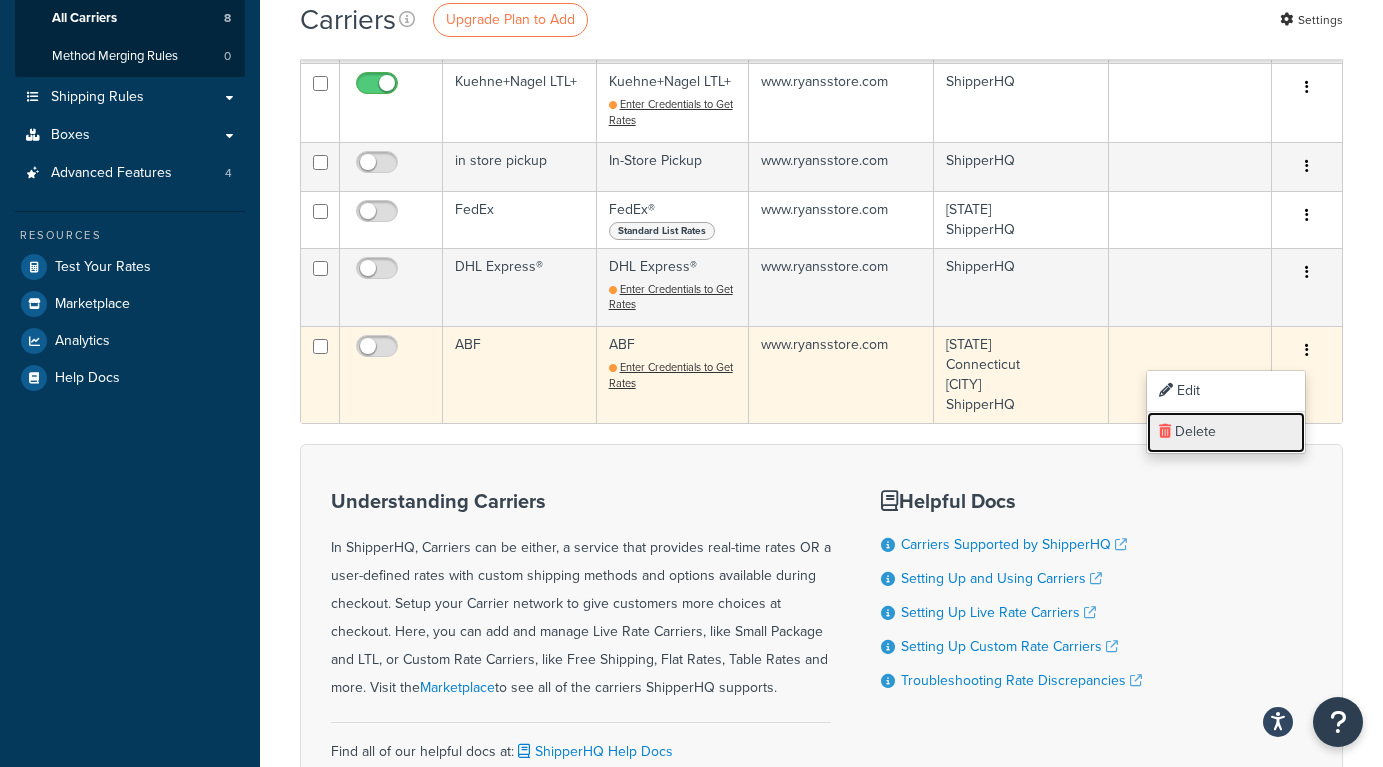 click on "Delete" at bounding box center [1226, 432] 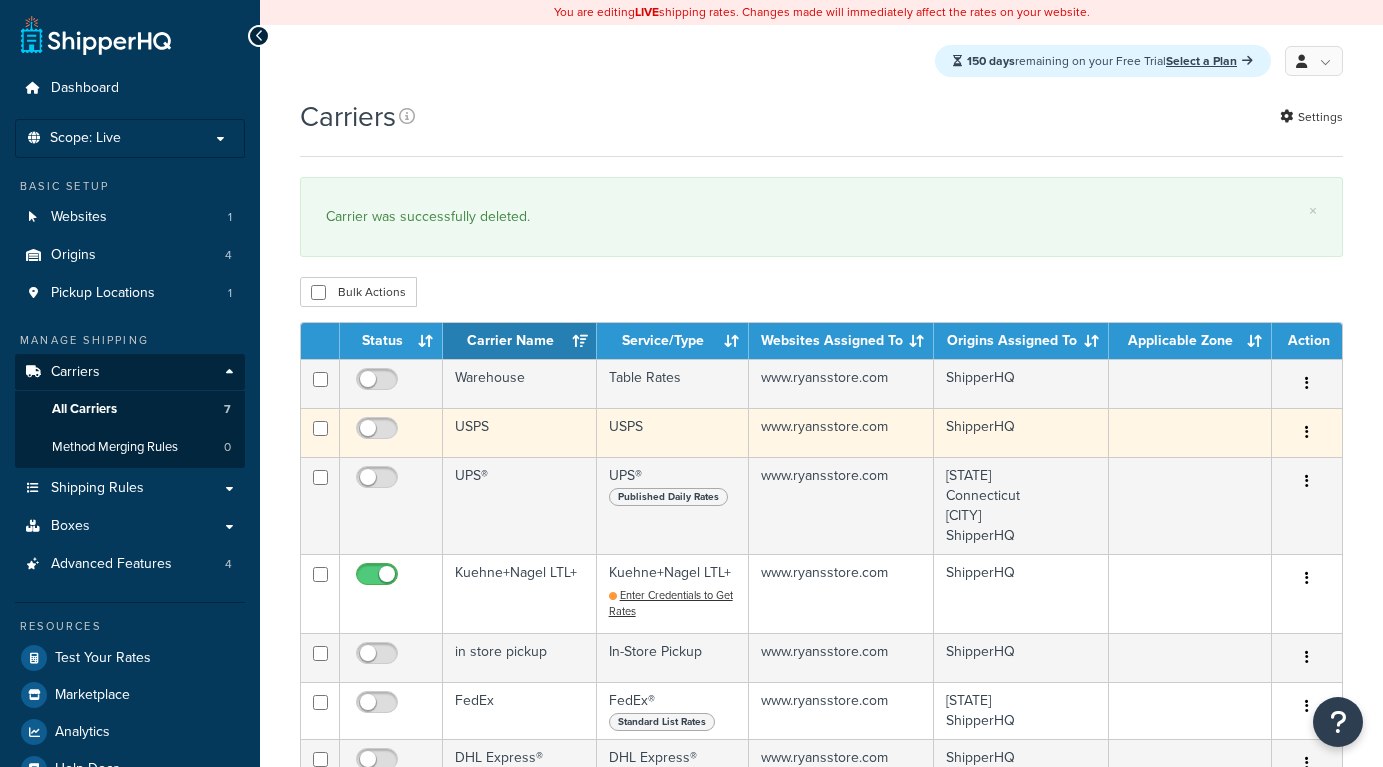 scroll, scrollTop: 0, scrollLeft: 0, axis: both 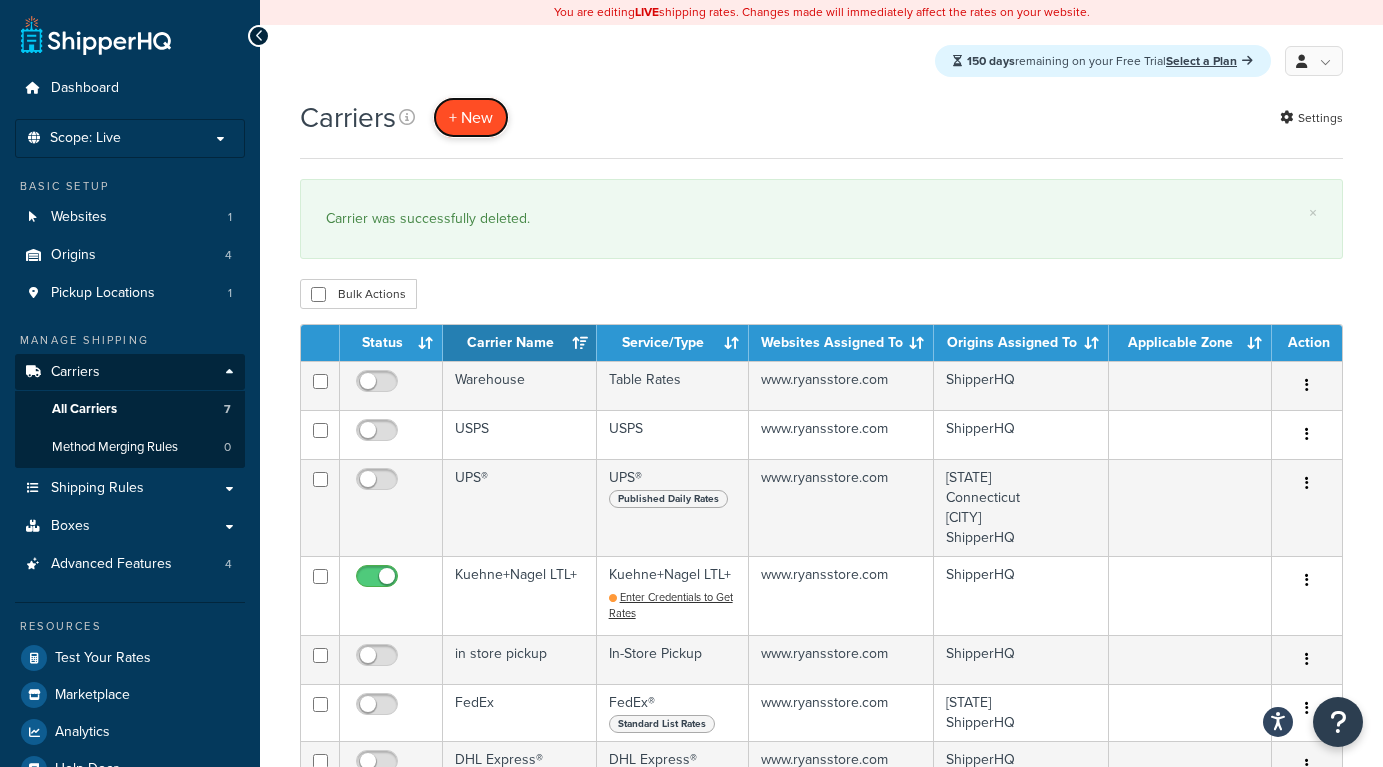 click on "+ New" at bounding box center [471, 117] 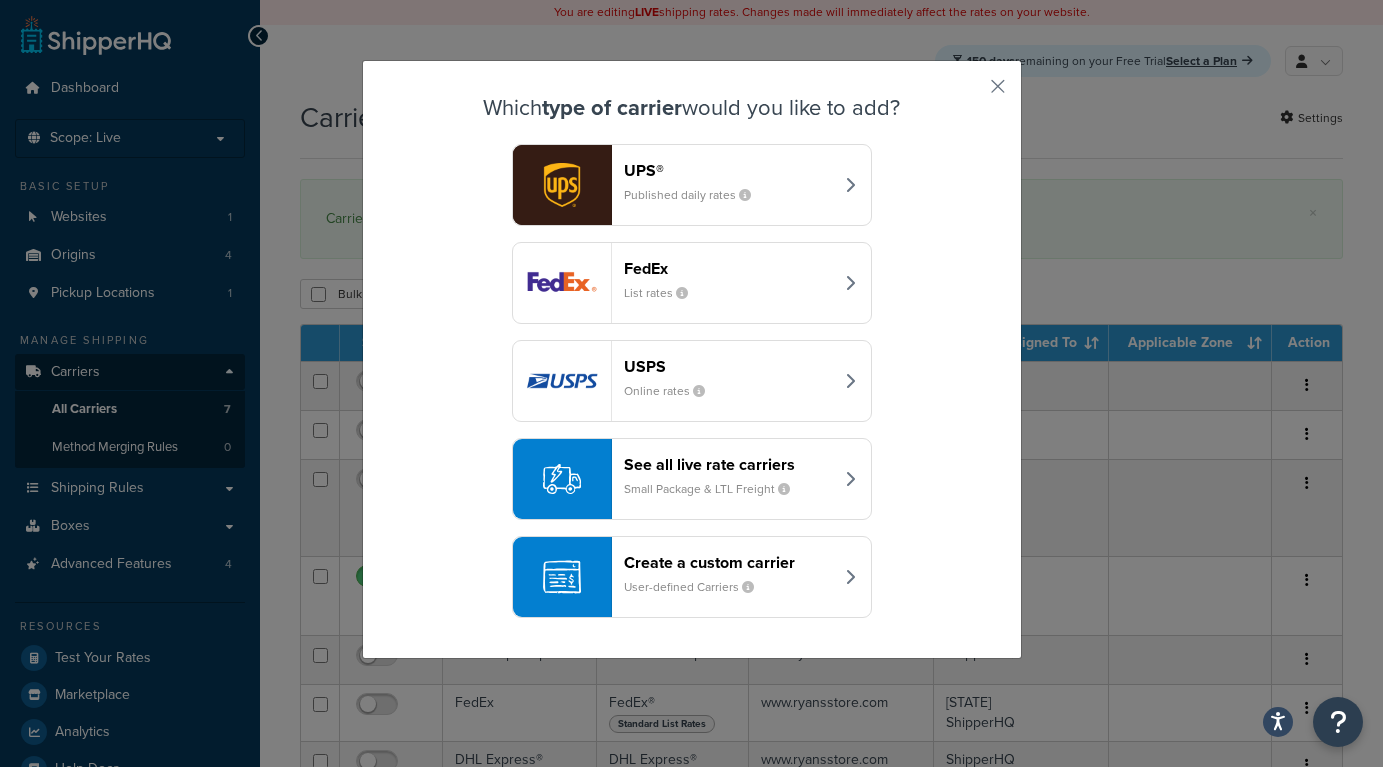 click on "USPS Online rates" at bounding box center (728, 381) 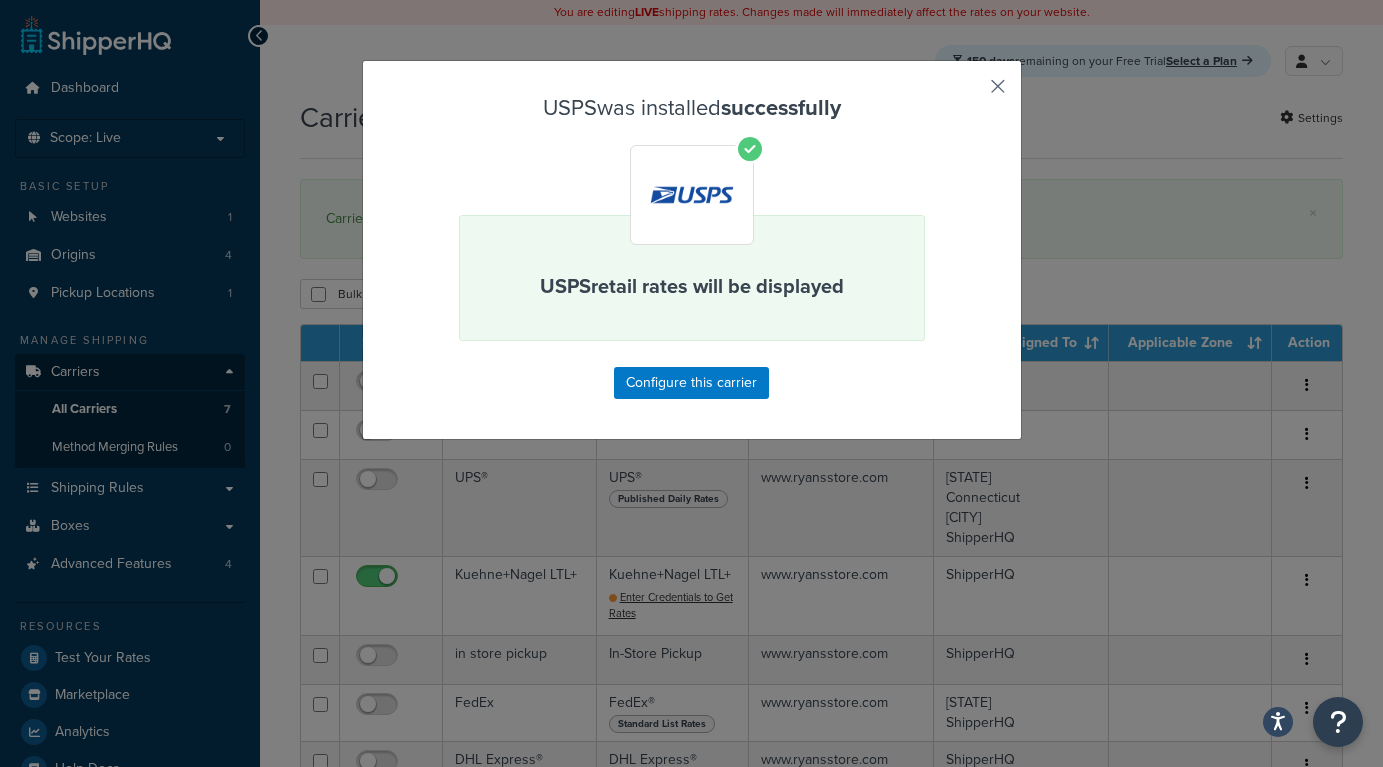 click at bounding box center (968, 93) 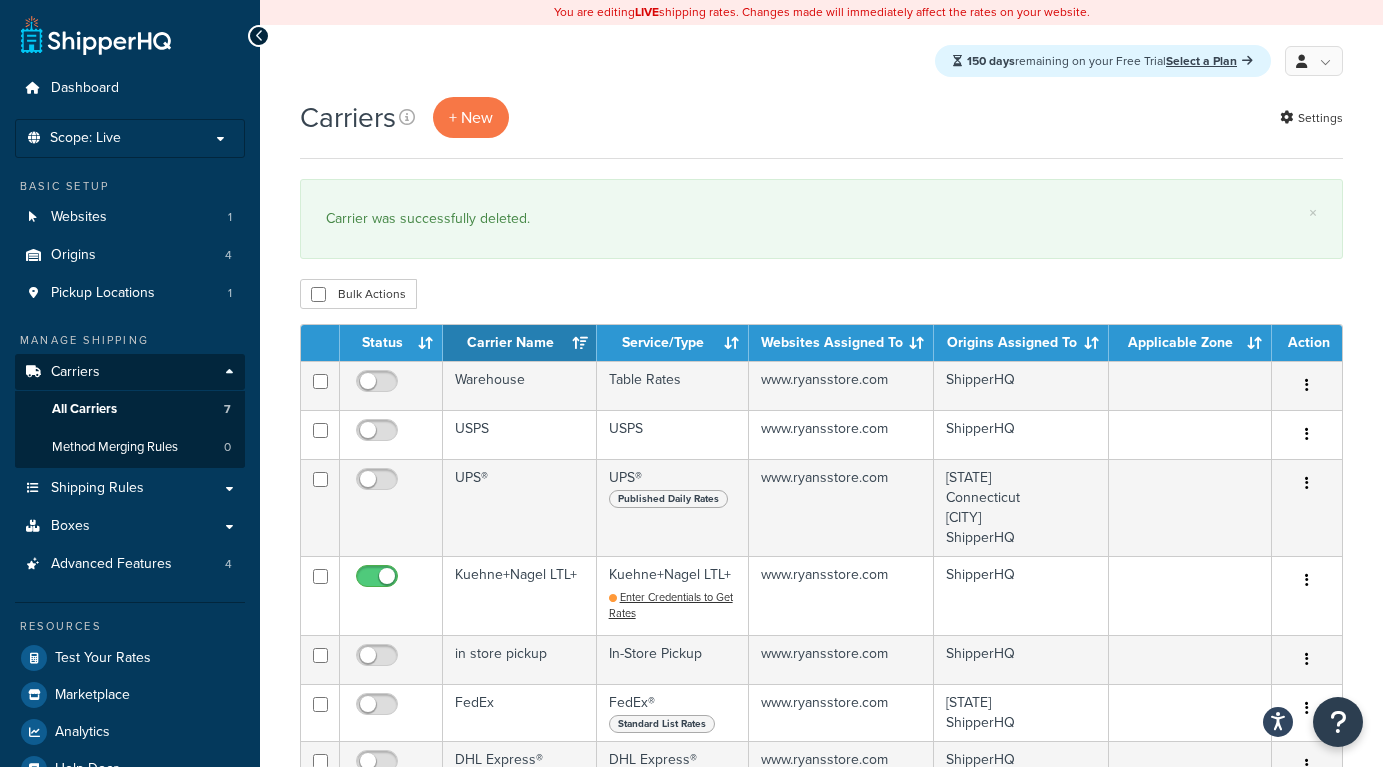 scroll, scrollTop: 222, scrollLeft: 0, axis: vertical 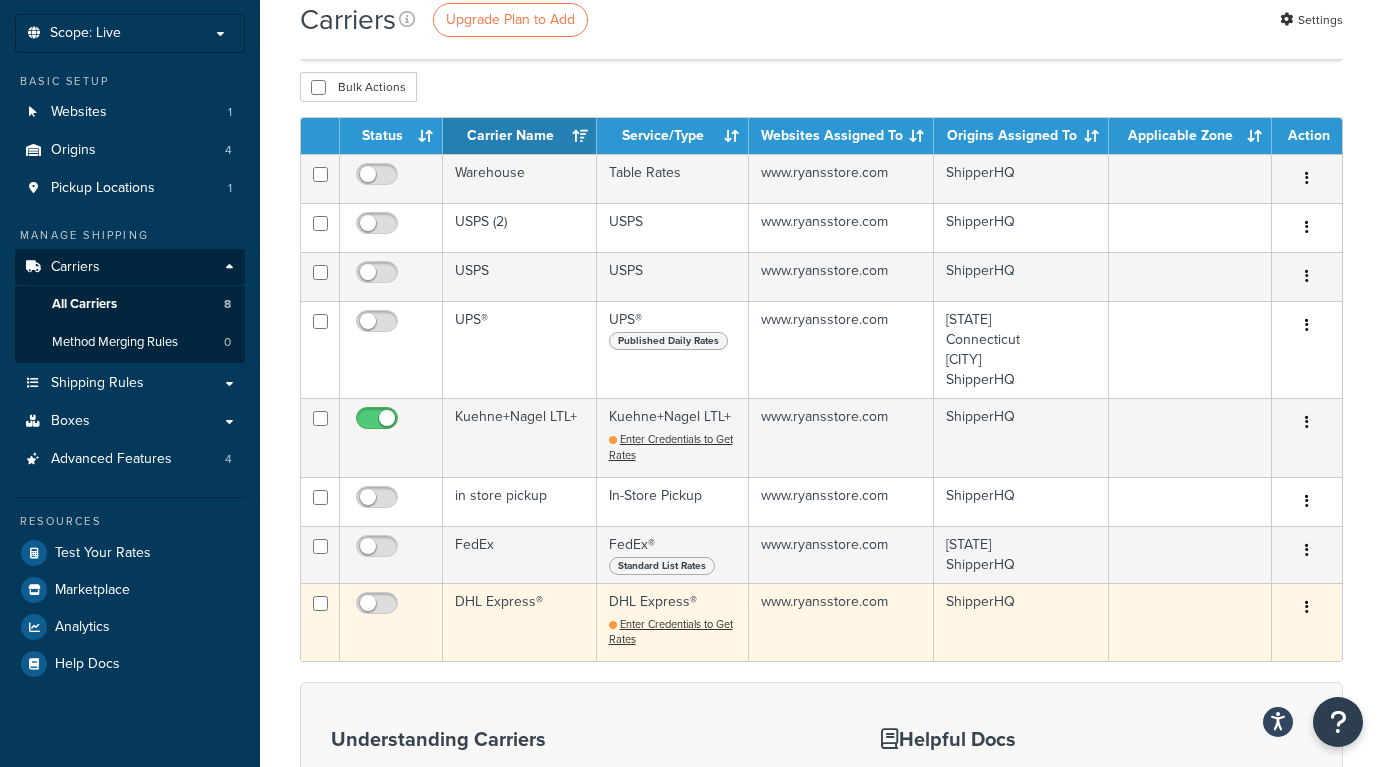 click at bounding box center [1307, 608] 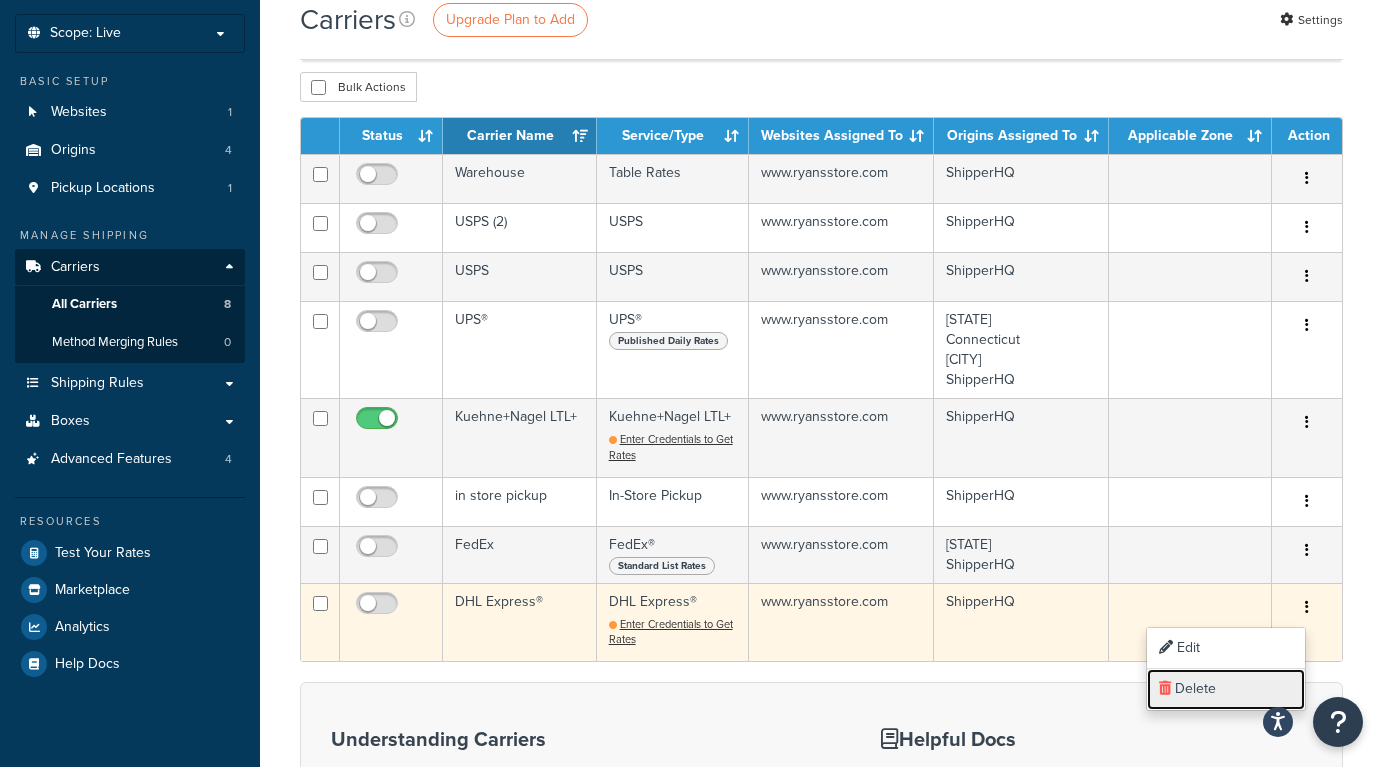 click on "Delete" at bounding box center (1226, 689) 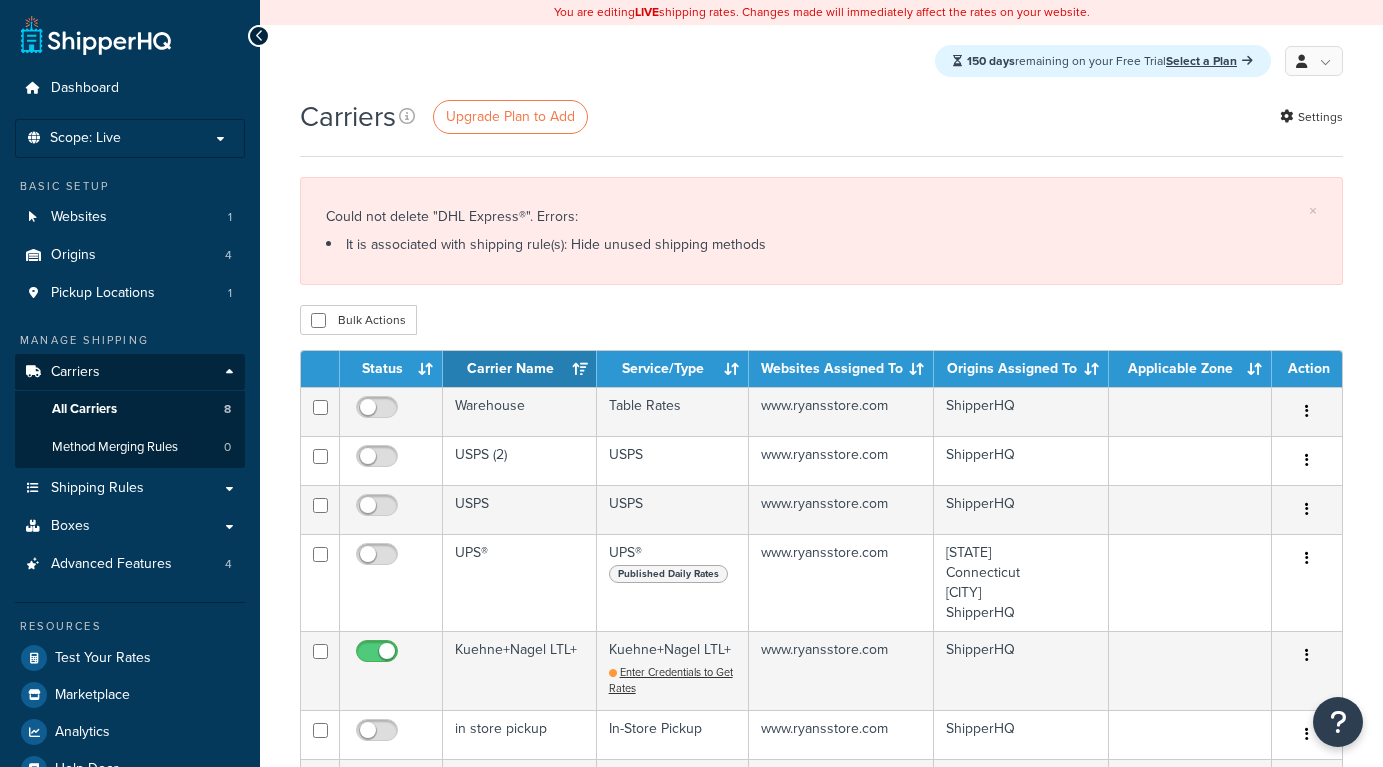 scroll, scrollTop: 0, scrollLeft: 0, axis: both 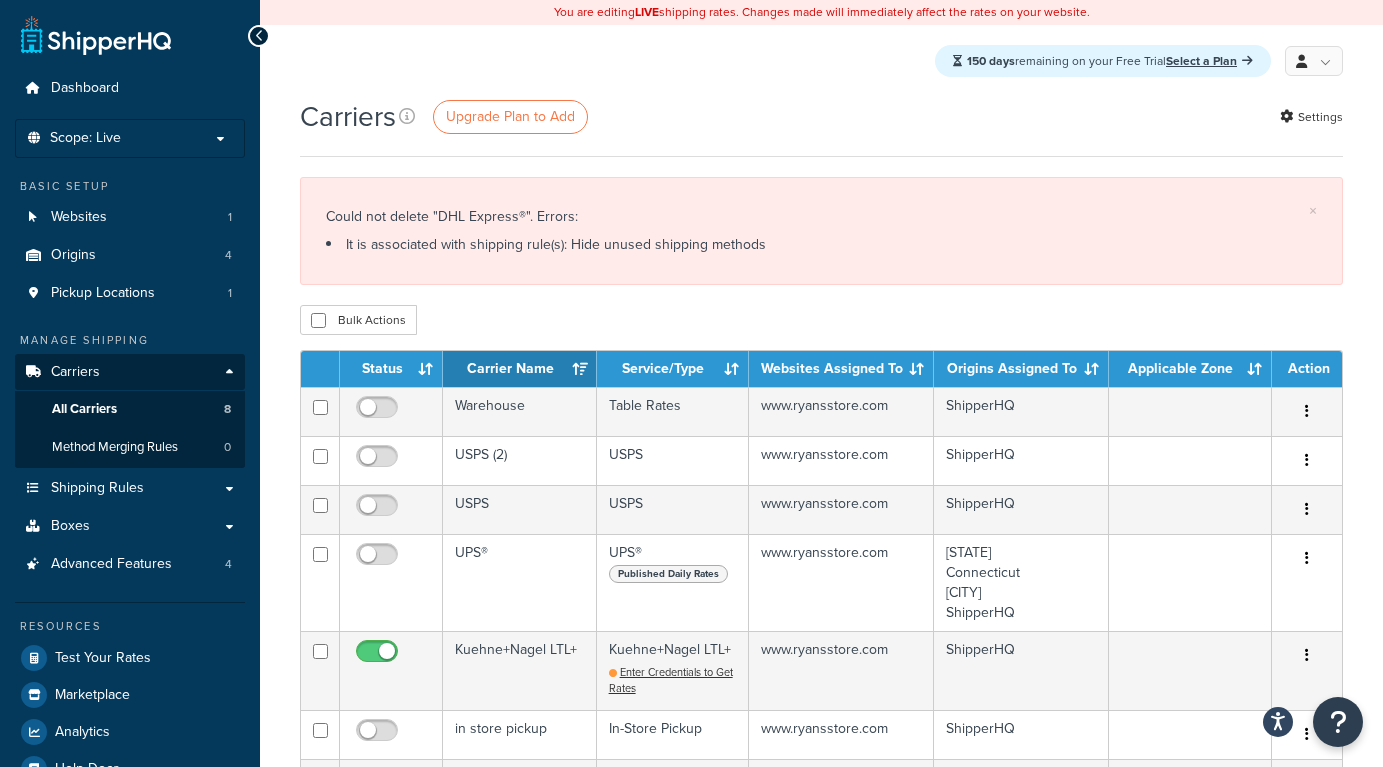 click at bounding box center [1307, 559] 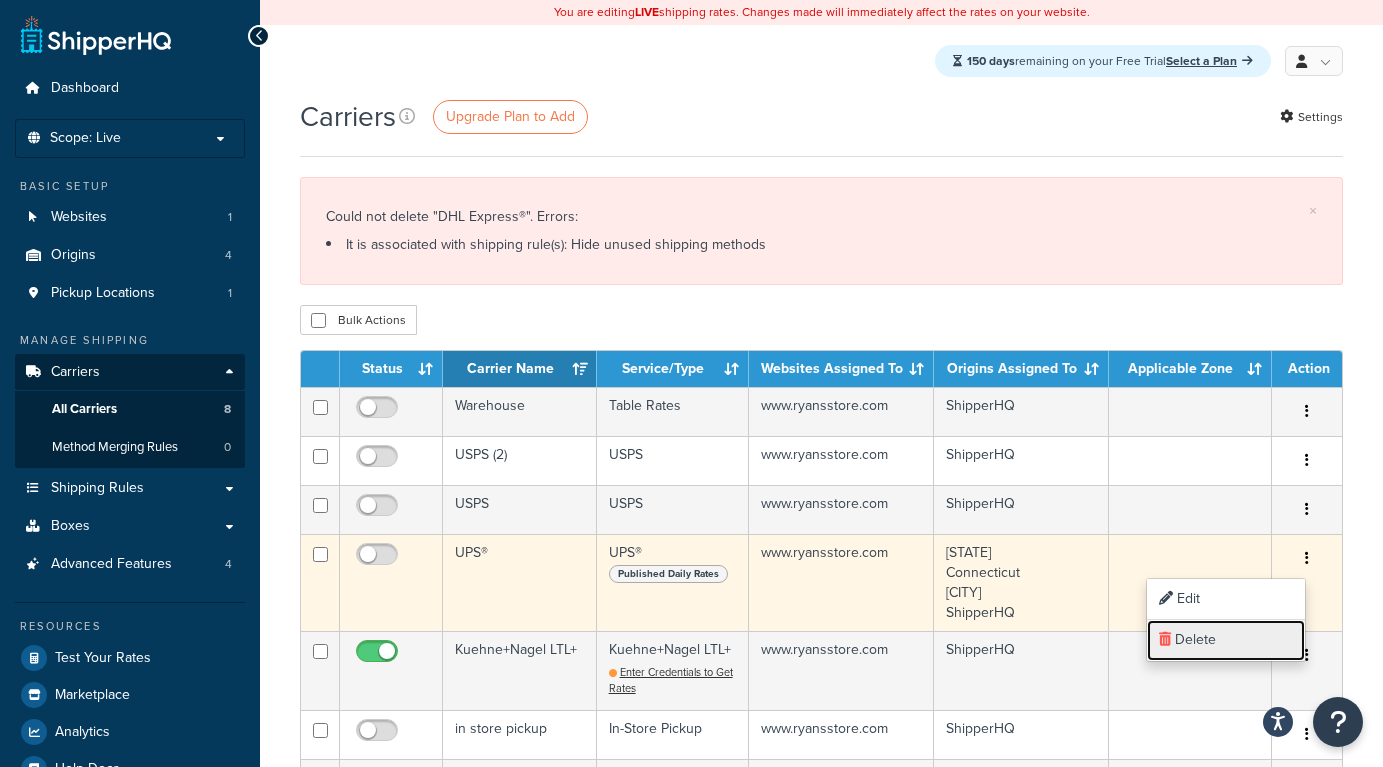 click on "Delete" at bounding box center (1226, 640) 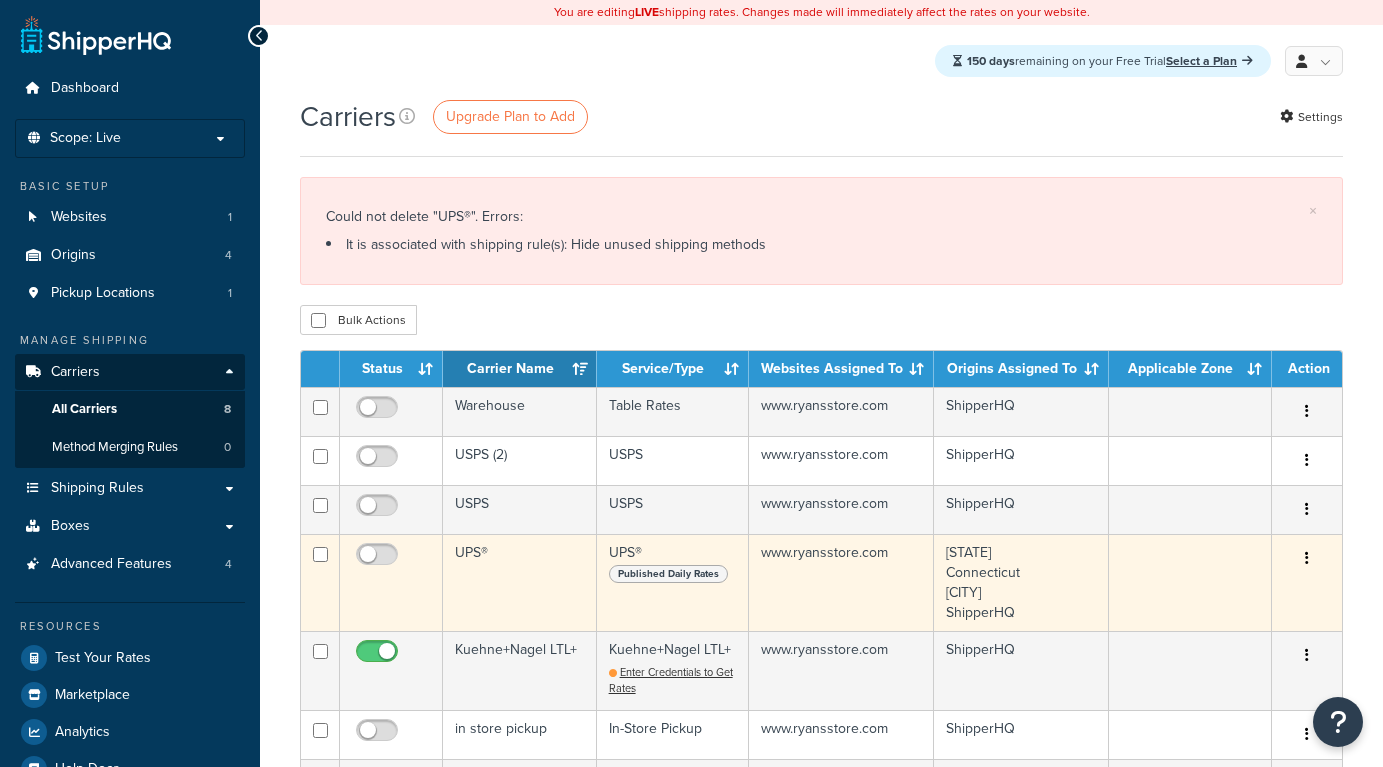 scroll, scrollTop: 0, scrollLeft: 0, axis: both 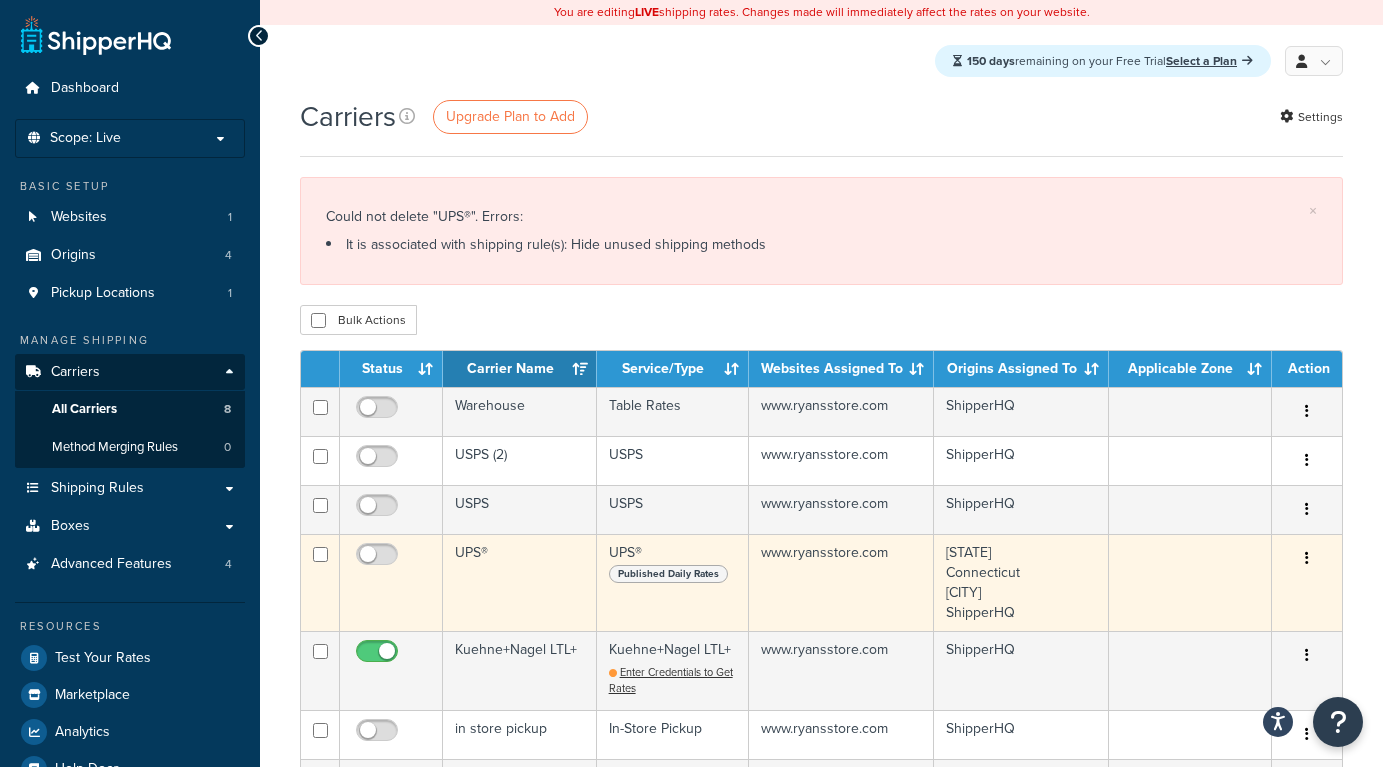 click at bounding box center [1307, 559] 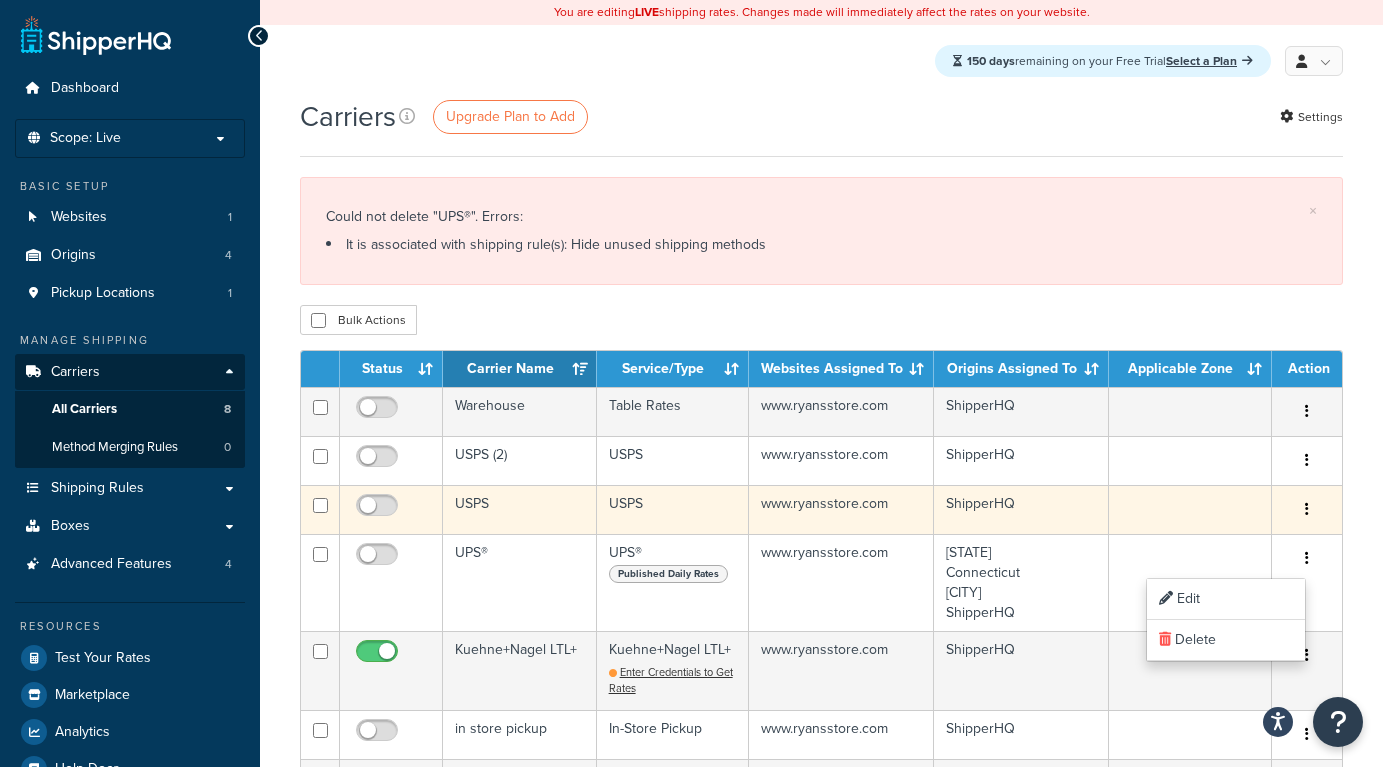 click at bounding box center (1307, 510) 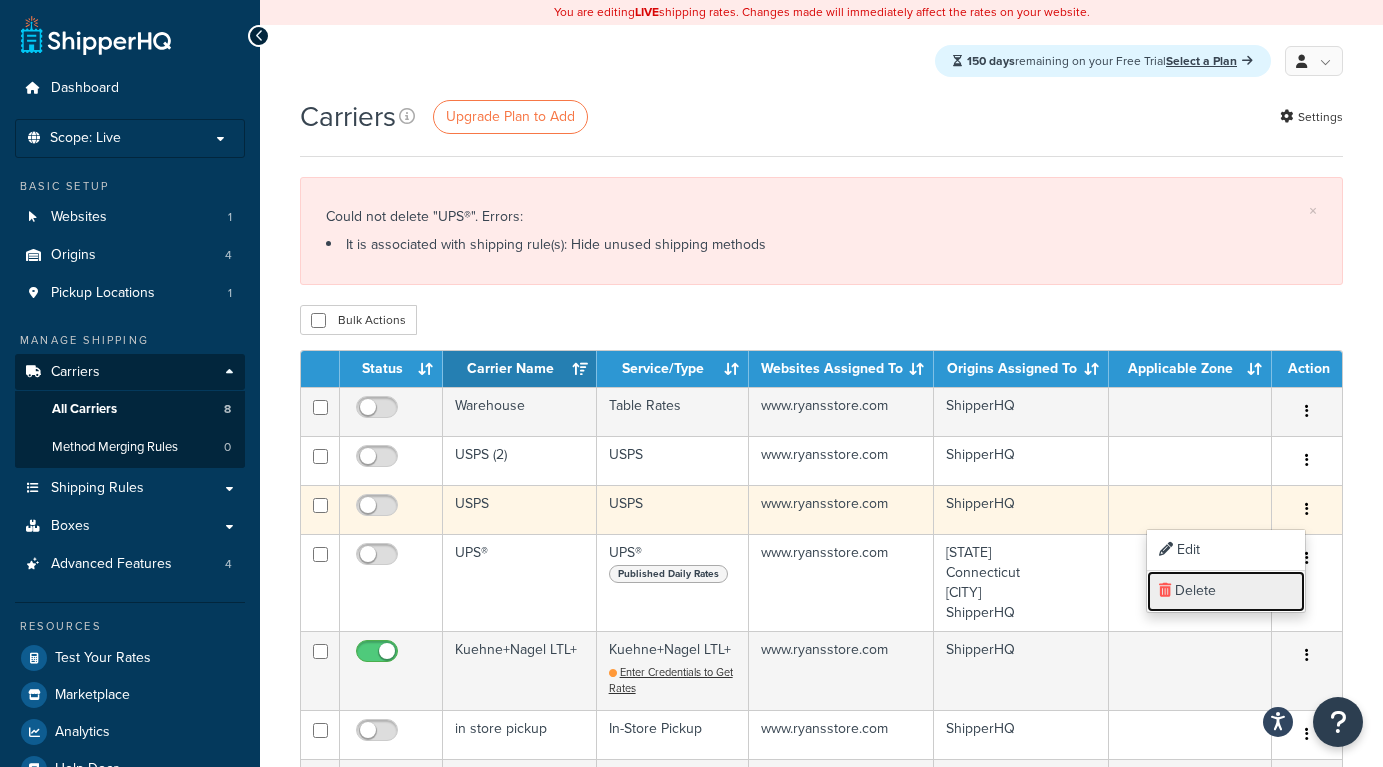 click on "Delete" at bounding box center (1226, 591) 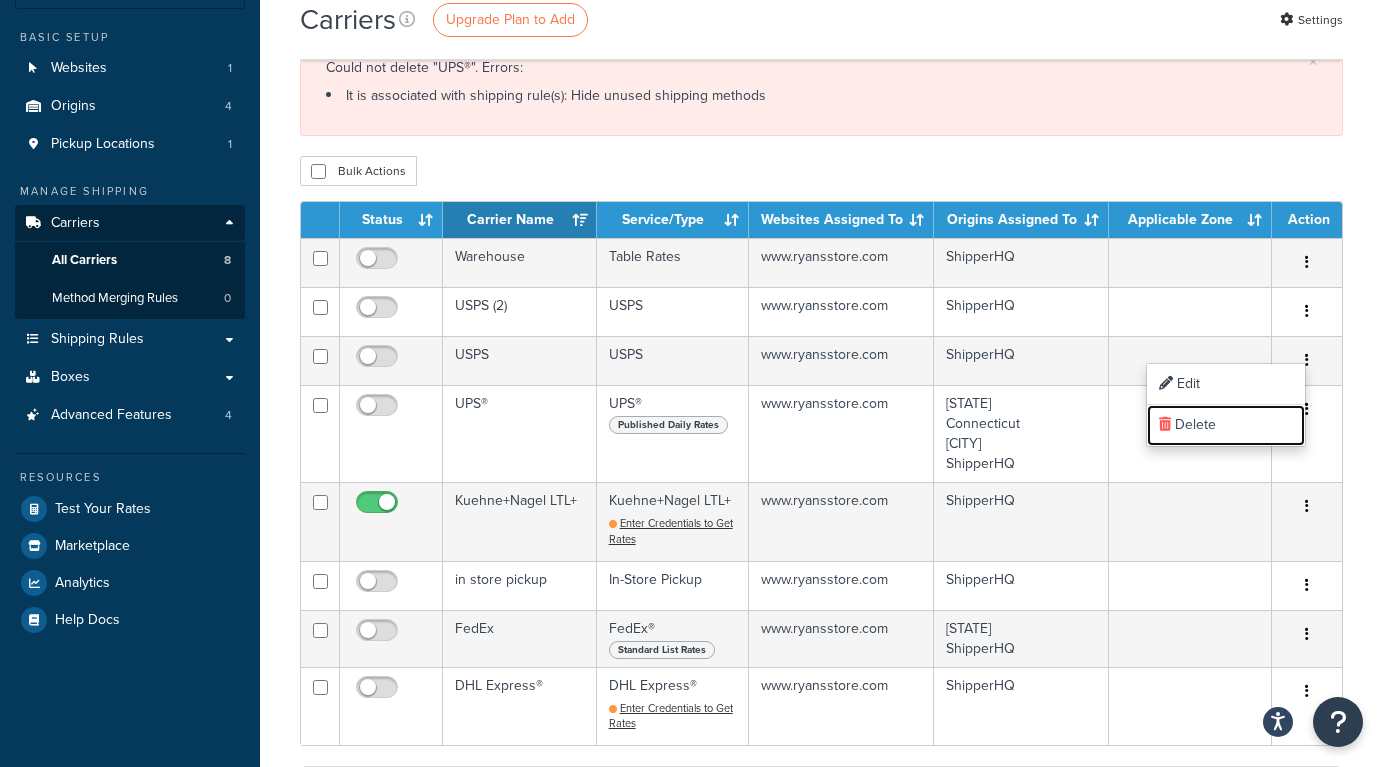 scroll, scrollTop: 175, scrollLeft: 0, axis: vertical 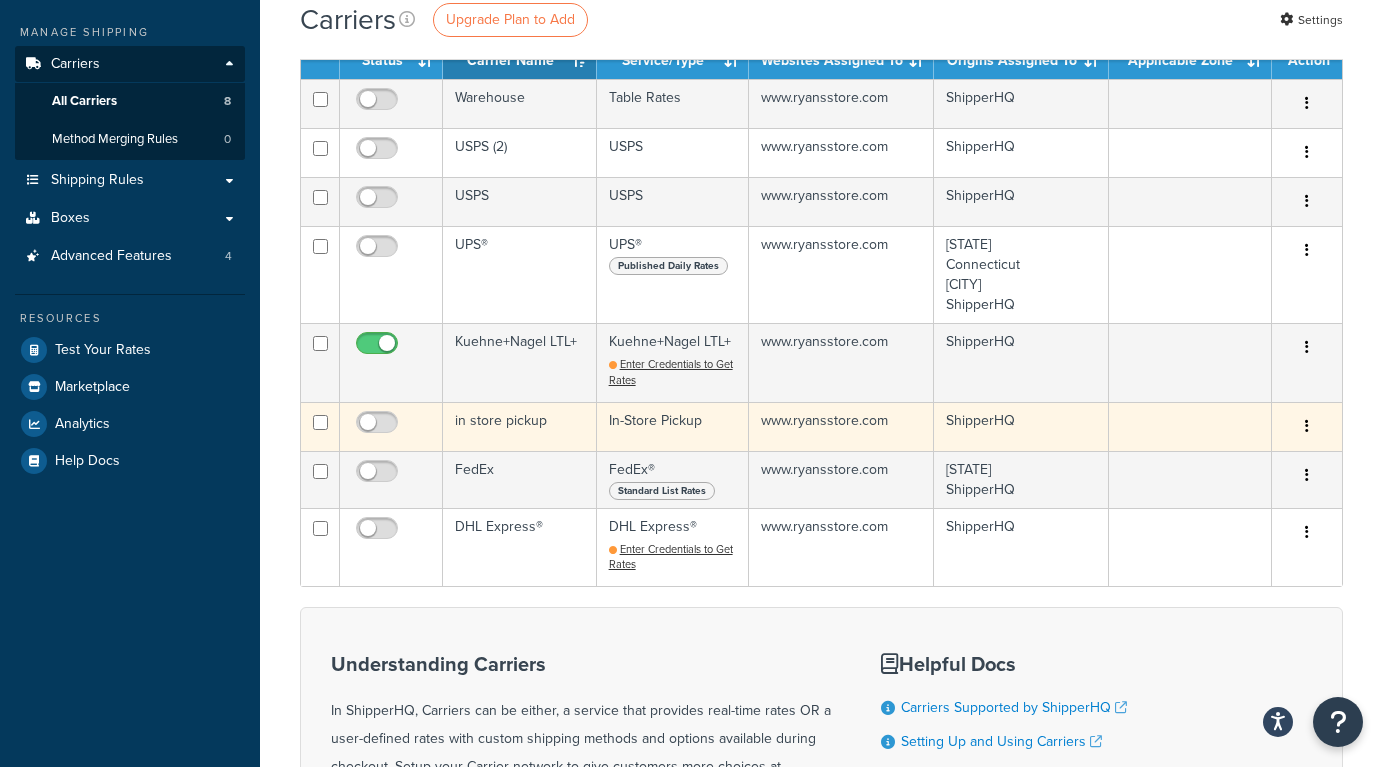 click at bounding box center [1307, 426] 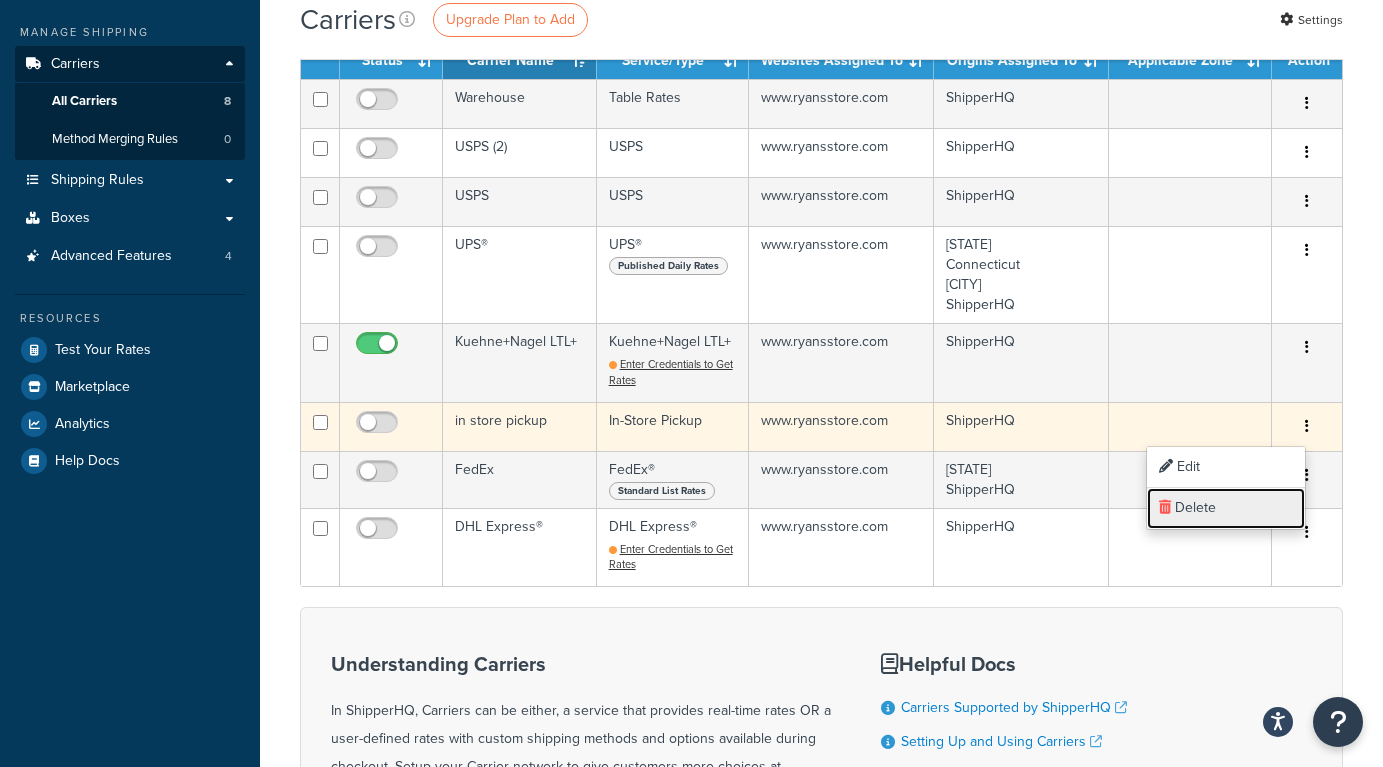 click on "Delete" at bounding box center [1226, 508] 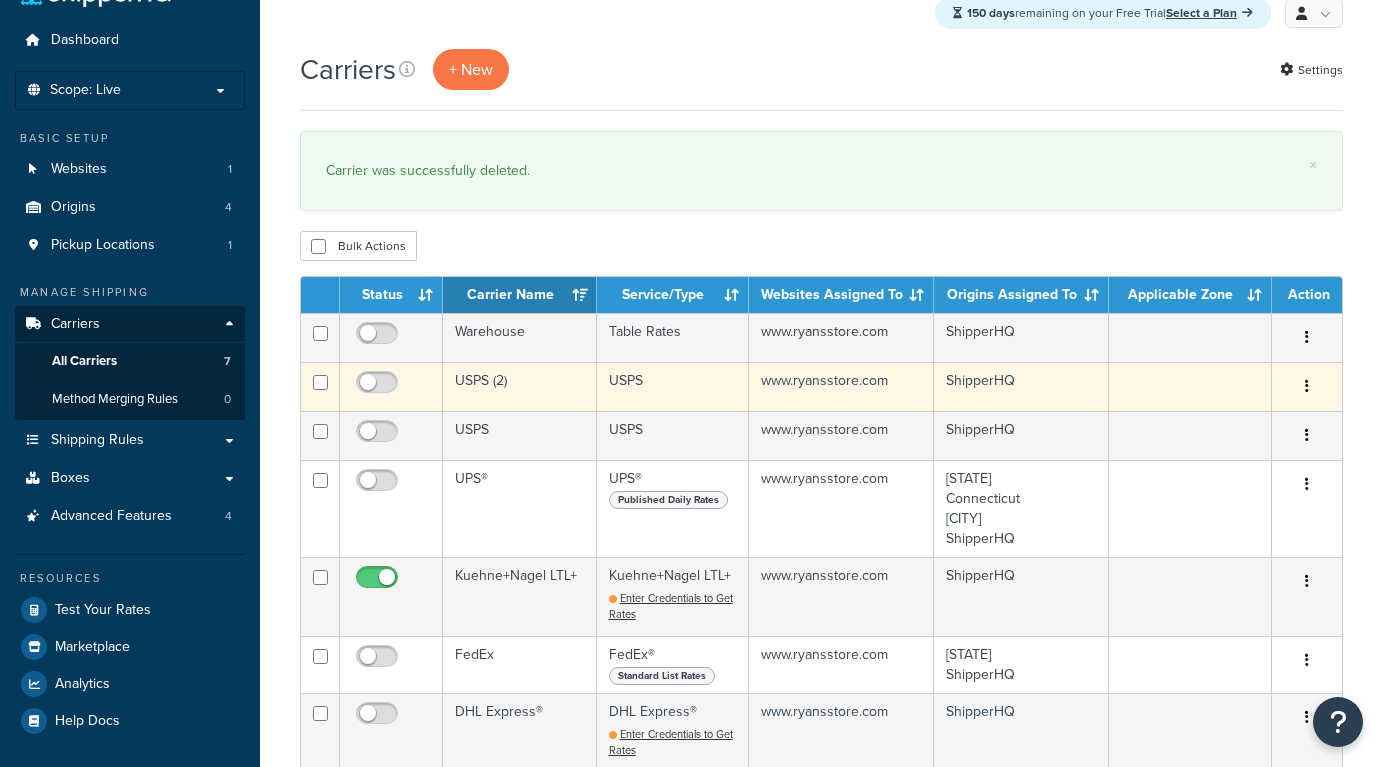 scroll, scrollTop: 91, scrollLeft: 0, axis: vertical 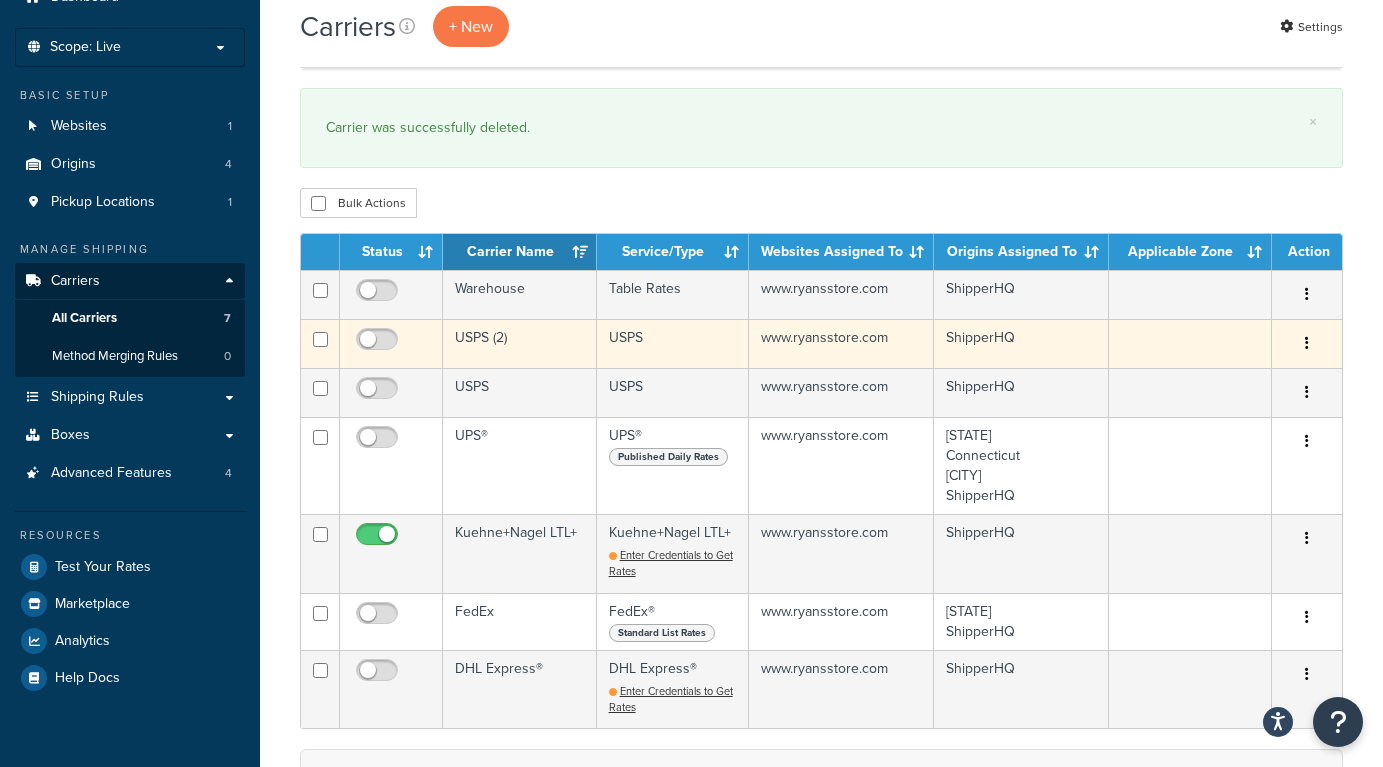 click at bounding box center [1307, 343] 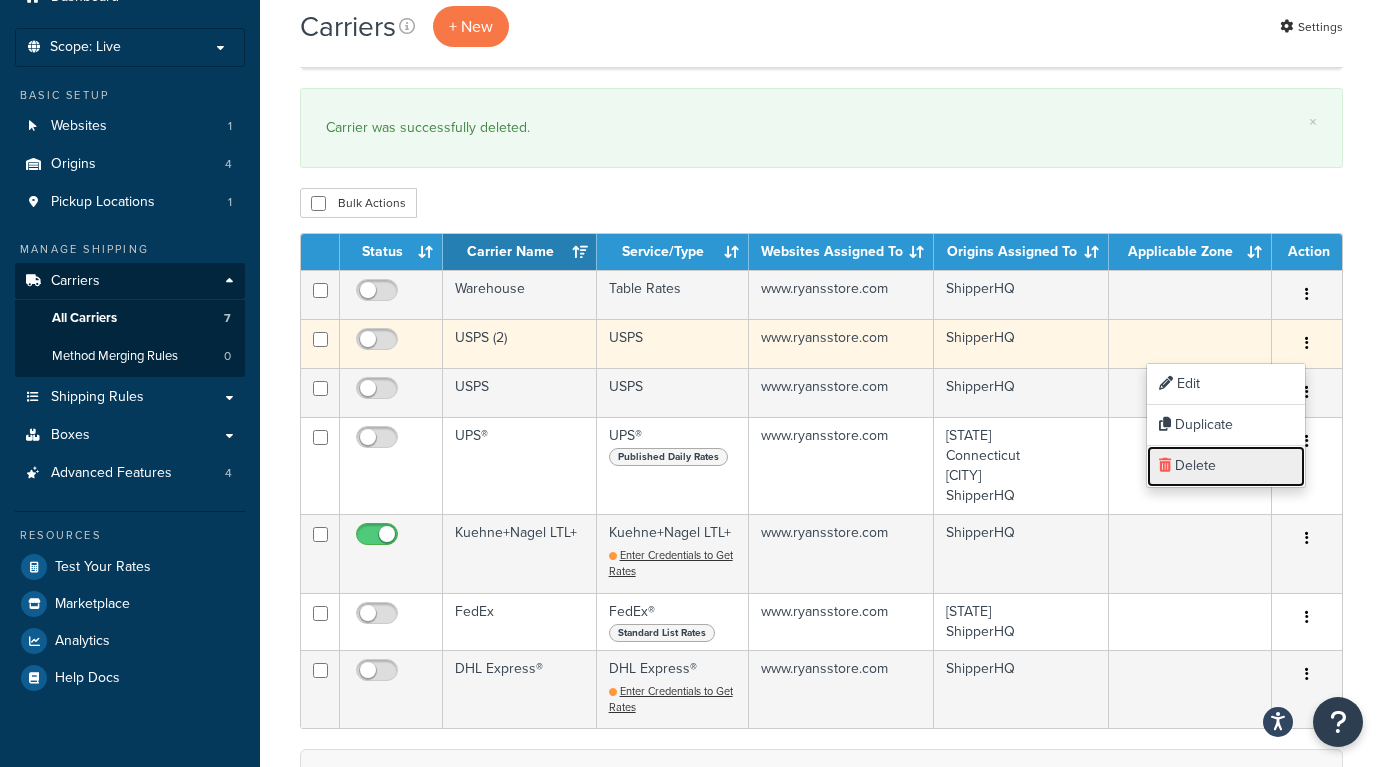 click on "Delete" at bounding box center (1226, 466) 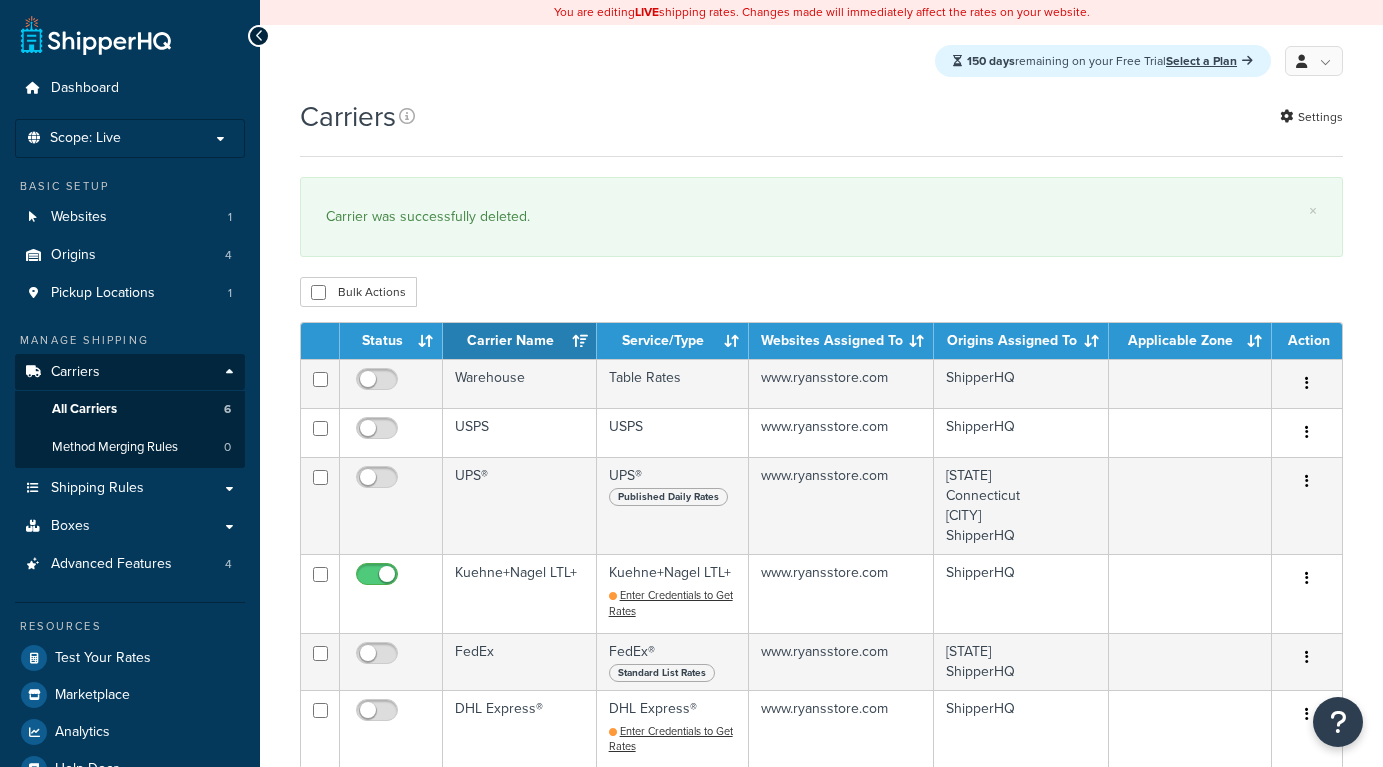 scroll, scrollTop: 0, scrollLeft: 0, axis: both 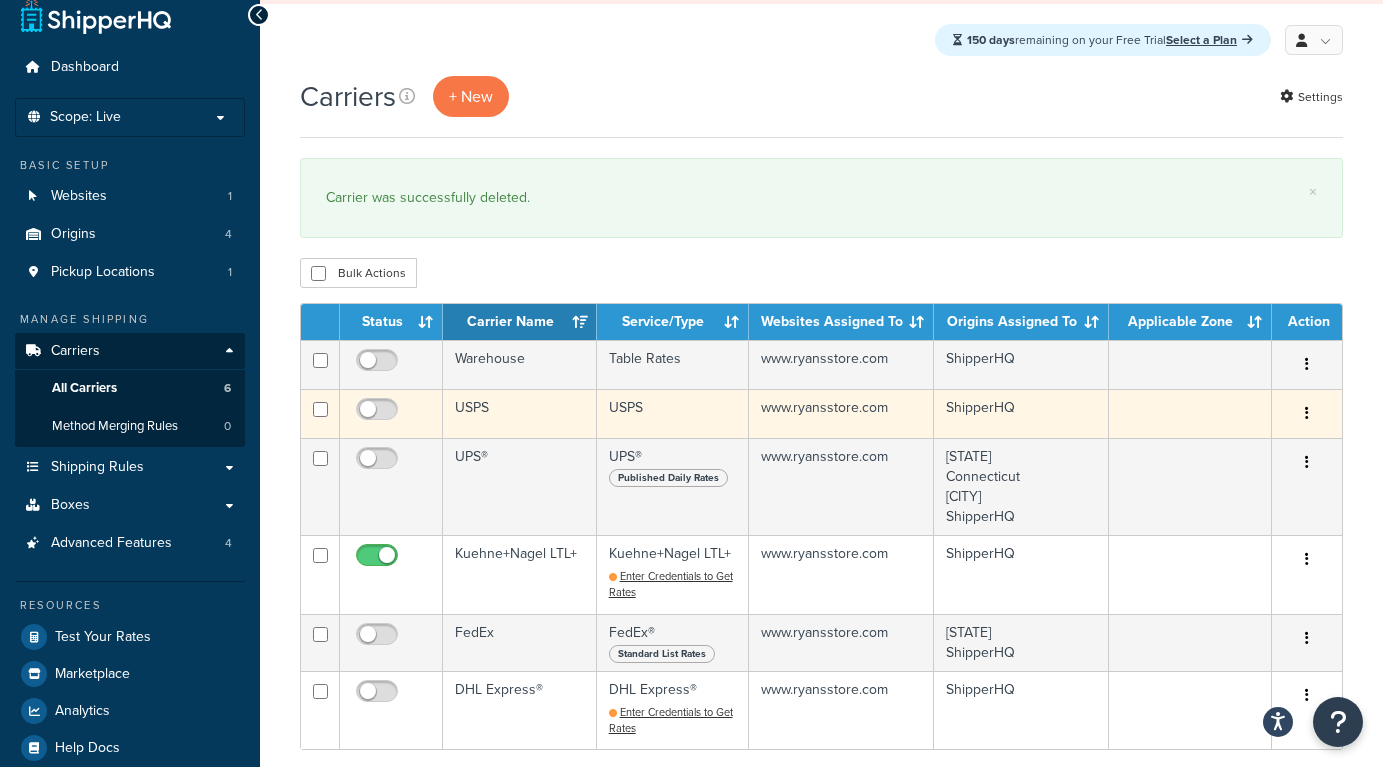 click at bounding box center (1307, 413) 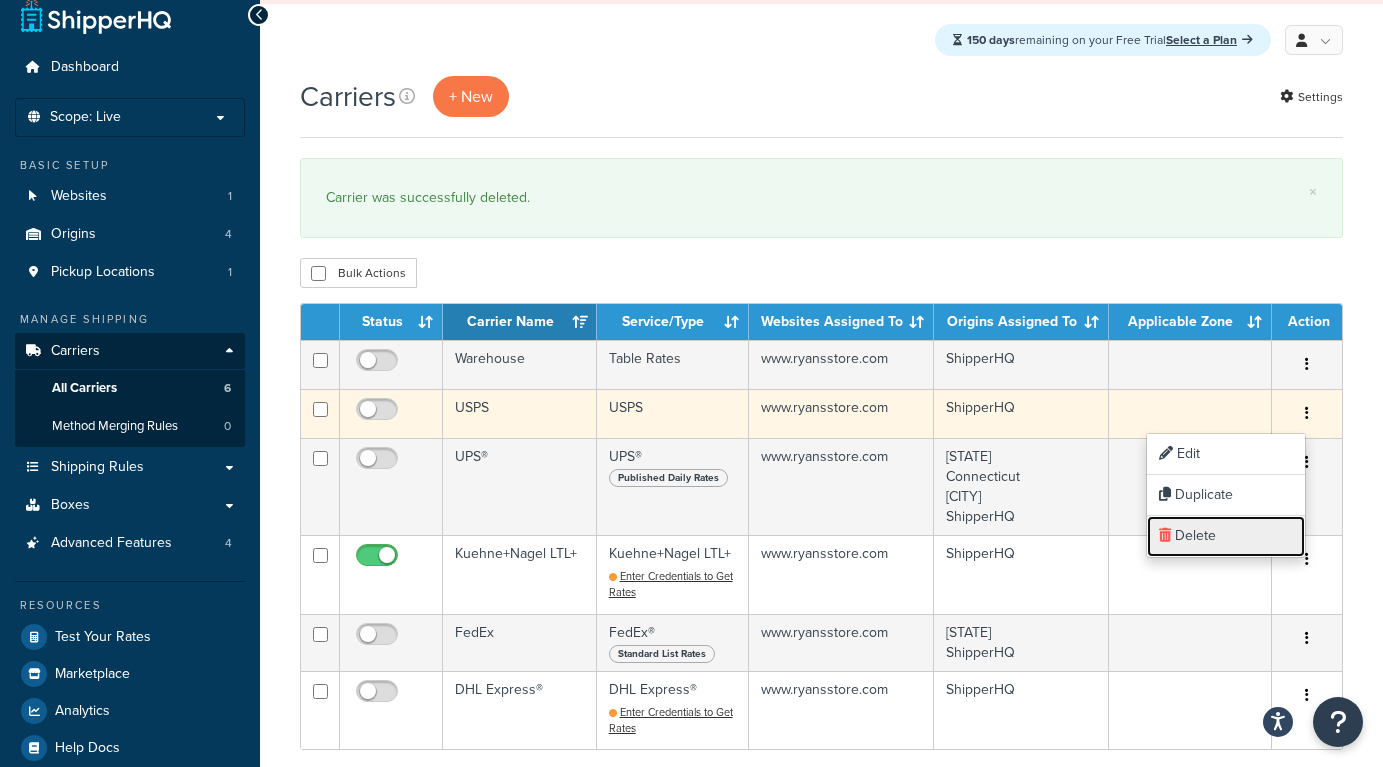 click on "Delete" at bounding box center [1226, 536] 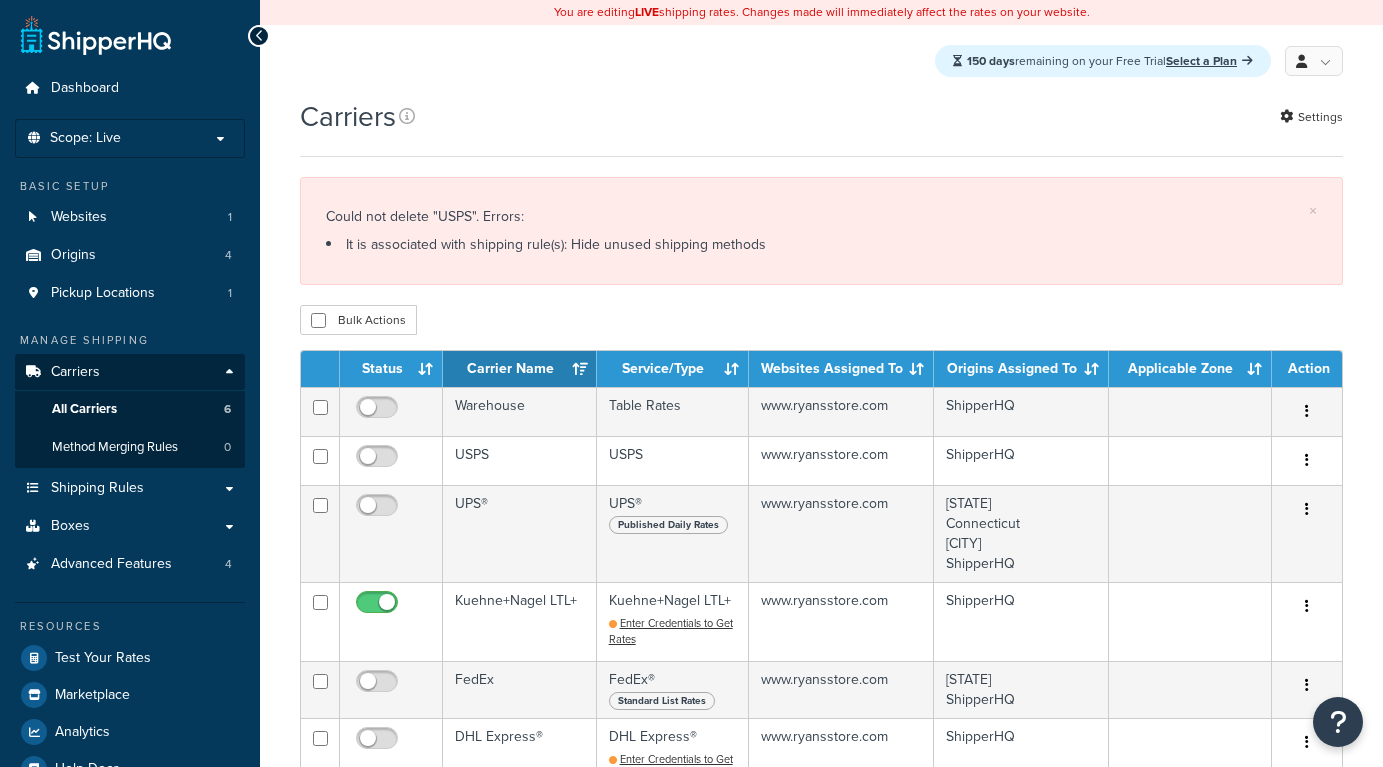 scroll, scrollTop: 0, scrollLeft: 0, axis: both 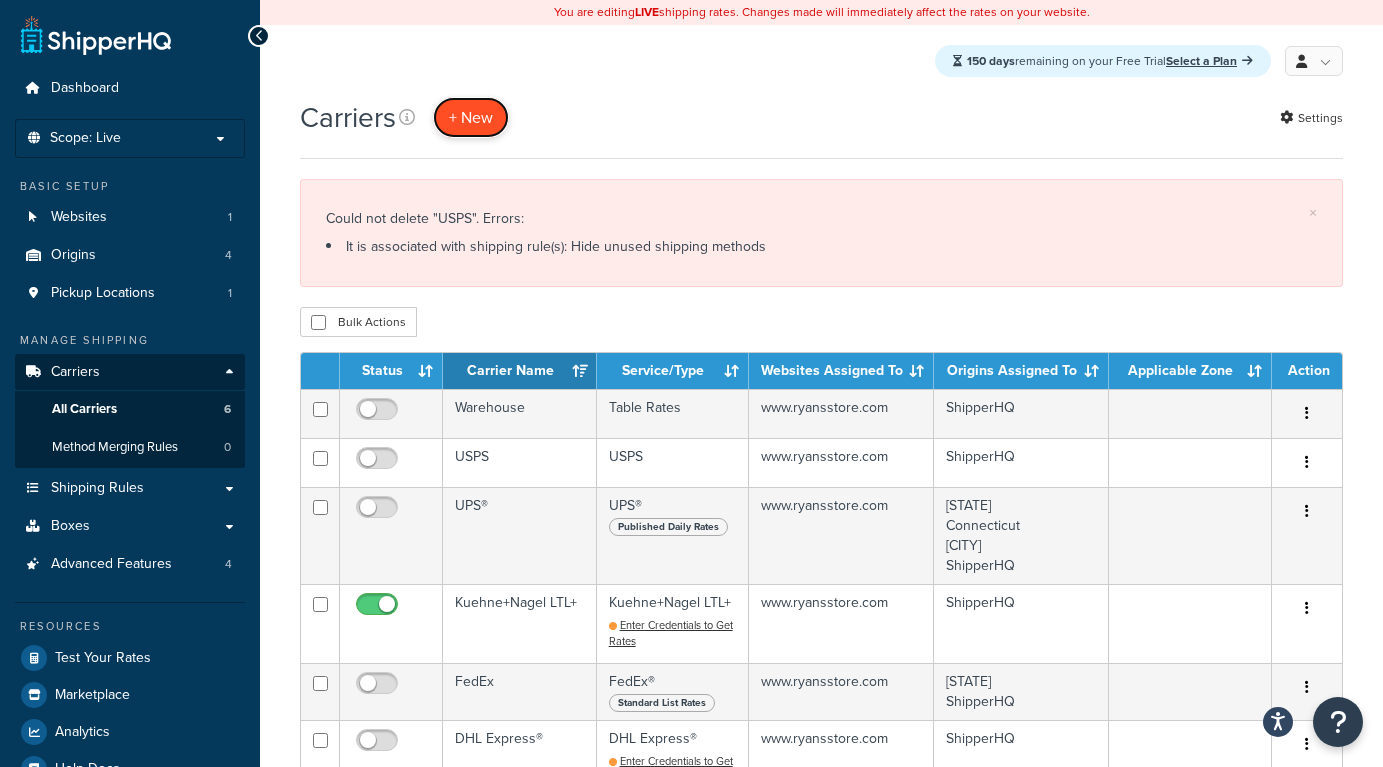 click on "+ New" at bounding box center [471, 117] 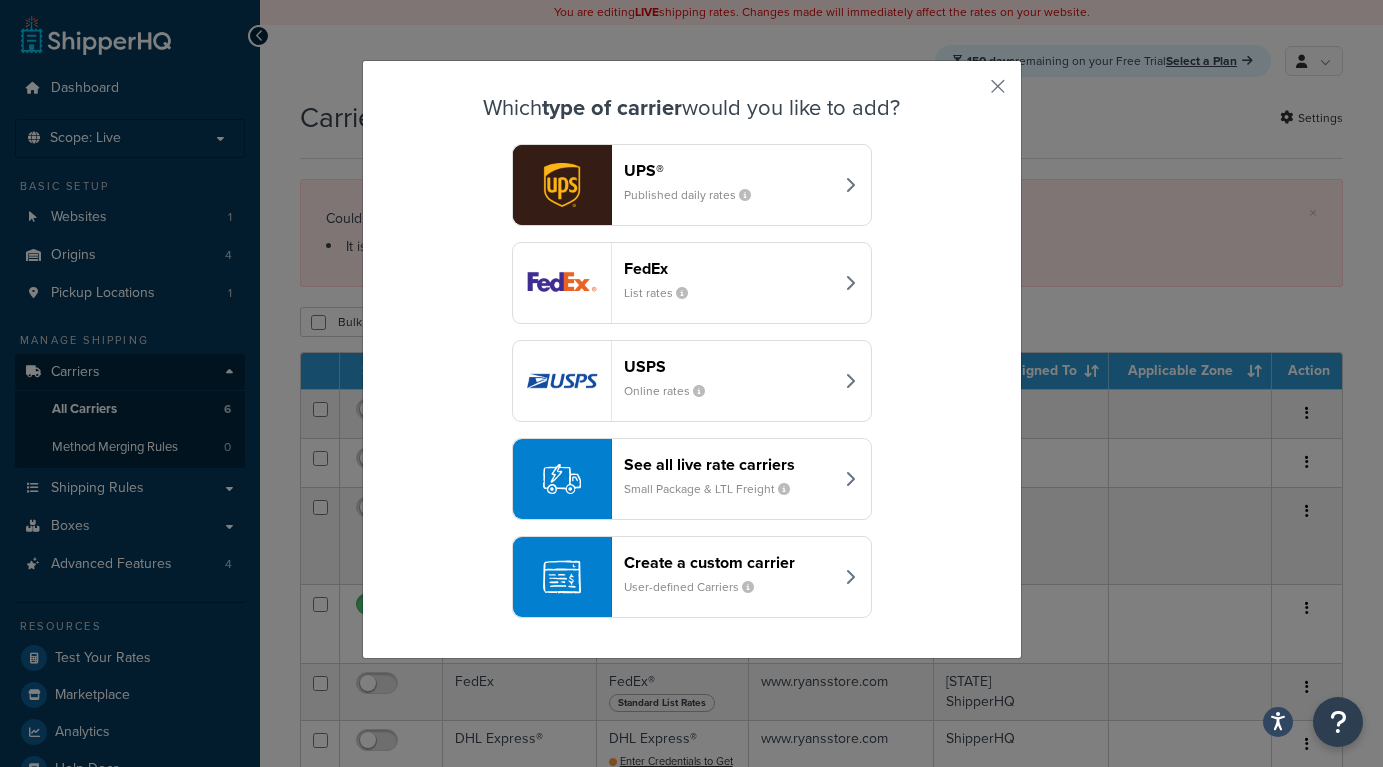 click on "See all live rate carriers Small Package & LTL Freight" at bounding box center [728, 479] 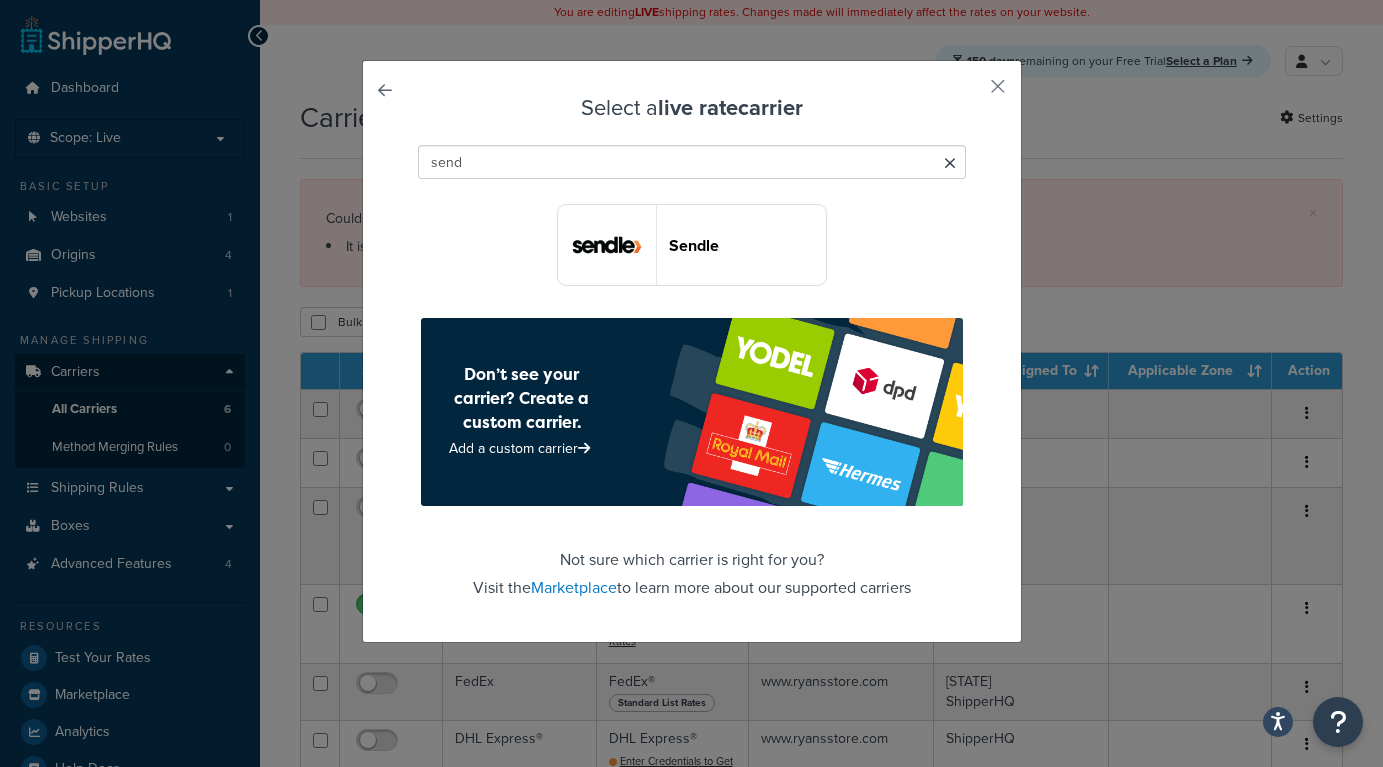 type on "send" 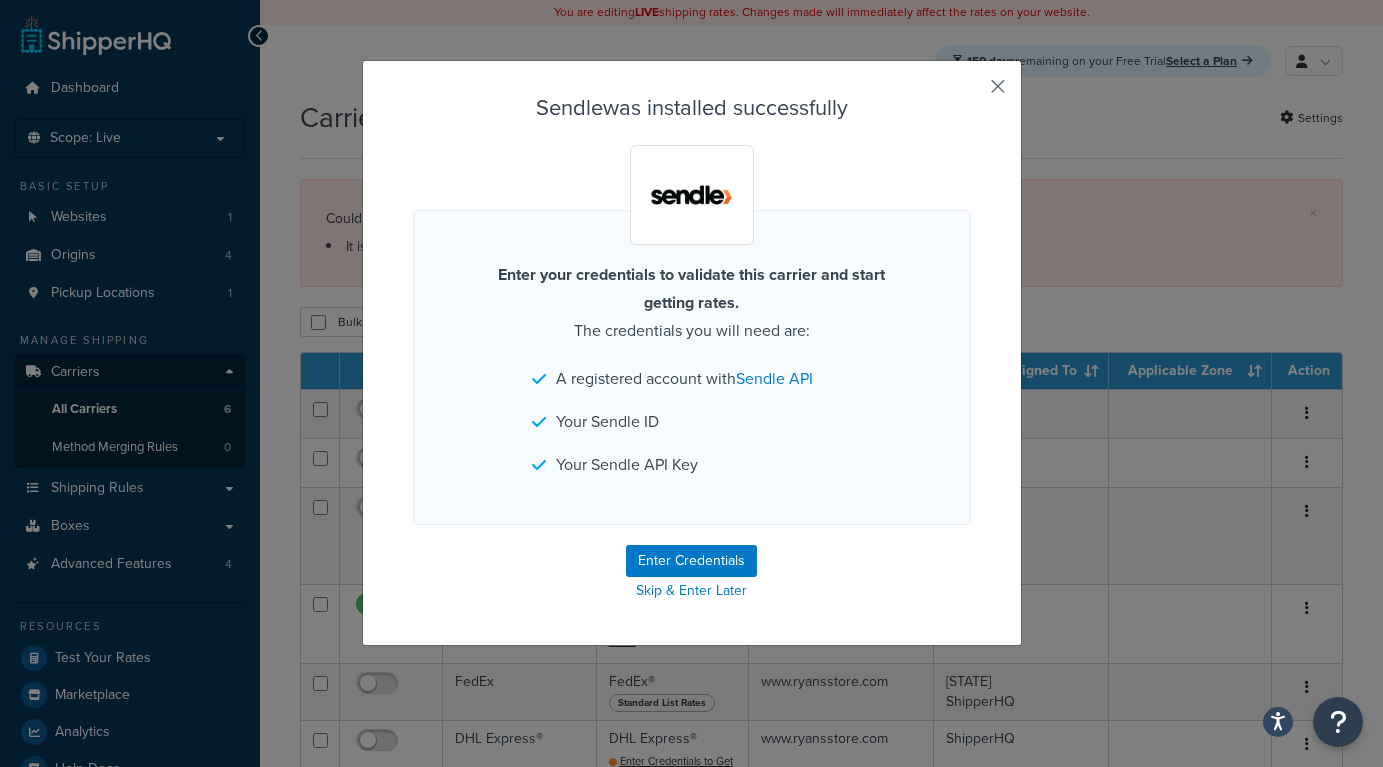 click at bounding box center [968, 93] 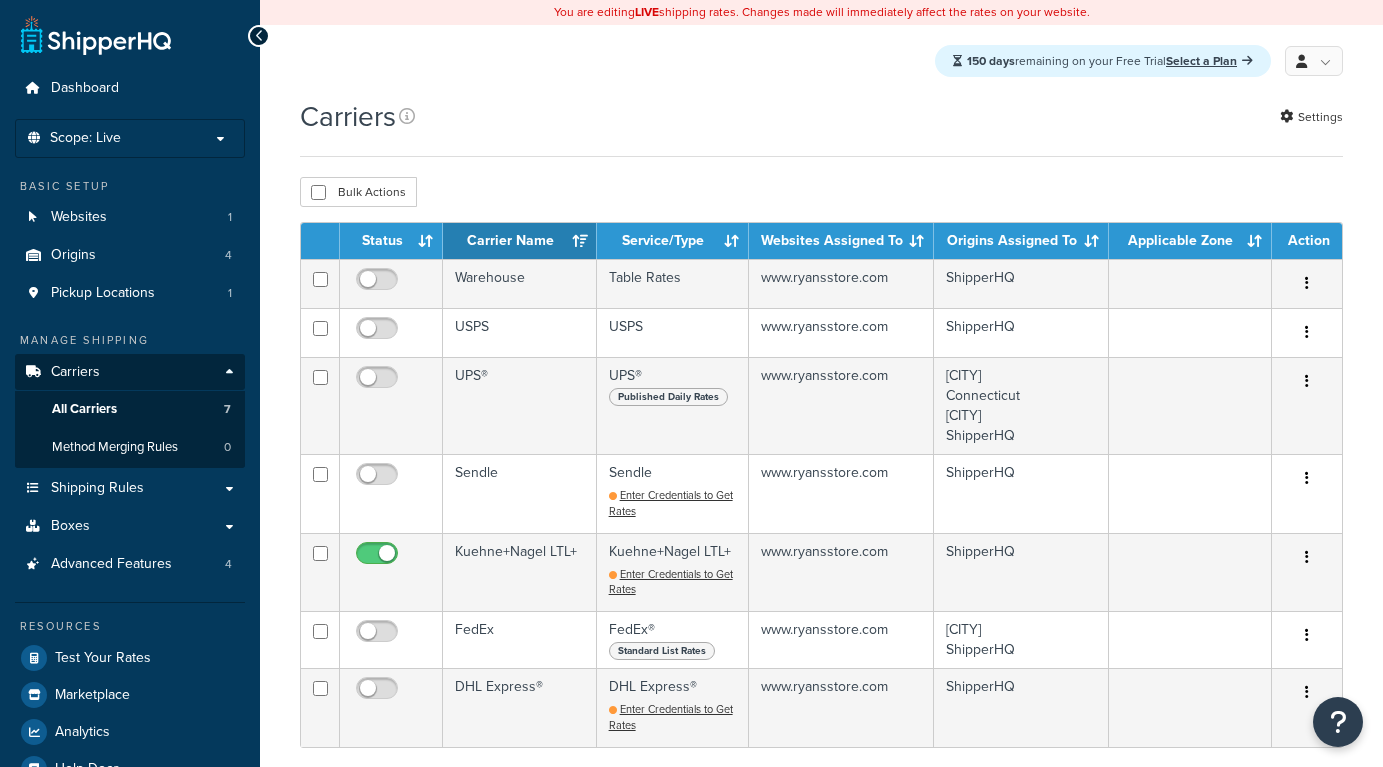 scroll, scrollTop: 0, scrollLeft: 0, axis: both 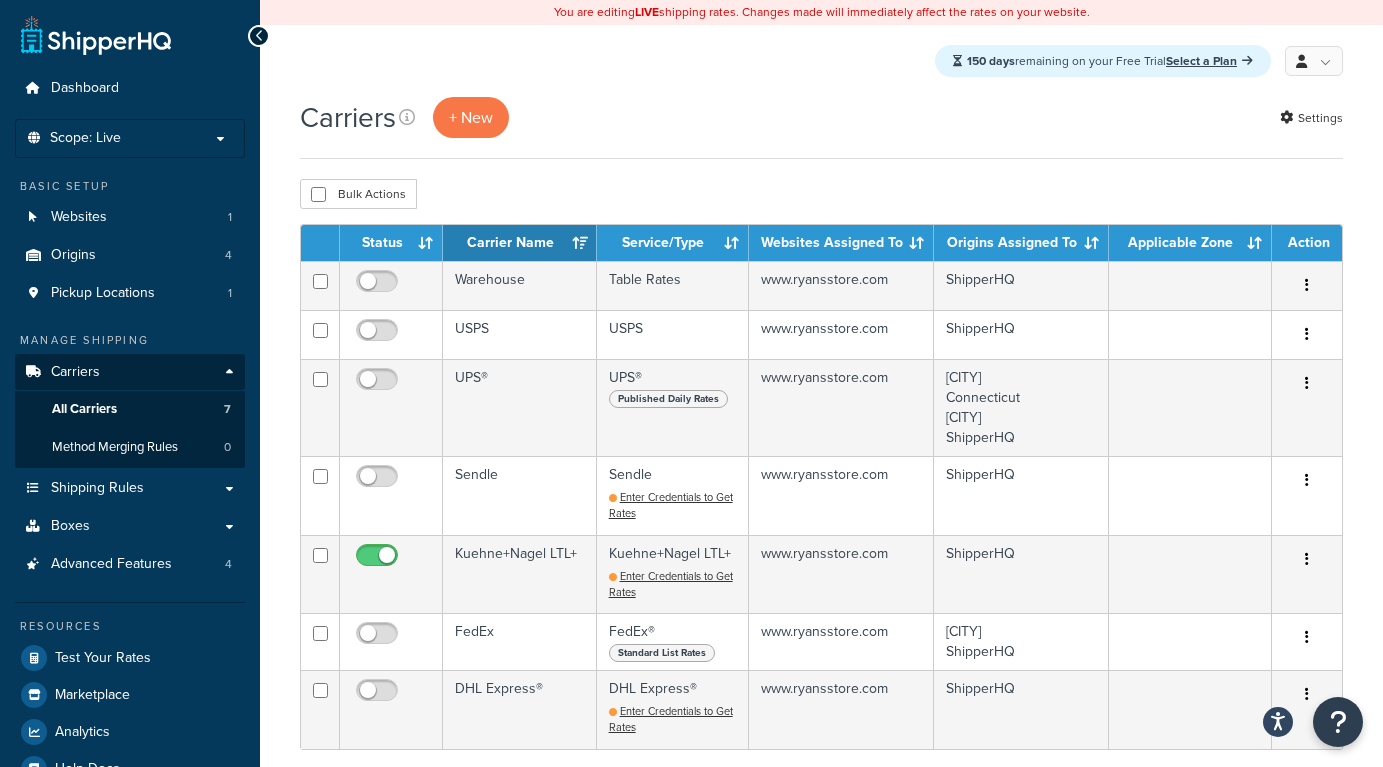 click on "150 days   remaining on your Free Trial
Select a Plan" at bounding box center [1103, 61] 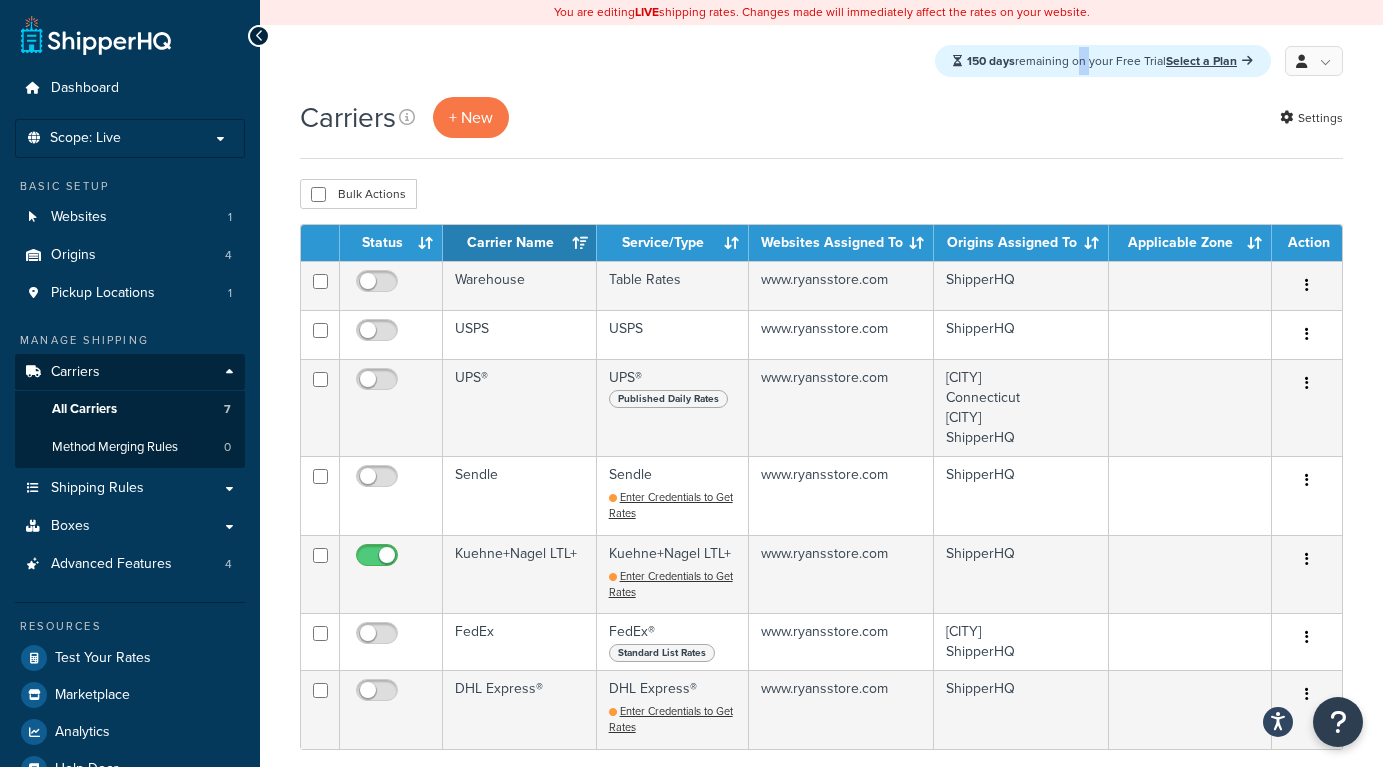 click on "150 days   remaining on your Free Trial
Select a Plan" at bounding box center (1103, 61) 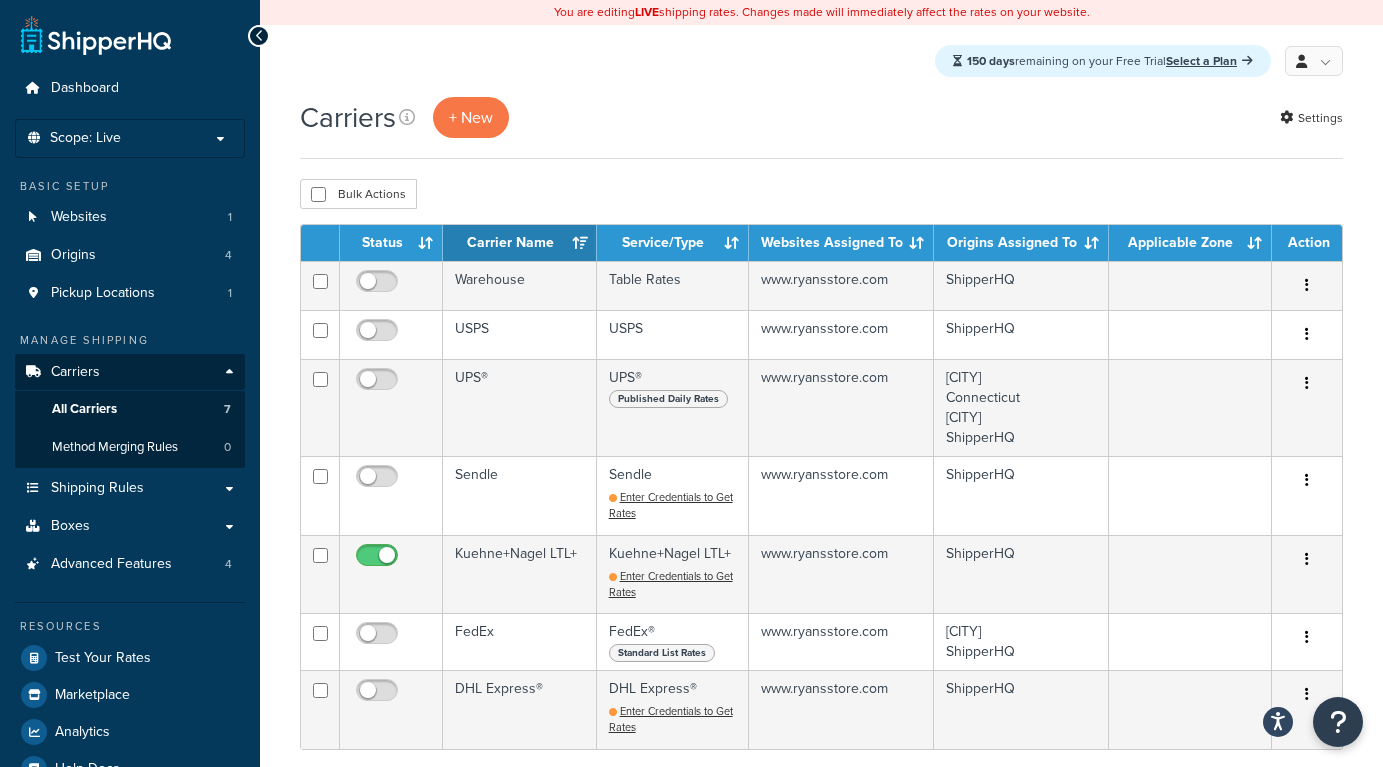 click on "150 days   remaining on your Free Trial
Select a Plan" at bounding box center [1103, 61] 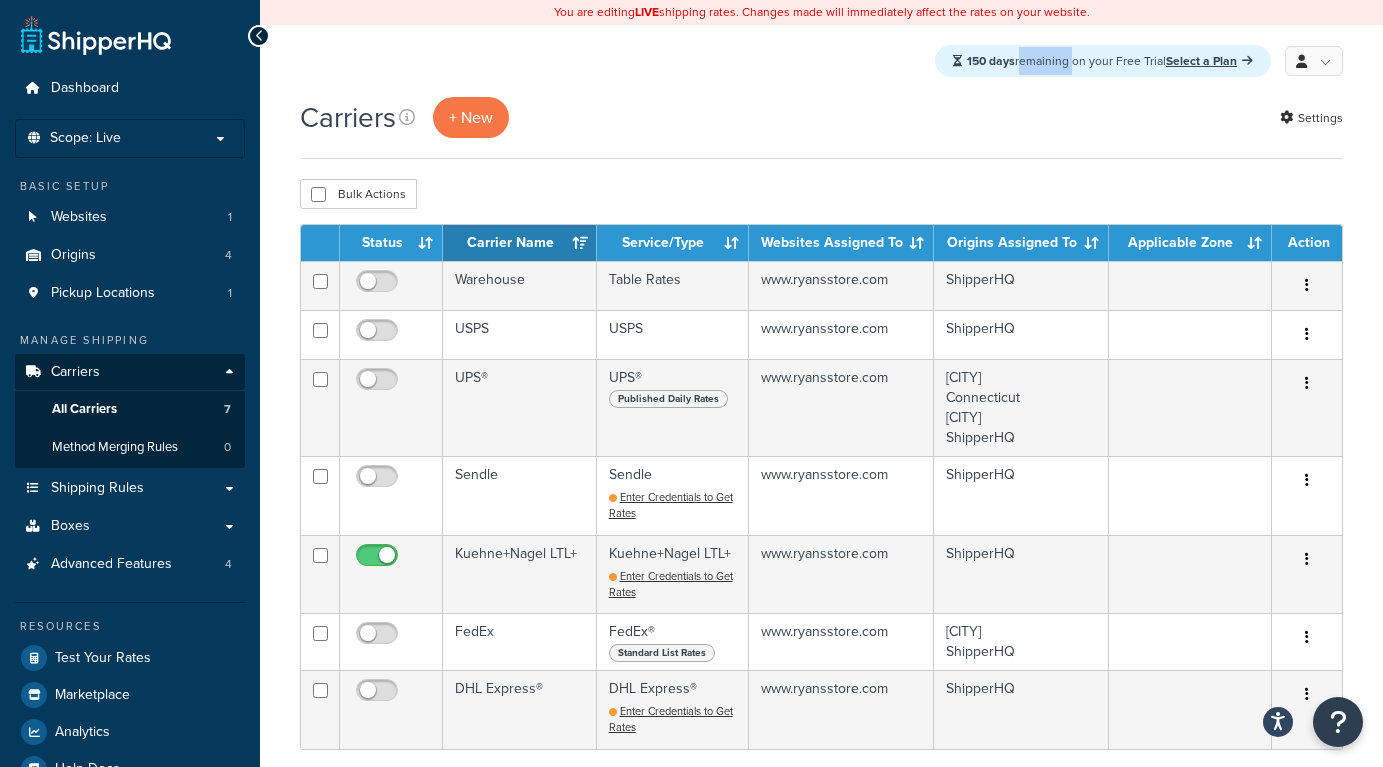 click on "150 days   remaining on your Free Trial
Select a Plan" at bounding box center [1103, 61] 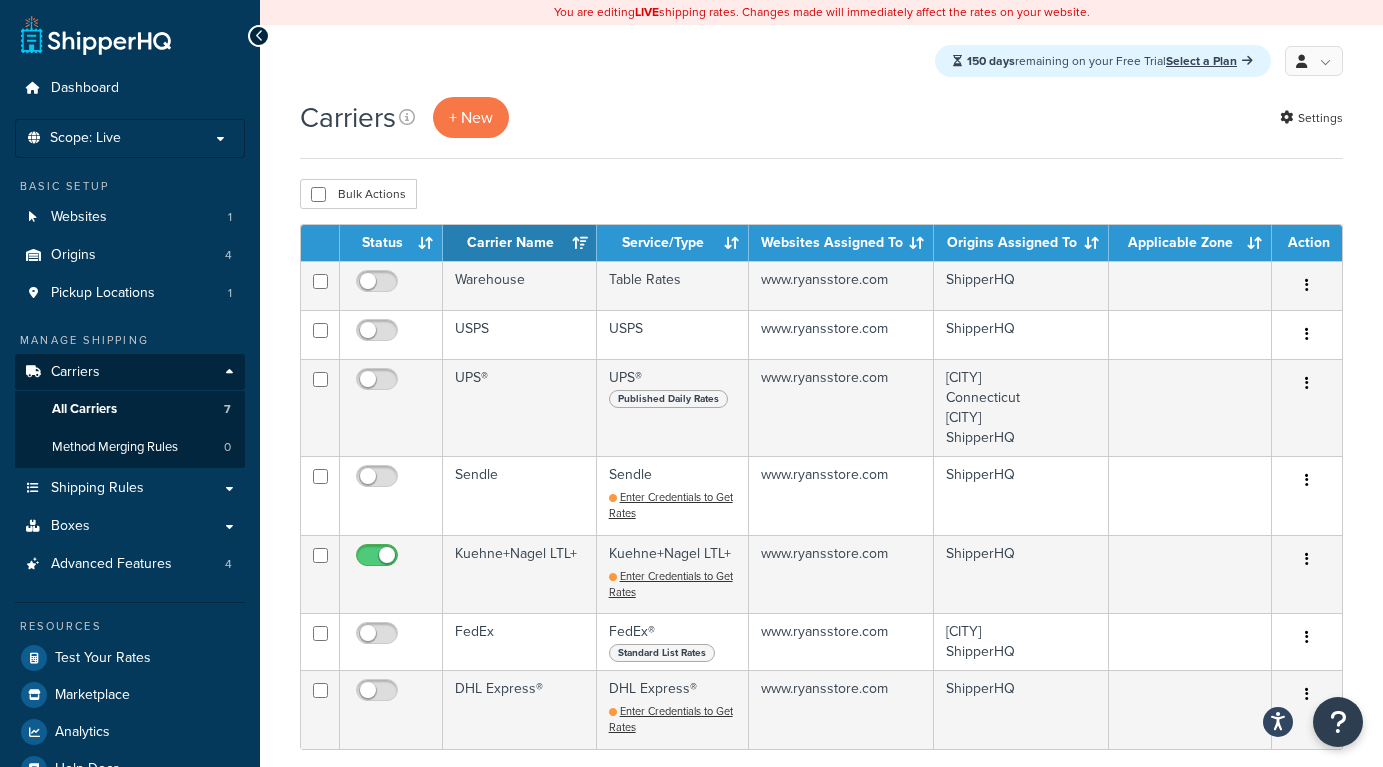 click on "150 days   remaining on your Free Trial
Select a Plan" at bounding box center (1103, 61) 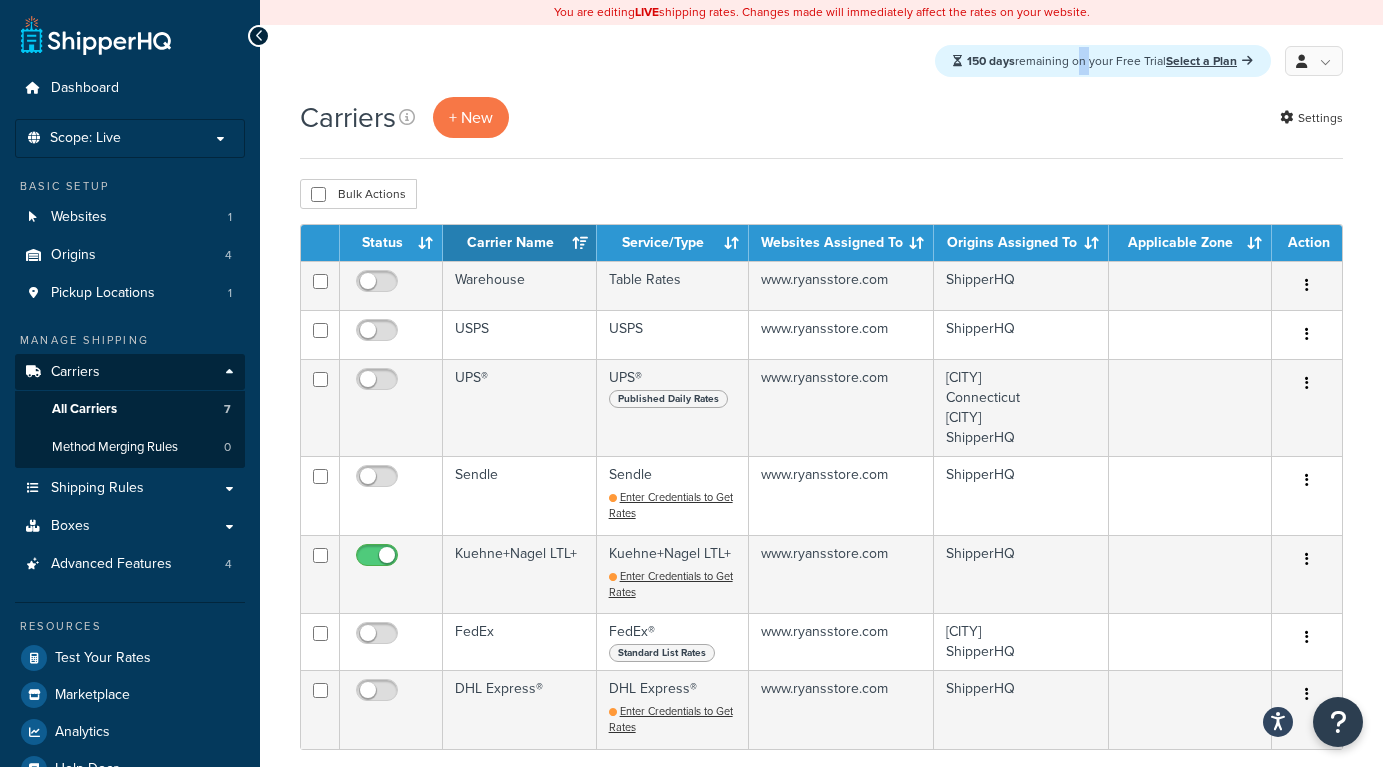 click on "150 days   remaining on your Free Trial
Select a Plan" at bounding box center [1103, 61] 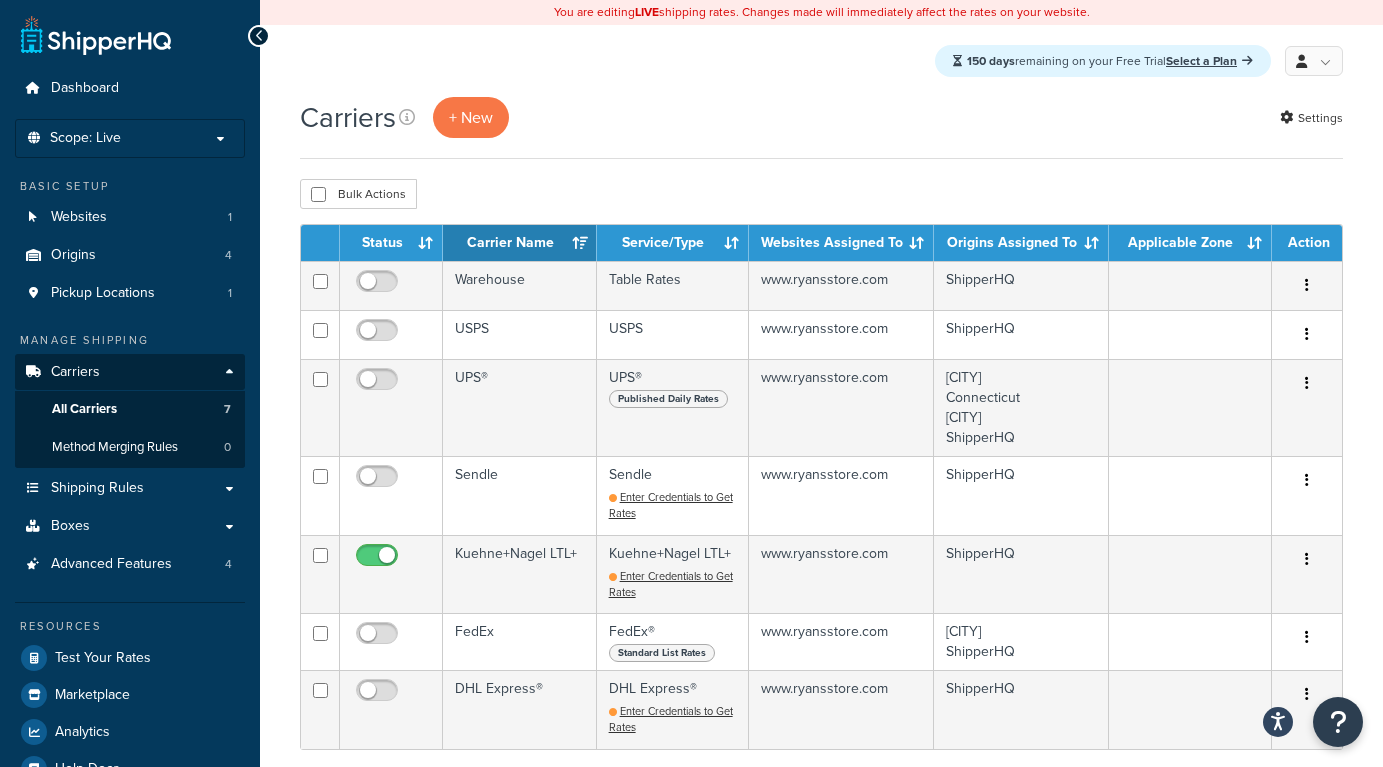 click on "150 days" at bounding box center (991, 61) 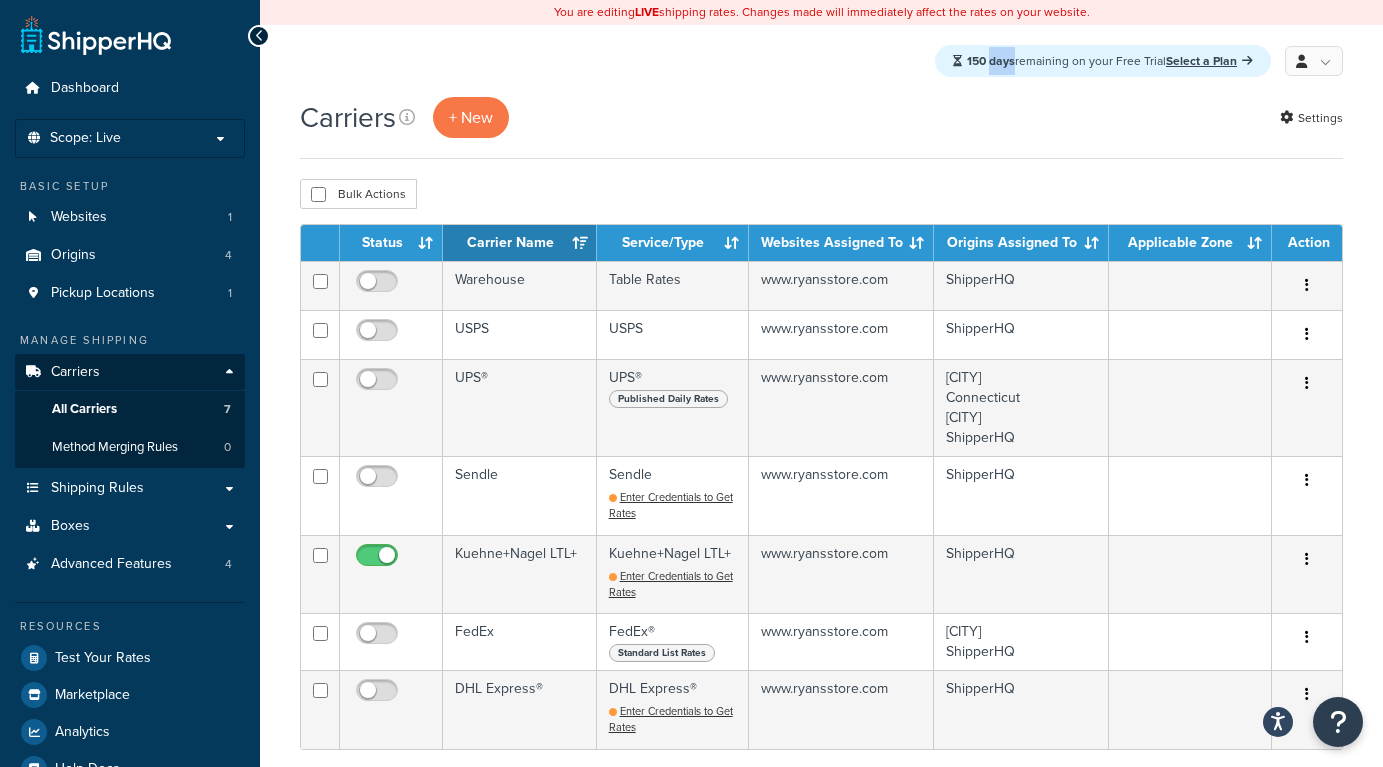 click on "150 days" at bounding box center (991, 61) 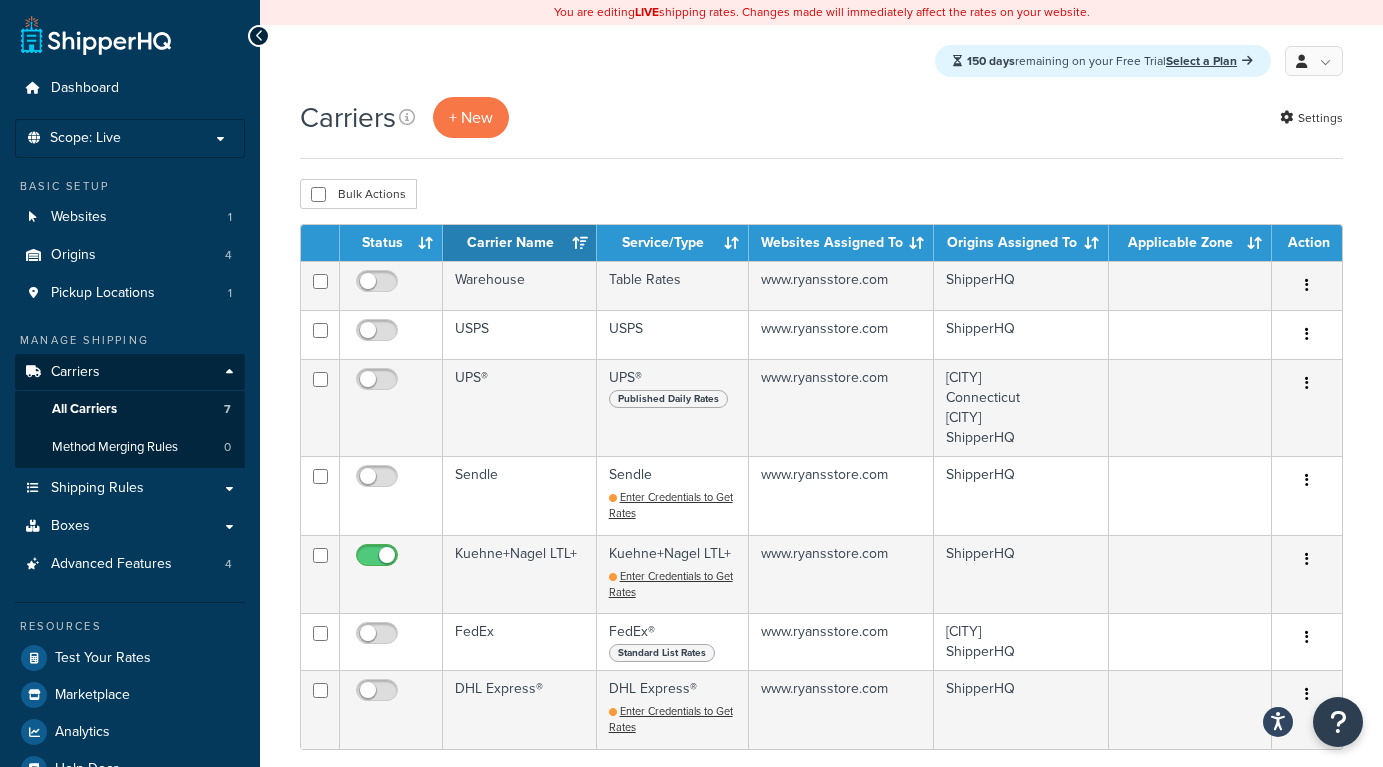click on "150 days   remaining on your Free Trial
Select a Plan" at bounding box center [1103, 61] 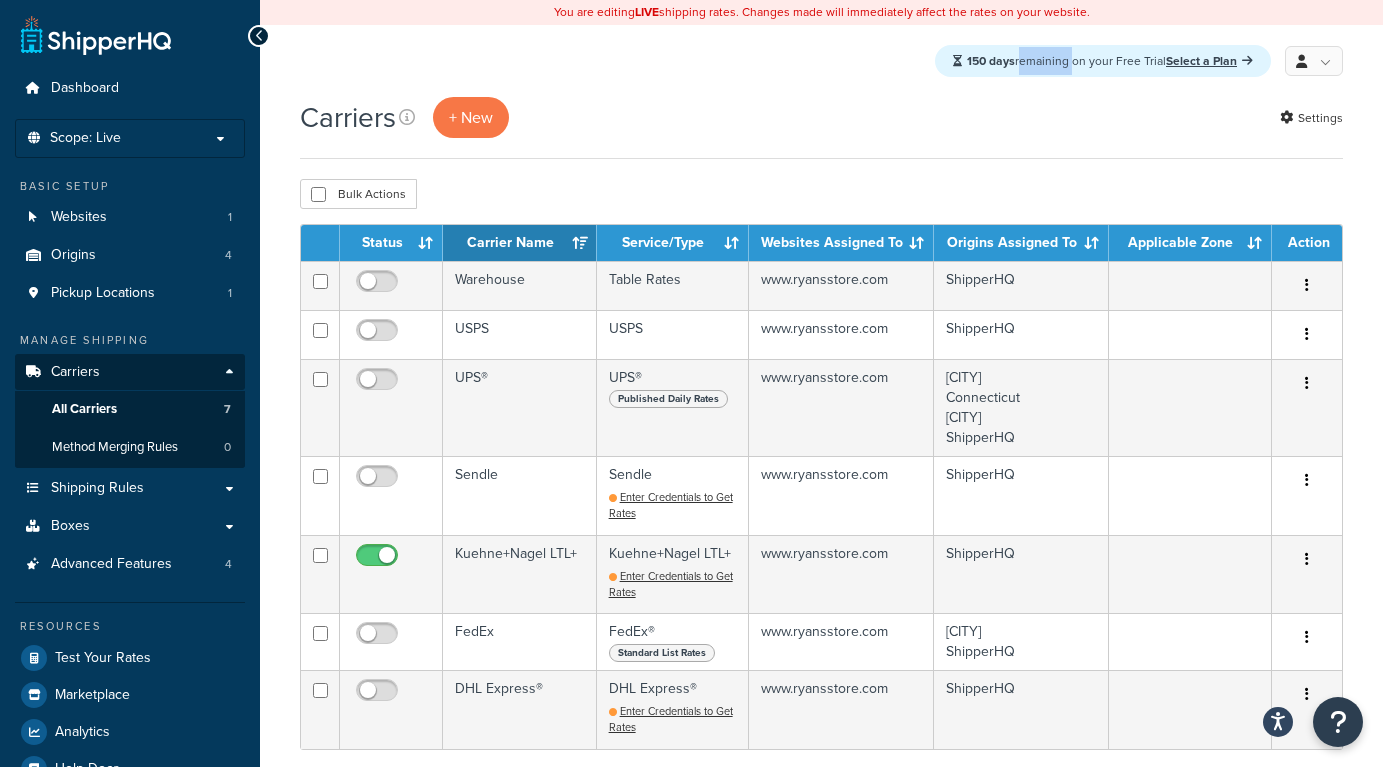 click on "150 days   remaining on your Free Trial
Select a Plan" at bounding box center (1103, 61) 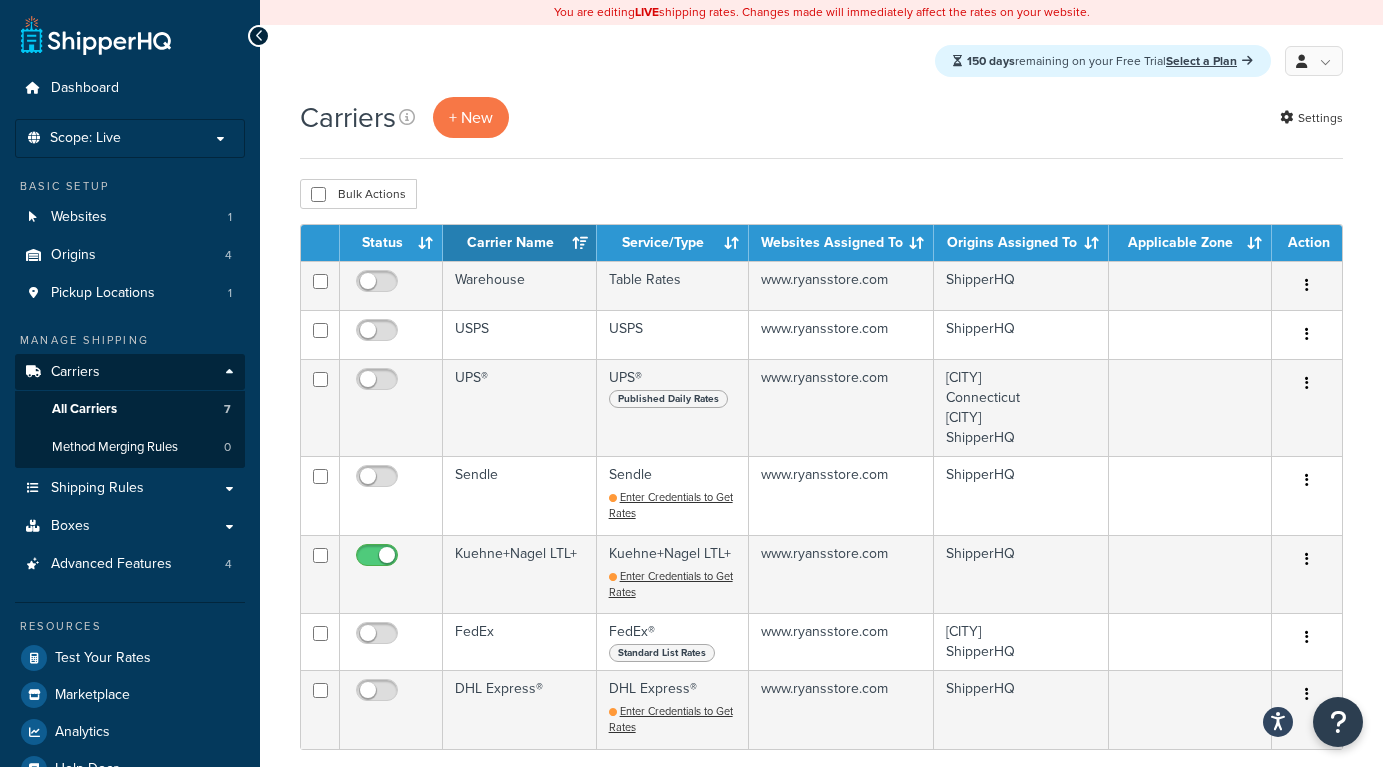 click on "150 days" at bounding box center (991, 61) 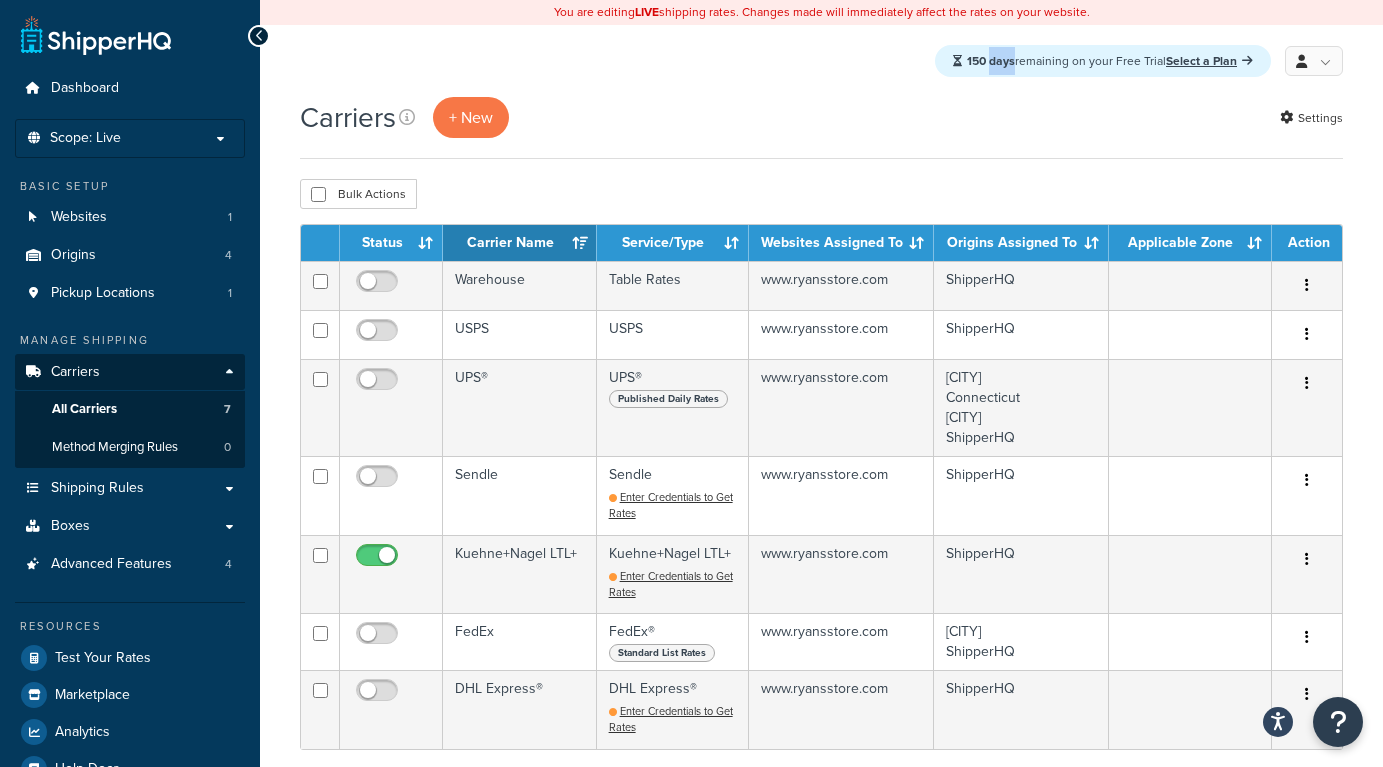click on "150 days" at bounding box center [991, 61] 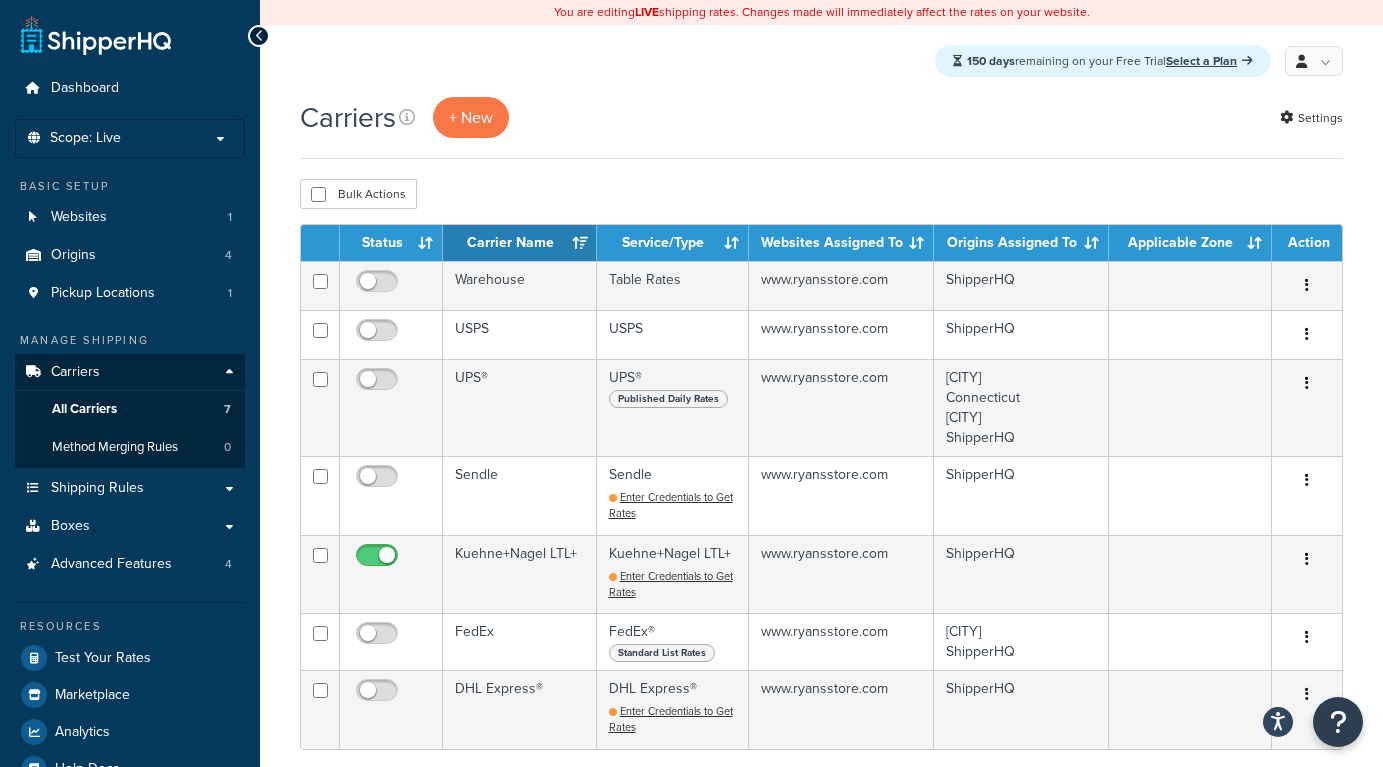 click on "150 days   remaining on your Free Trial
Select a Plan" at bounding box center (1103, 61) 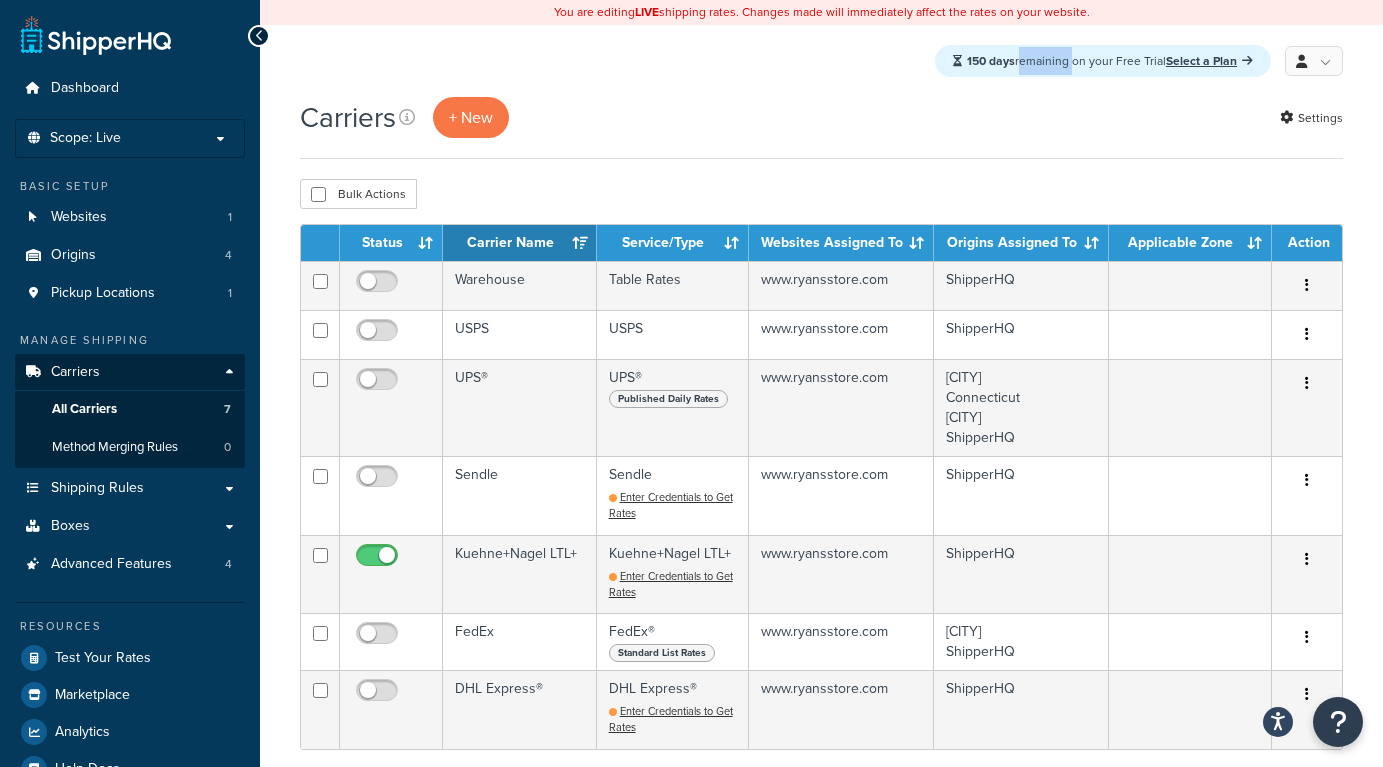 click on "150 days   remaining on your Free Trial
Select a Plan" at bounding box center [1103, 61] 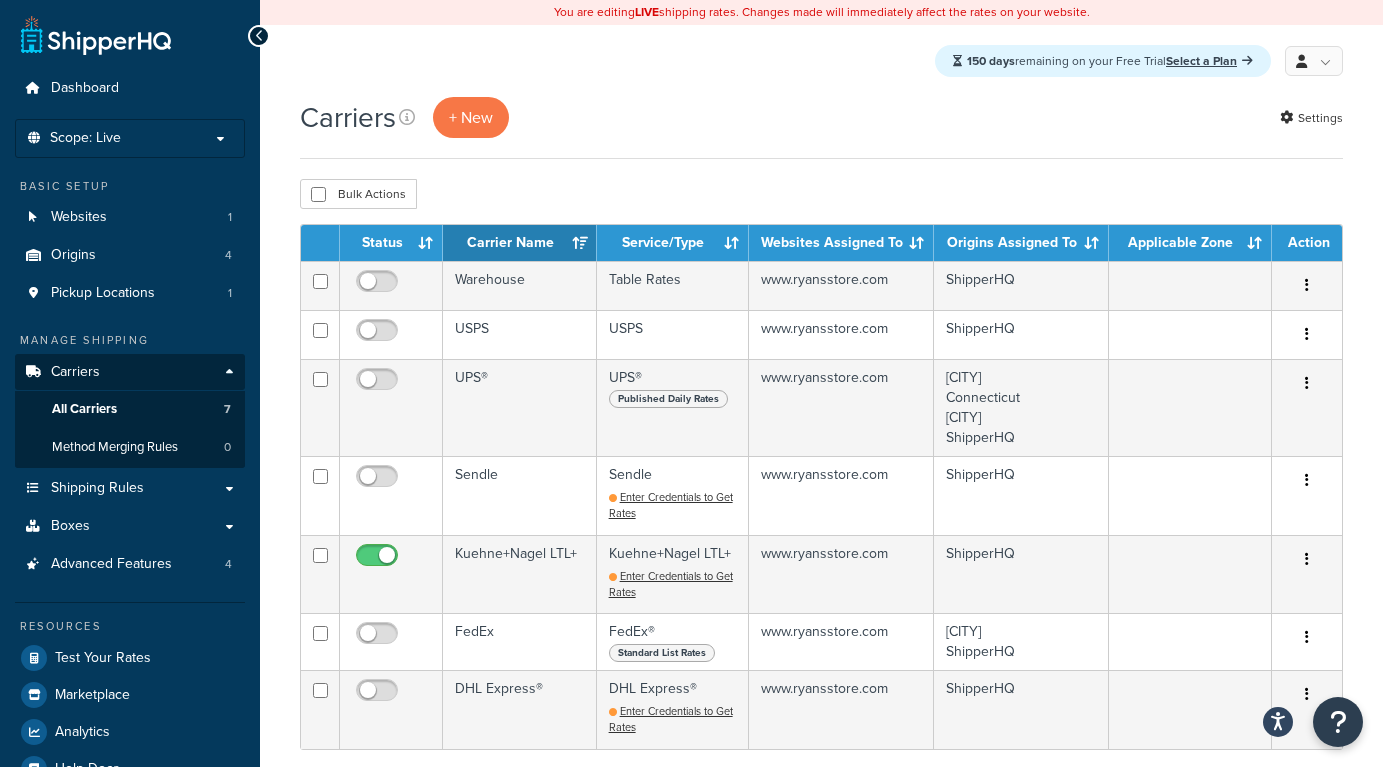 click on "150 days   remaining on your Free Trial
Select a Plan" at bounding box center [1103, 61] 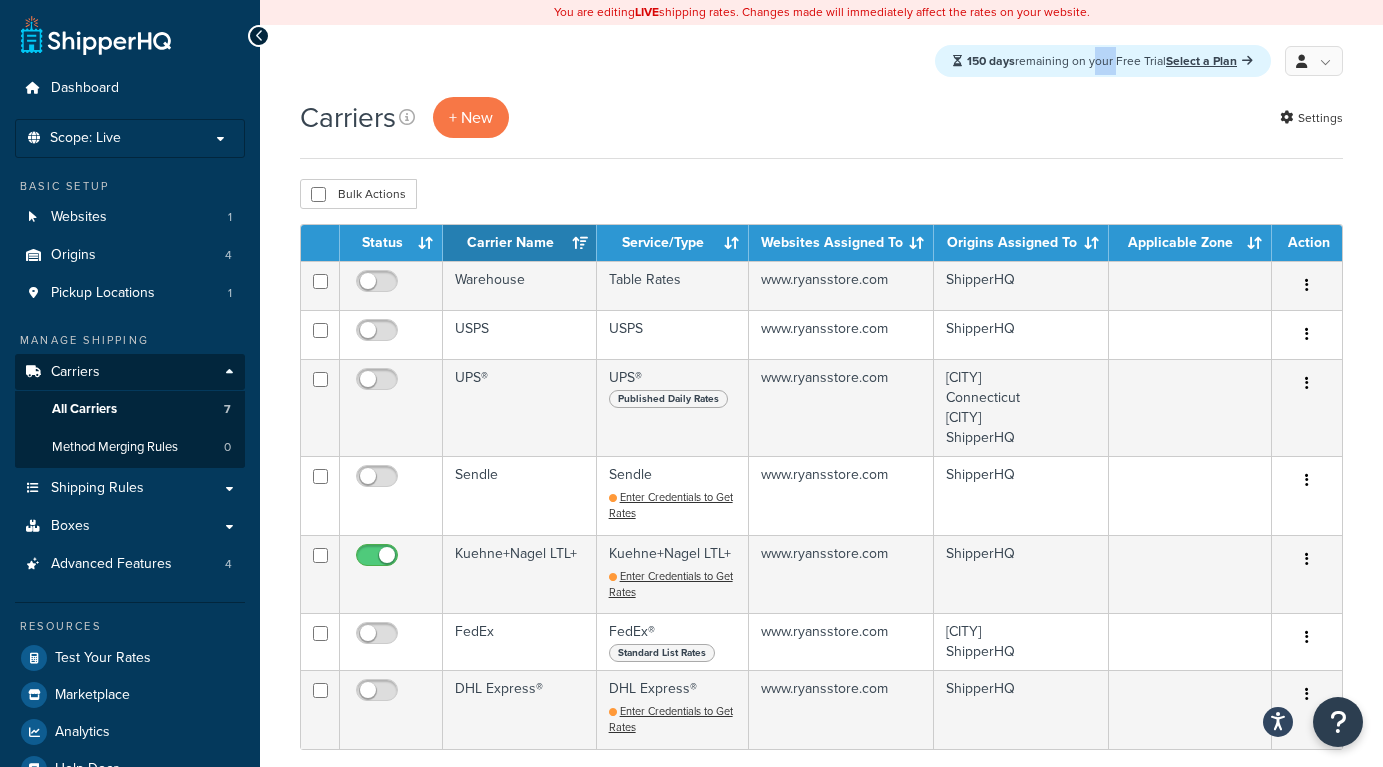 click on "150 days   remaining on your Free Trial
Select a Plan" at bounding box center [1103, 61] 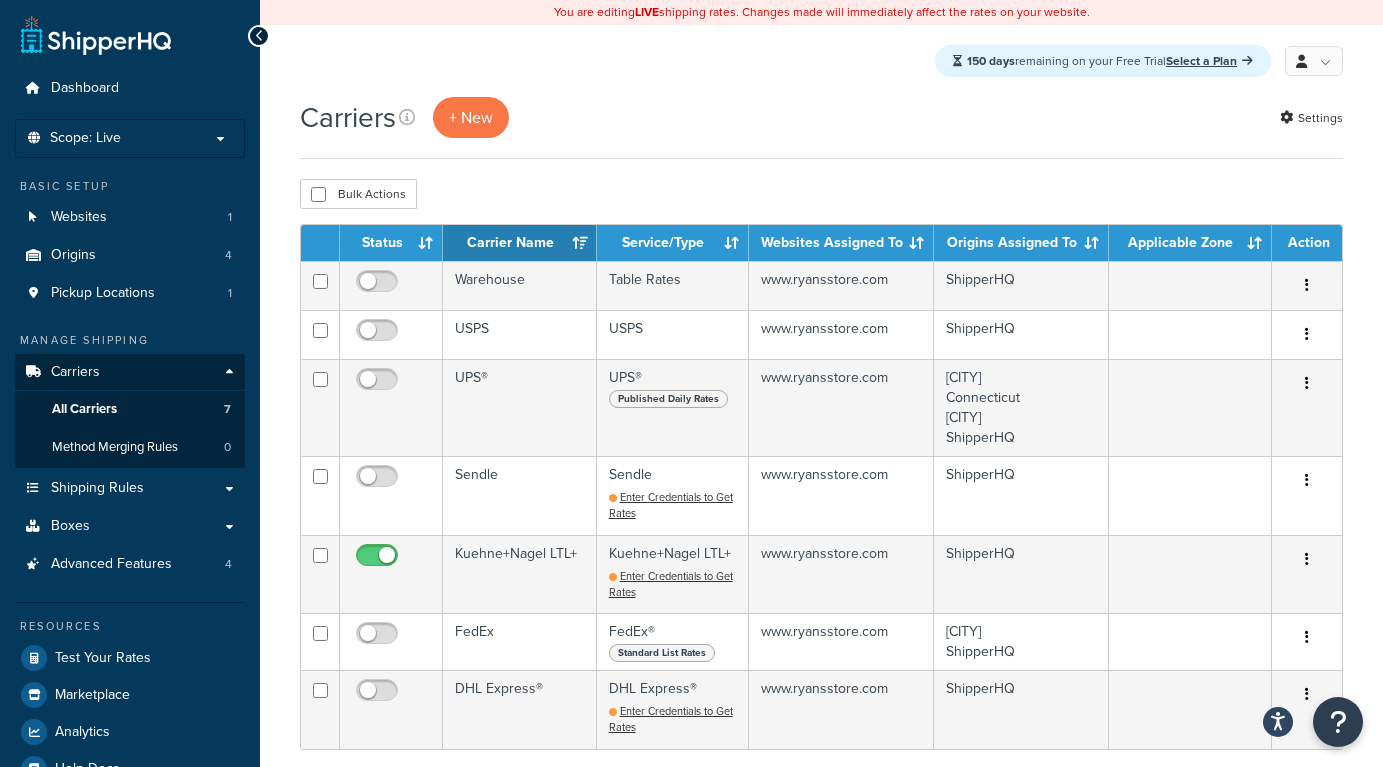 click on "150 days   remaining on your Free Trial
Select a Plan" at bounding box center (1103, 61) 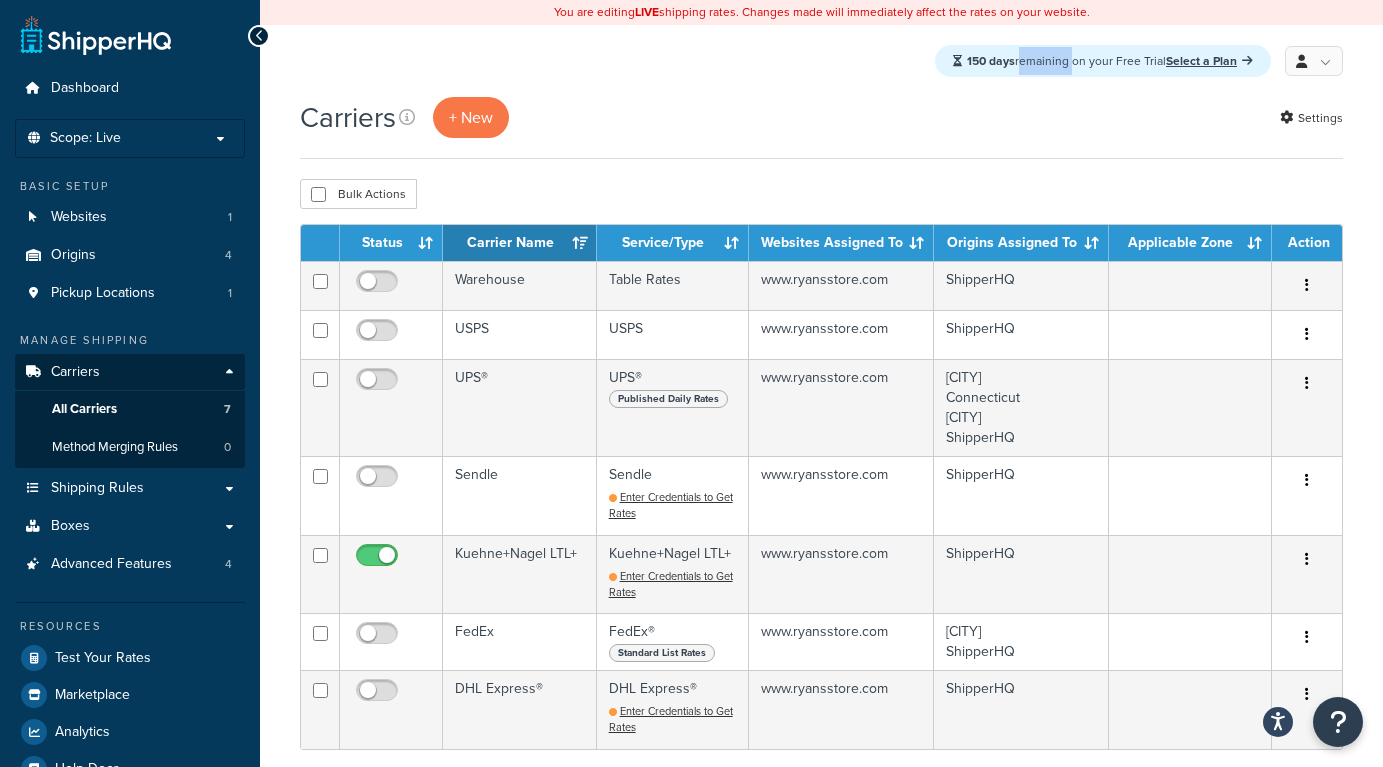 click on "150 days   remaining on your Free Trial
Select a Plan" at bounding box center (1103, 61) 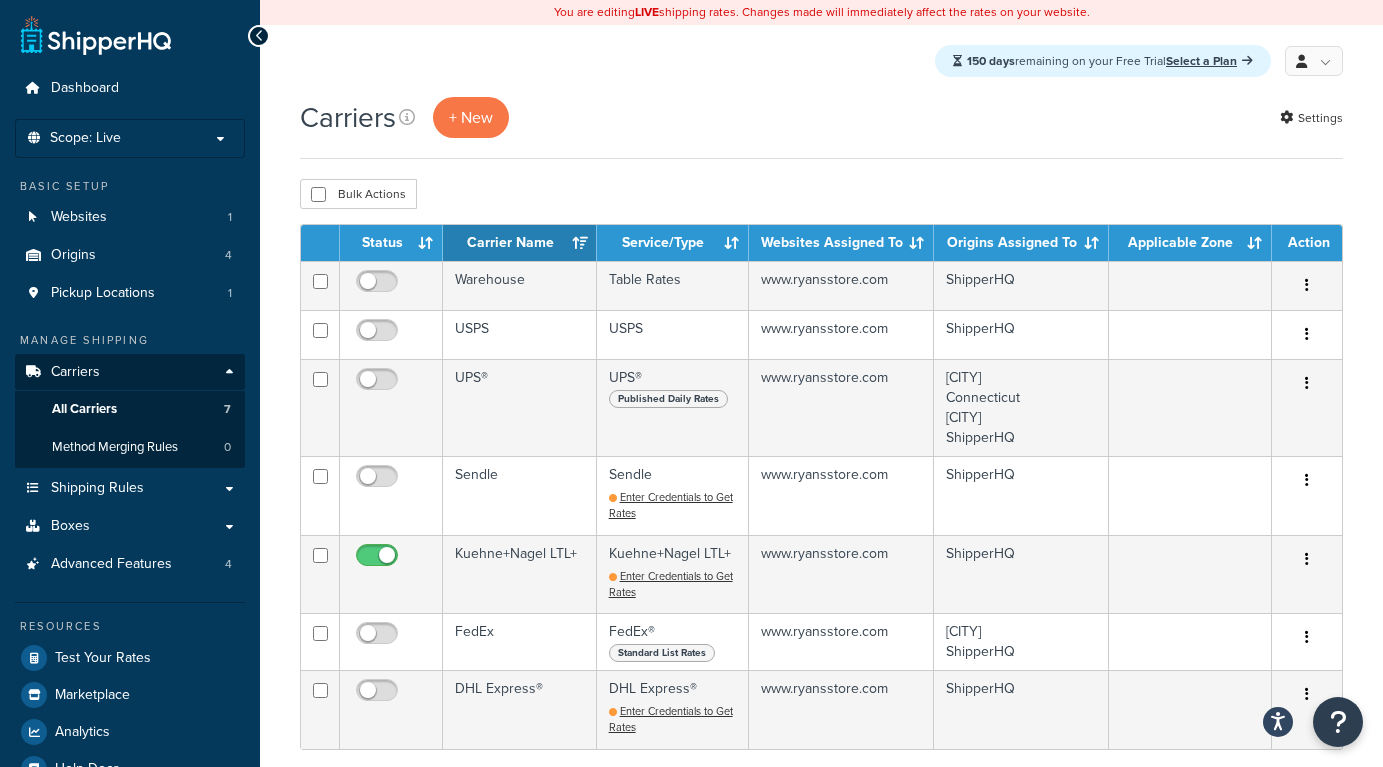 click on "150 days   remaining on your Free Trial
Select a Plan" at bounding box center (1103, 61) 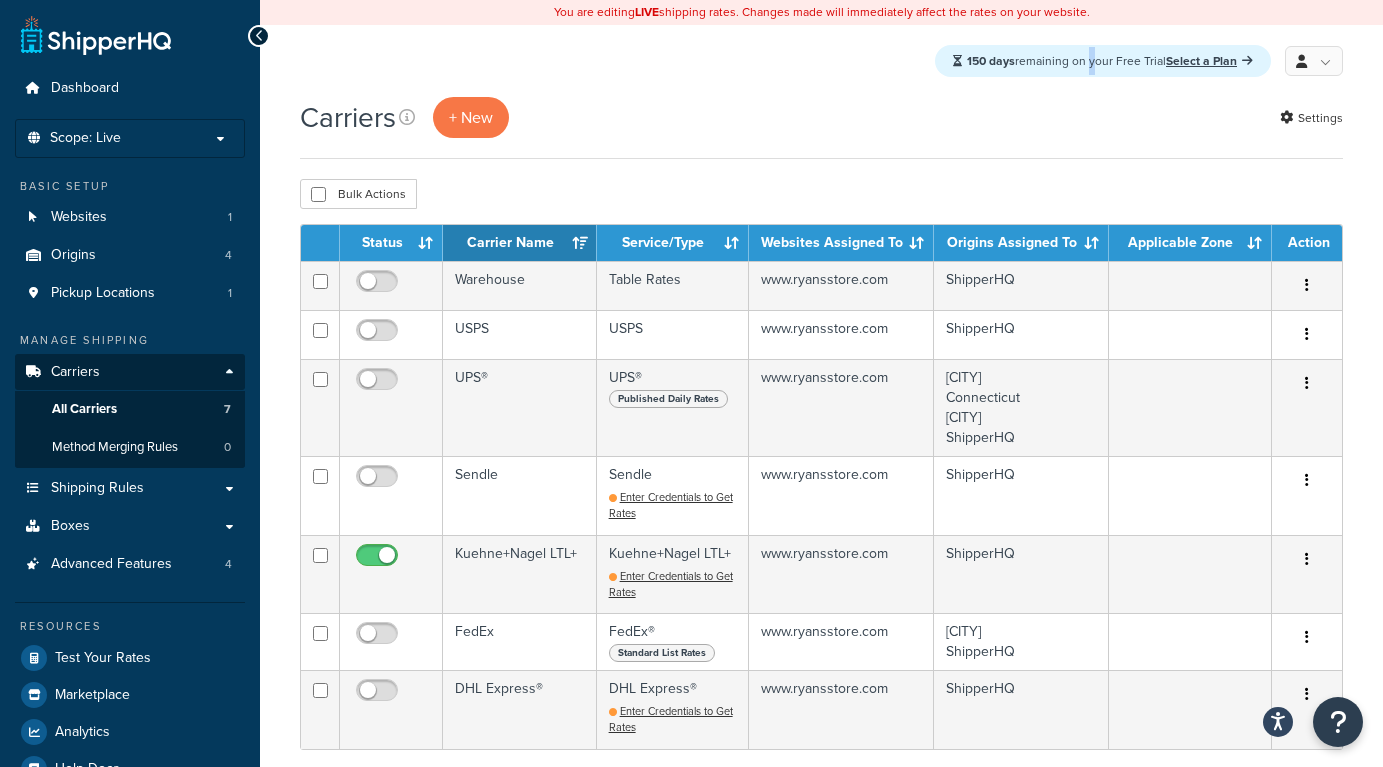 click on "150 days   remaining on your Free Trial
Select a Plan" at bounding box center (1103, 61) 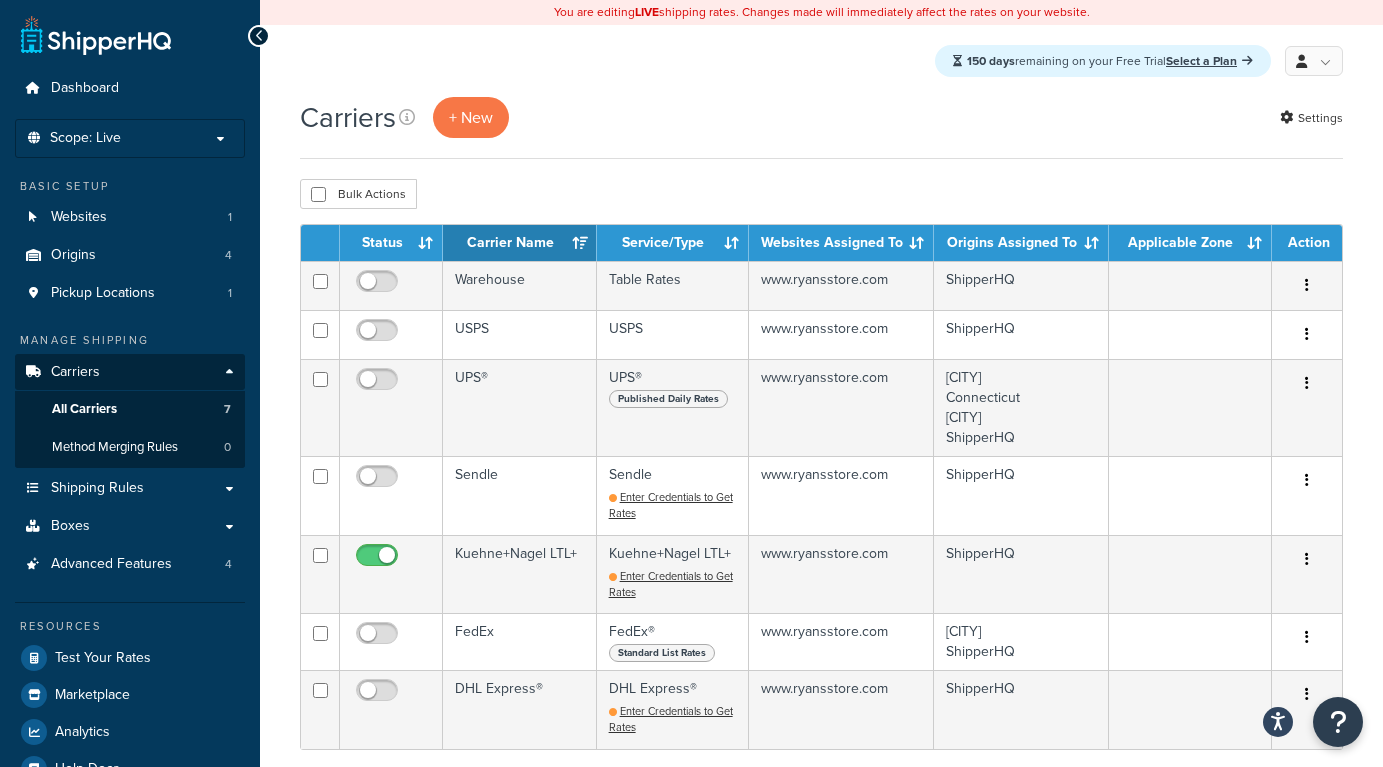 click on "150 days   remaining on your Free Trial
Select a Plan" at bounding box center (1103, 61) 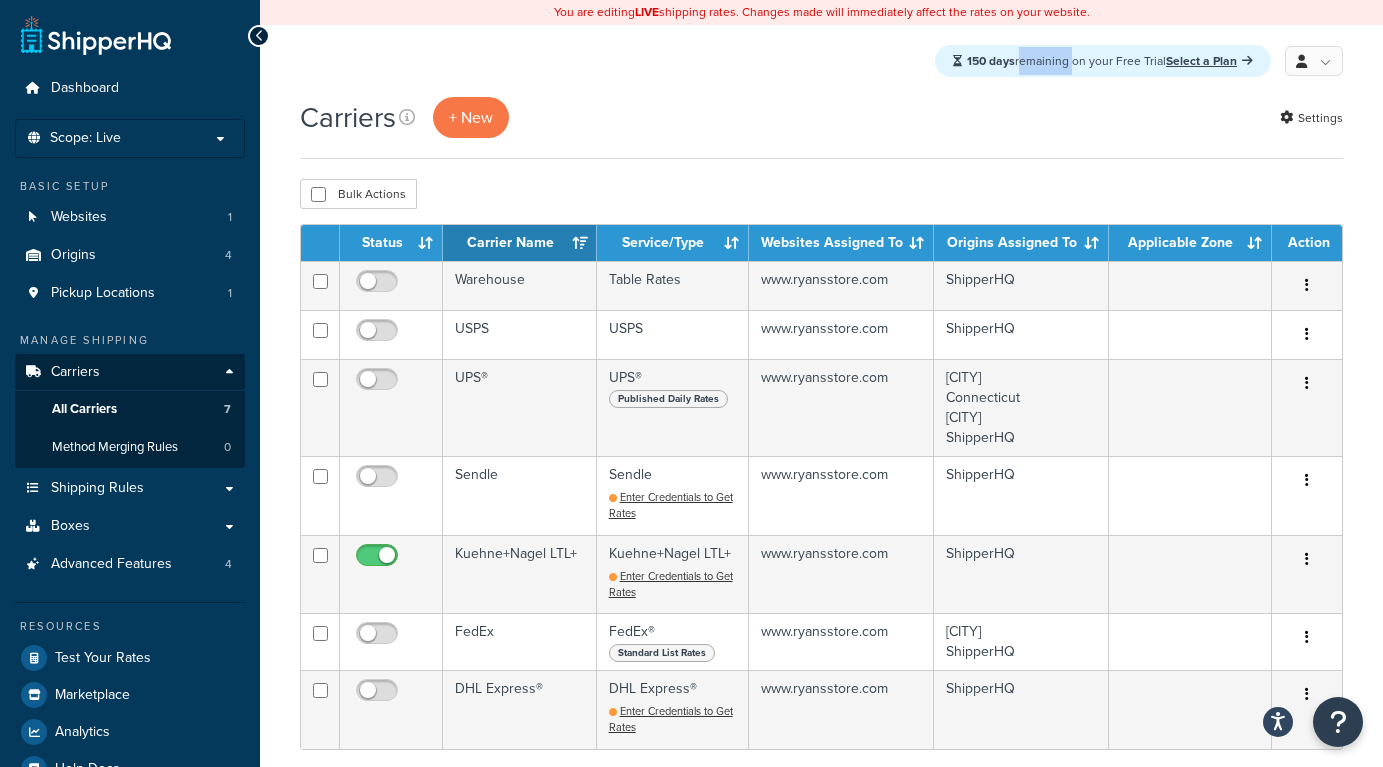 click on "150 days   remaining on your Free Trial
Select a Plan" at bounding box center [1103, 61] 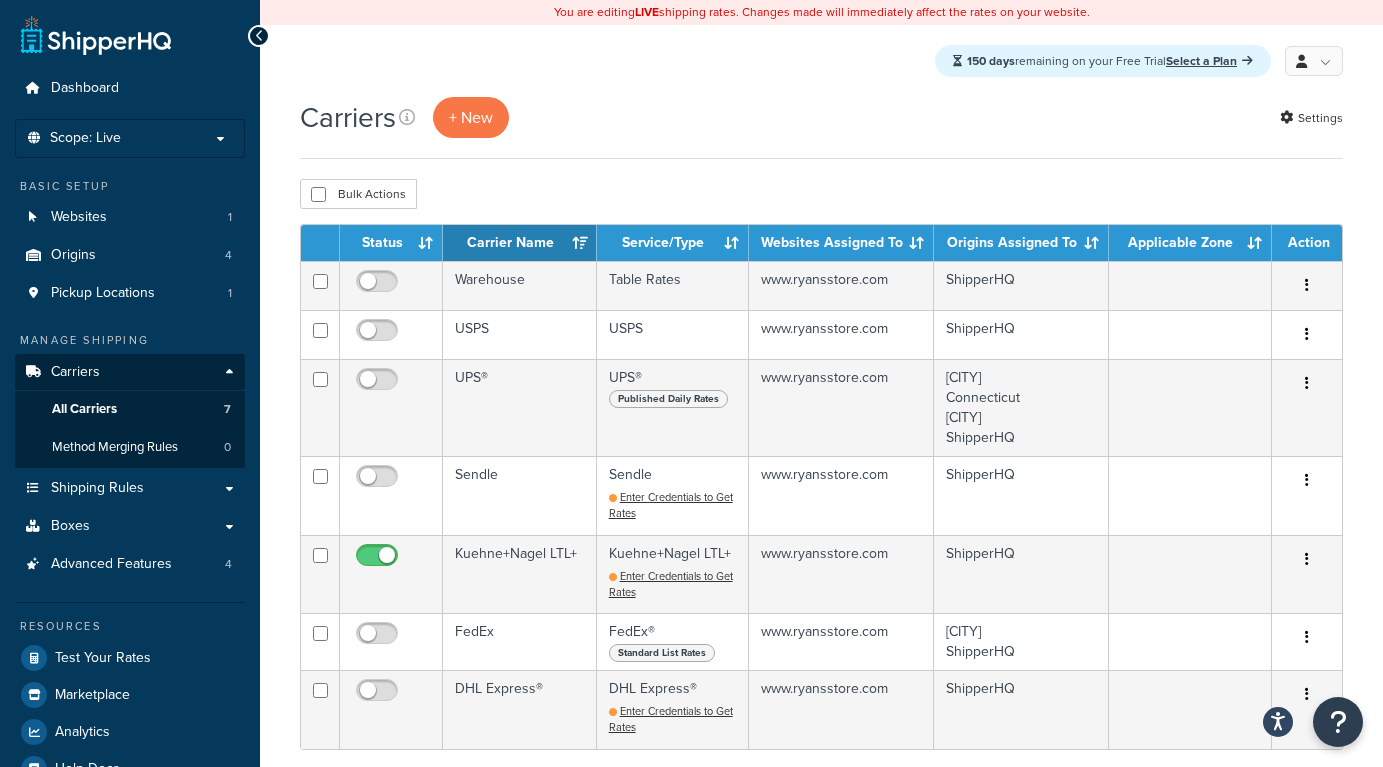 click on "150 days   remaining on your Free Trial
Select a Plan" at bounding box center [1103, 61] 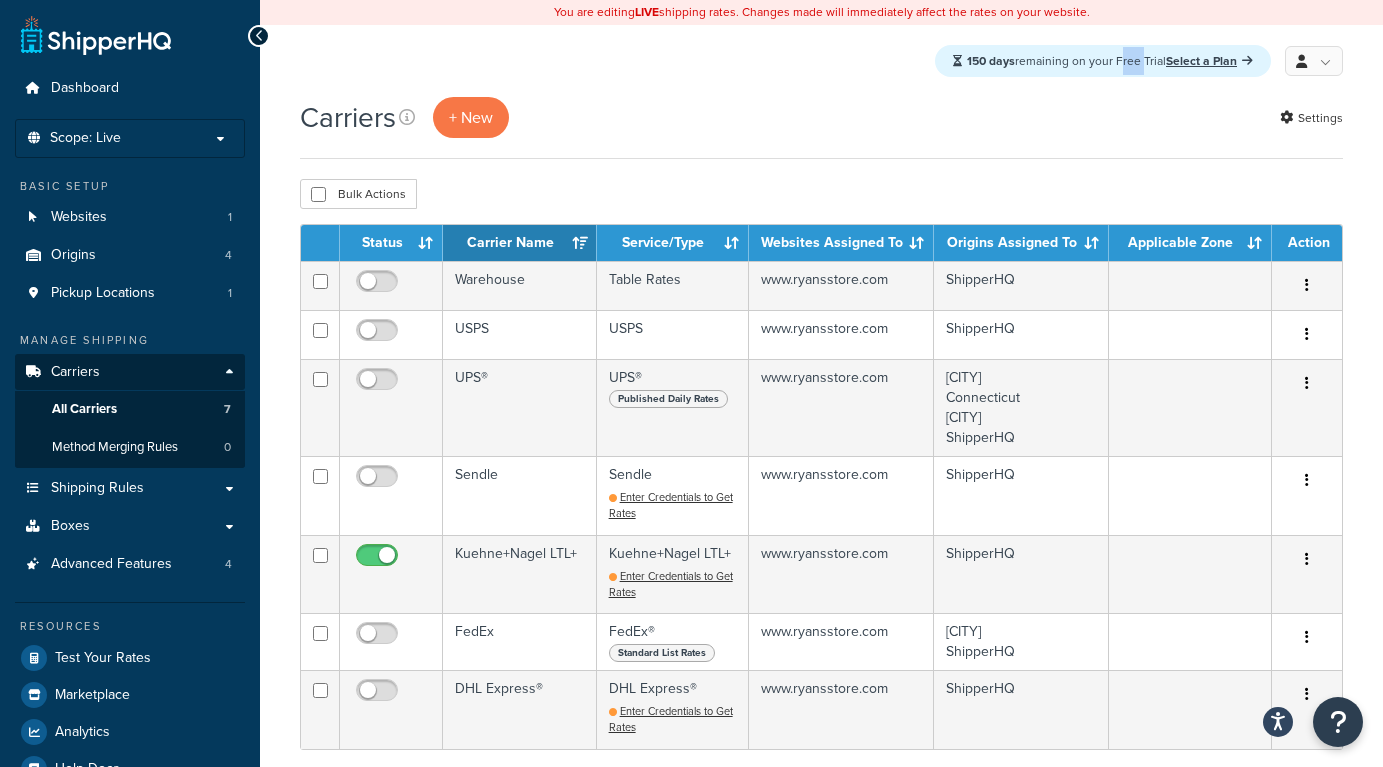 click on "150 days   remaining on your Free Trial
Select a Plan" at bounding box center [1103, 61] 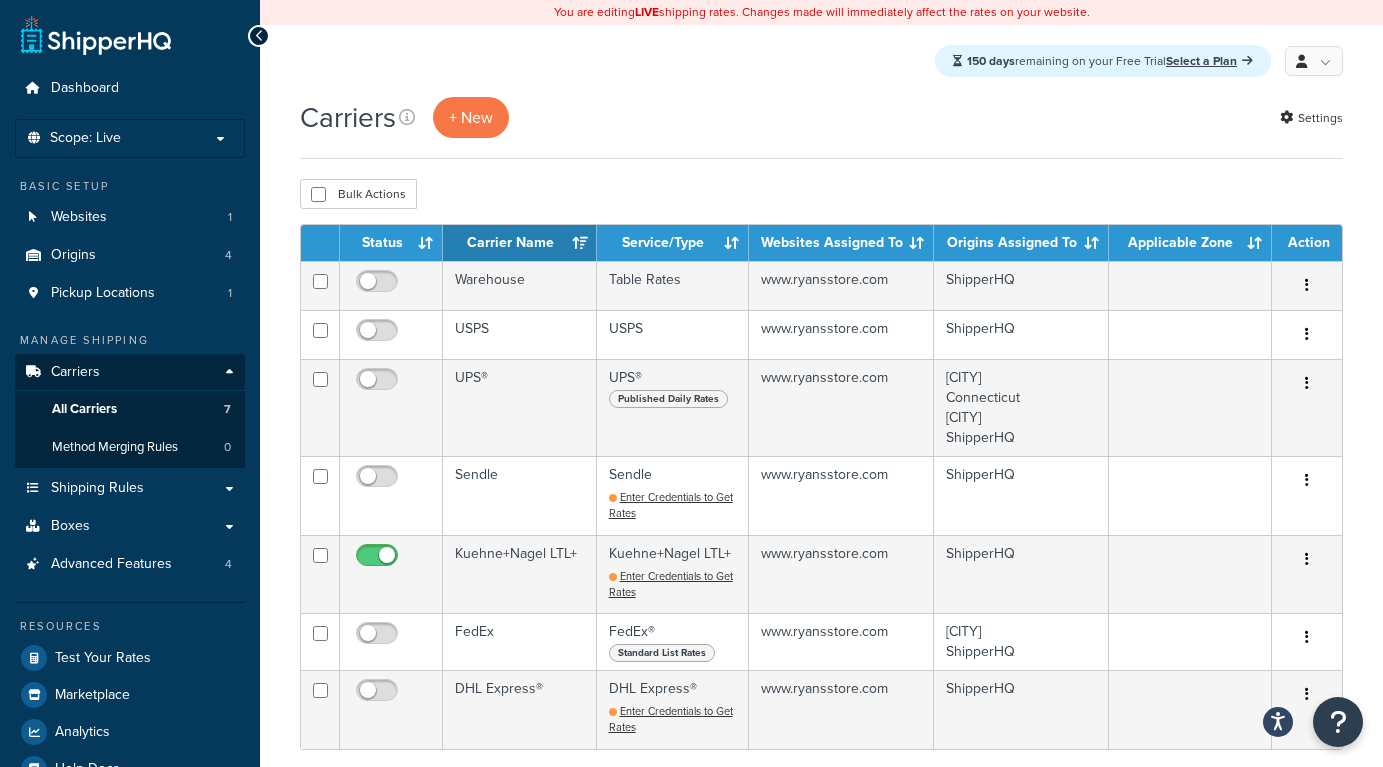 click on "150 days   remaining on your Free Trial
Select a Plan" at bounding box center (1103, 61) 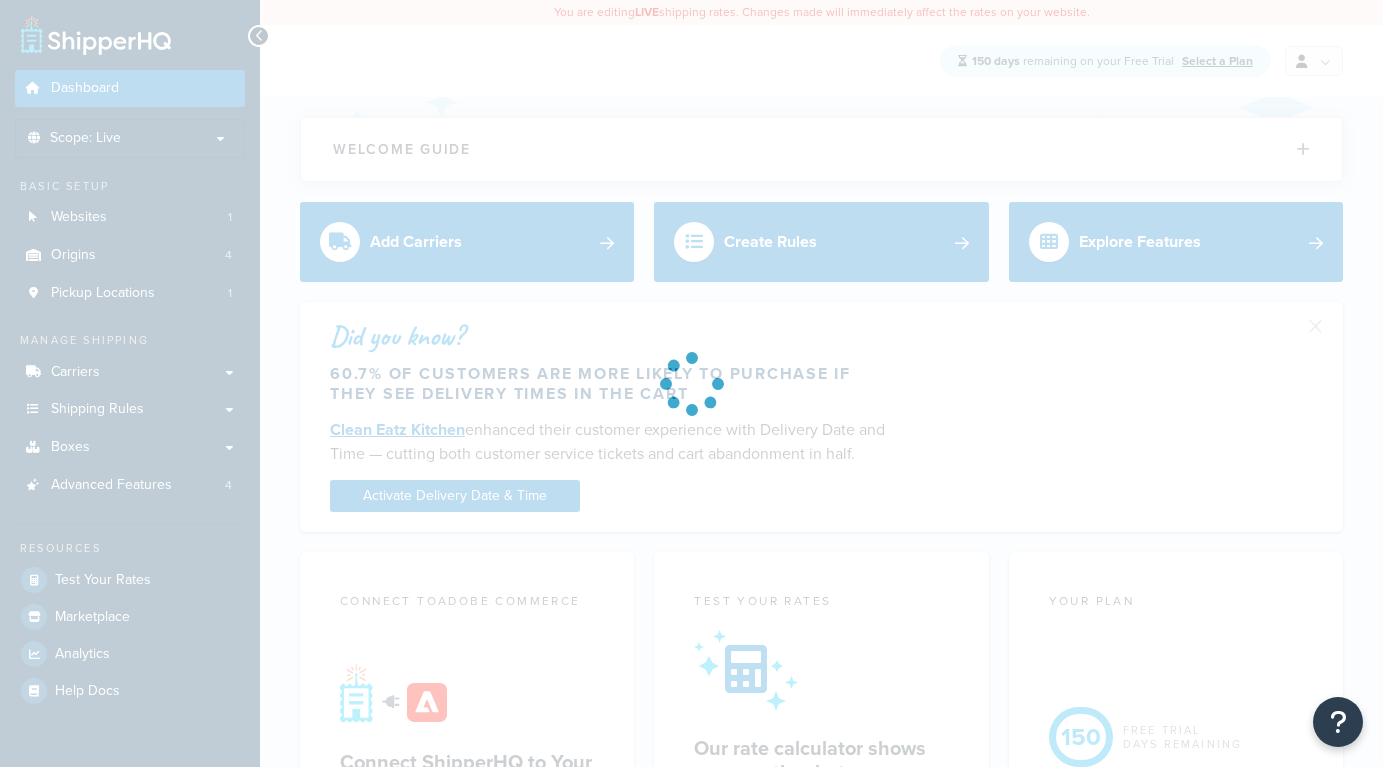 scroll, scrollTop: 0, scrollLeft: 0, axis: both 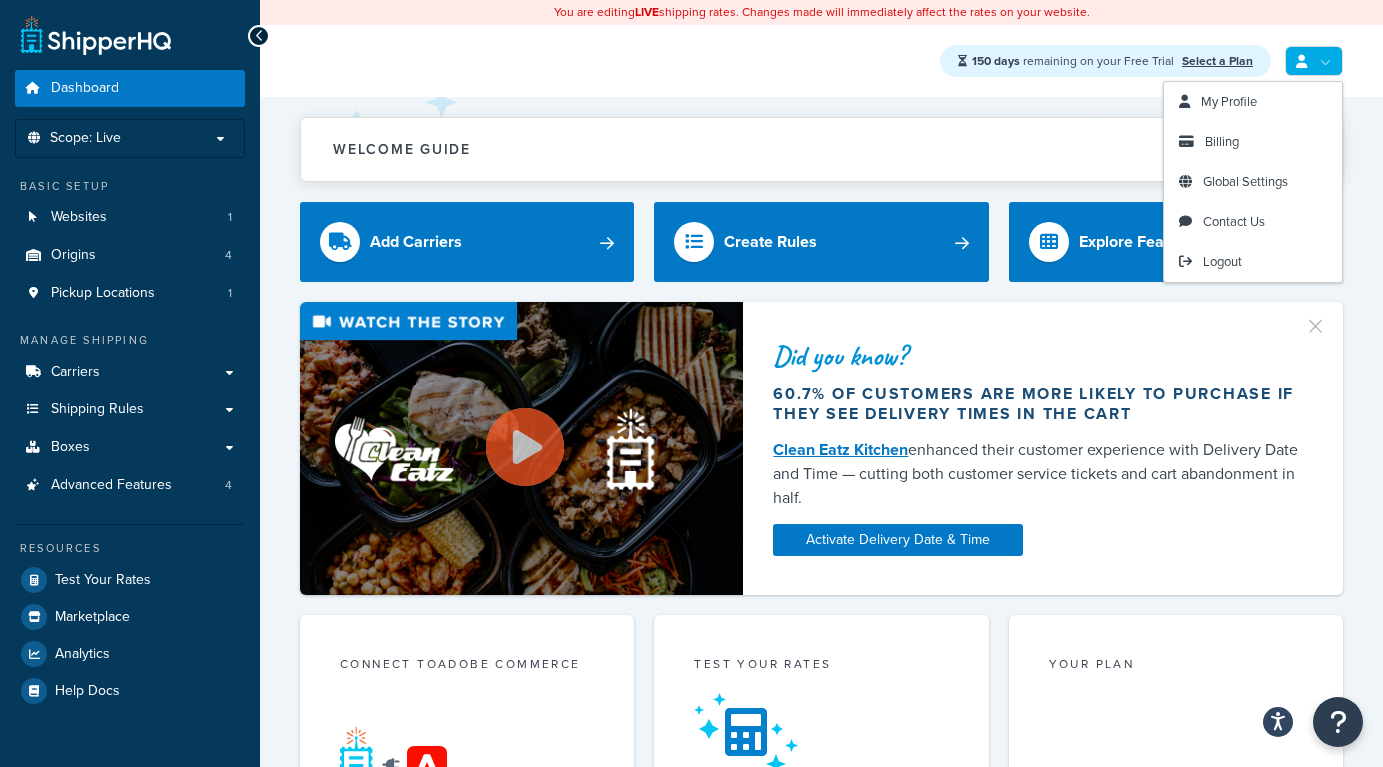 click at bounding box center [1314, 61] 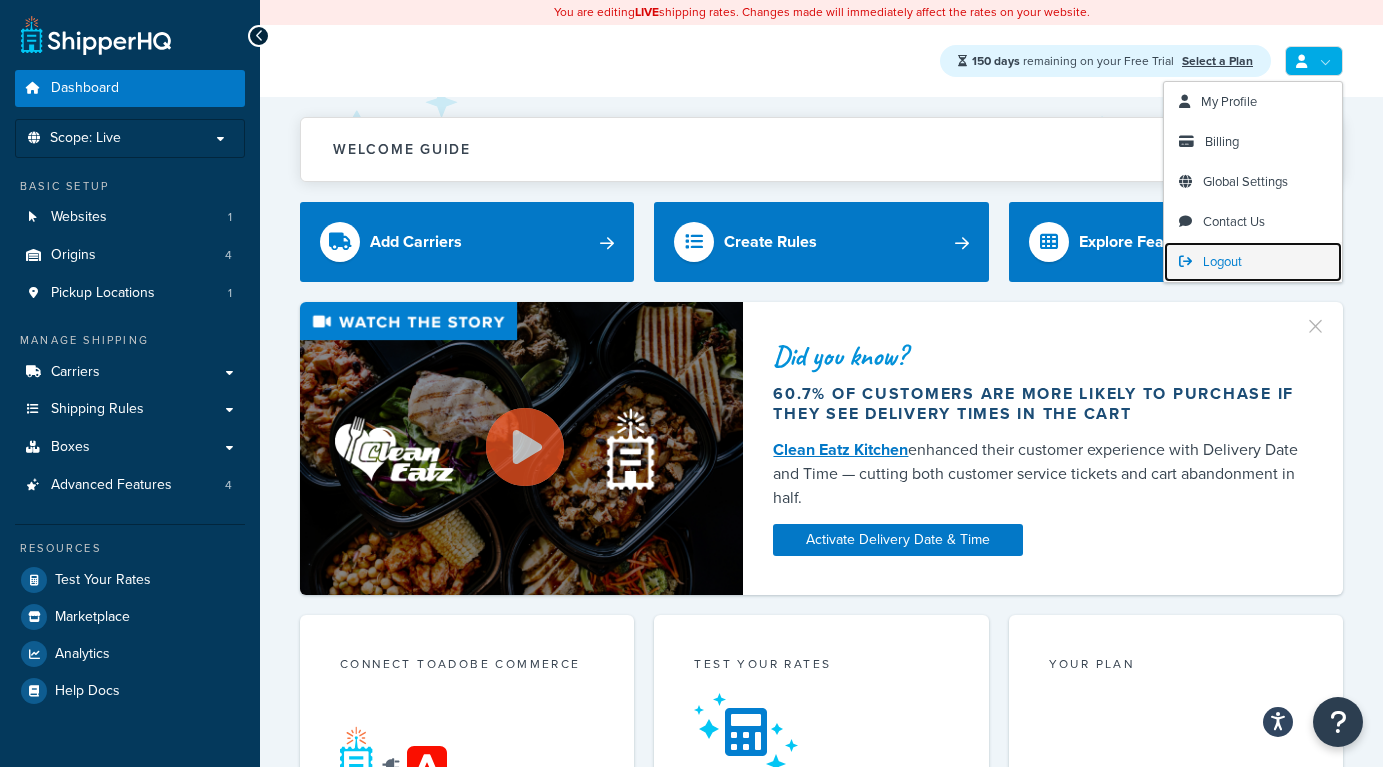 click on "Logout" at bounding box center [1222, 261] 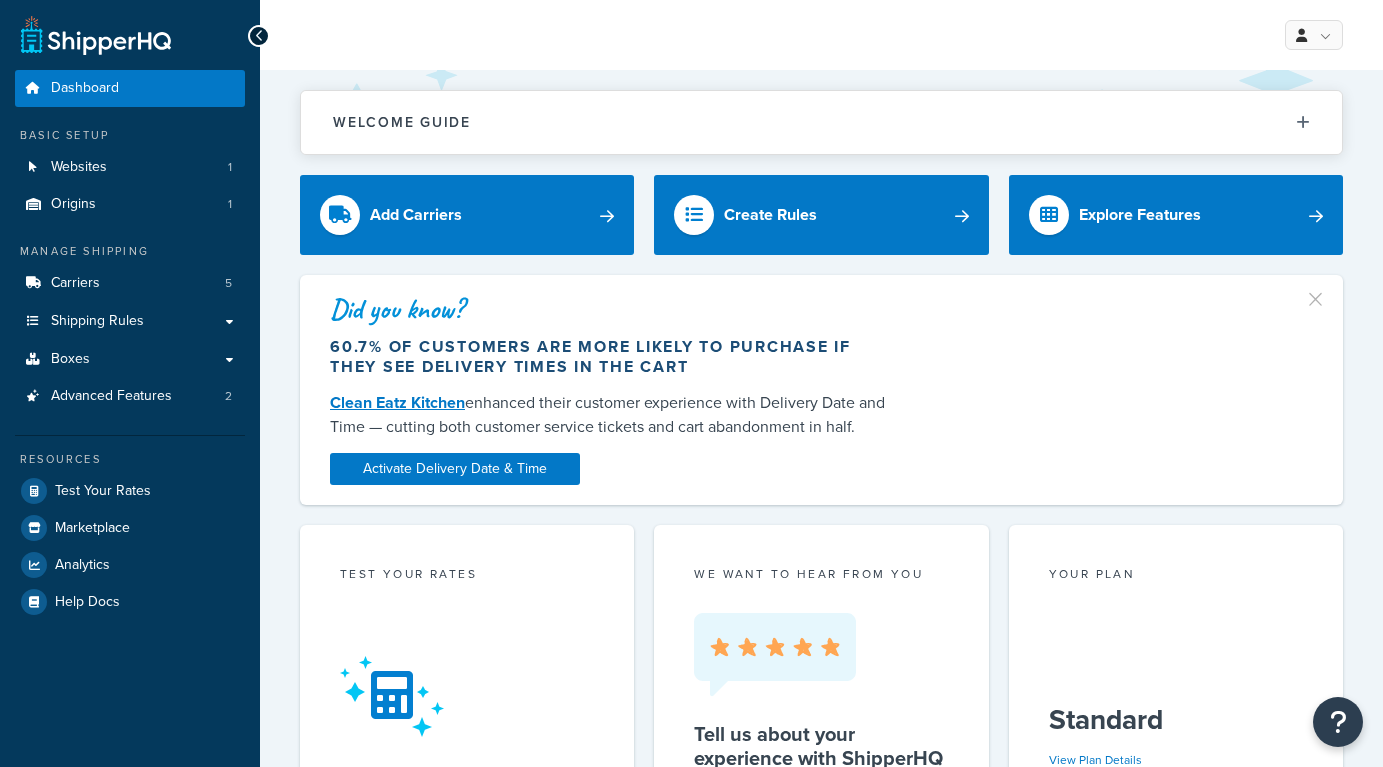 scroll, scrollTop: 0, scrollLeft: 0, axis: both 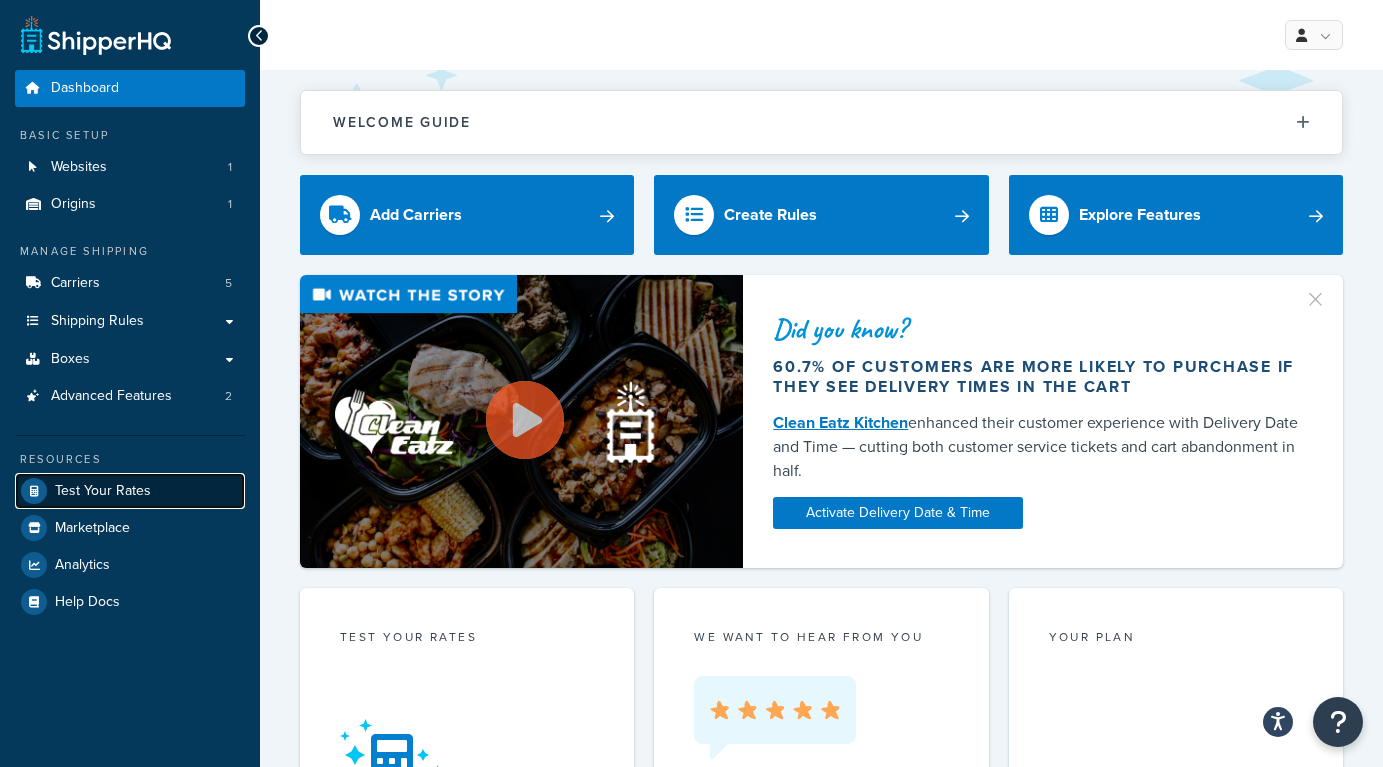 click on "Test Your Rates" at bounding box center [130, 491] 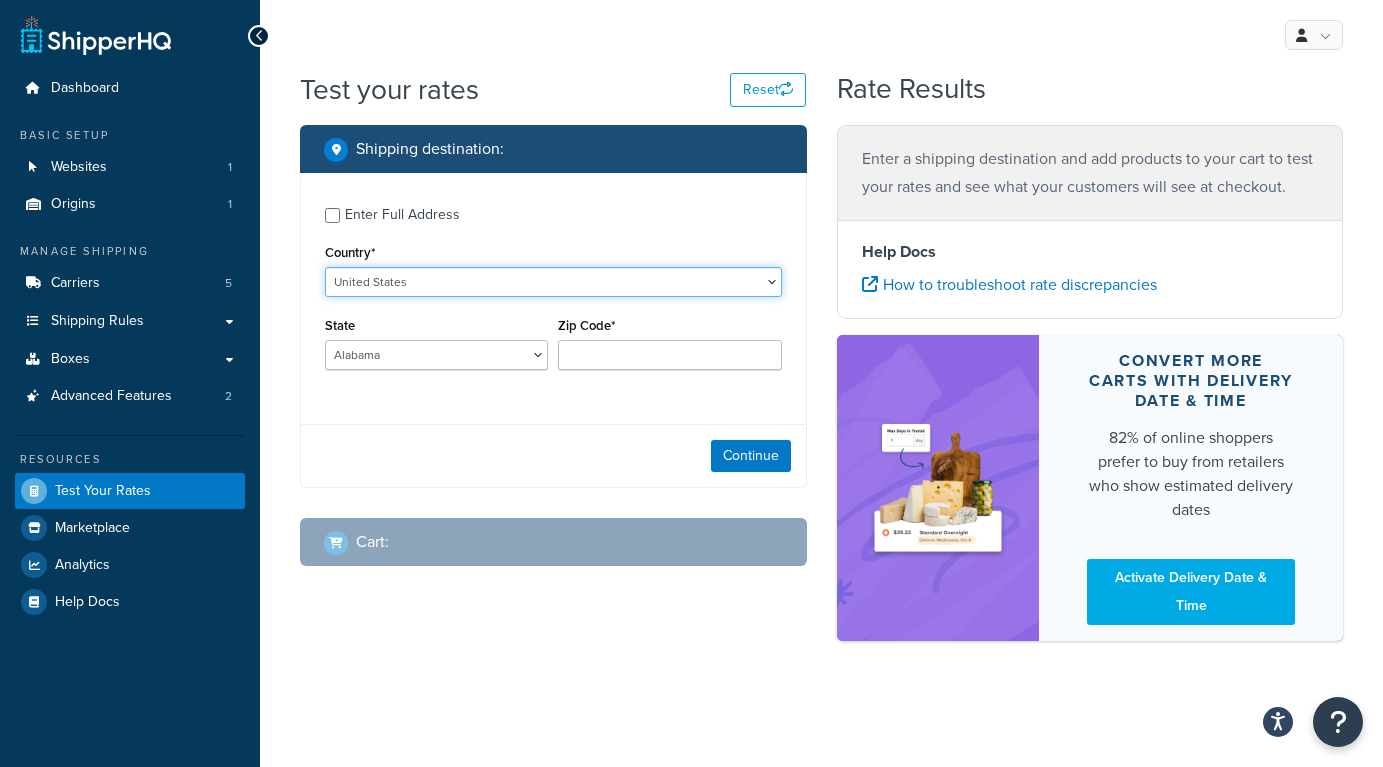 click on "United States  United Kingdom  Afghanistan  Åland Islands  Albania  Algeria  American Samoa  Andorra  Angola  Anguilla  Antarctica  Antigua and Barbuda  Argentina  Armenia  Aruba  Australia  Austria  Azerbaijan  Bahamas  Bahrain  Bangladesh  Barbados  Belarus  Belgium  Belize  Benin  Bermuda  Bhutan  Bolivia  Bonaire, Sint Eustatius and Saba  Bosnia and Herzegovina  Botswana  Bouvet Island  Brazil  British Indian Ocean Territory  Brunei Darussalam  Bulgaria  Burkina Faso  Burundi  Cambodia  Cameroon  Canada  Cape Verde  Cayman Islands  Central African Republic  Chad  Chile  China  Christmas Island  Cocos (Keeling) Islands  Colombia  Comoros  Congo  Congo, The Democratic Republic of the  Cook Islands  Costa Rica  Côte d'Ivoire  Croatia  Cuba  Curacao  Cyprus  Czech Republic  Denmark  Djibouti  Dominica  Dominican Republic  Ecuador  Egypt  El Salvador  Equatorial Guinea  Eritrea  Estonia  Ethiopia  Falkland Islands (Malvinas)  Faroe Islands  Fiji  Finland  France  French Guiana  French Polynesia  Gabon  Guam" at bounding box center [553, 282] 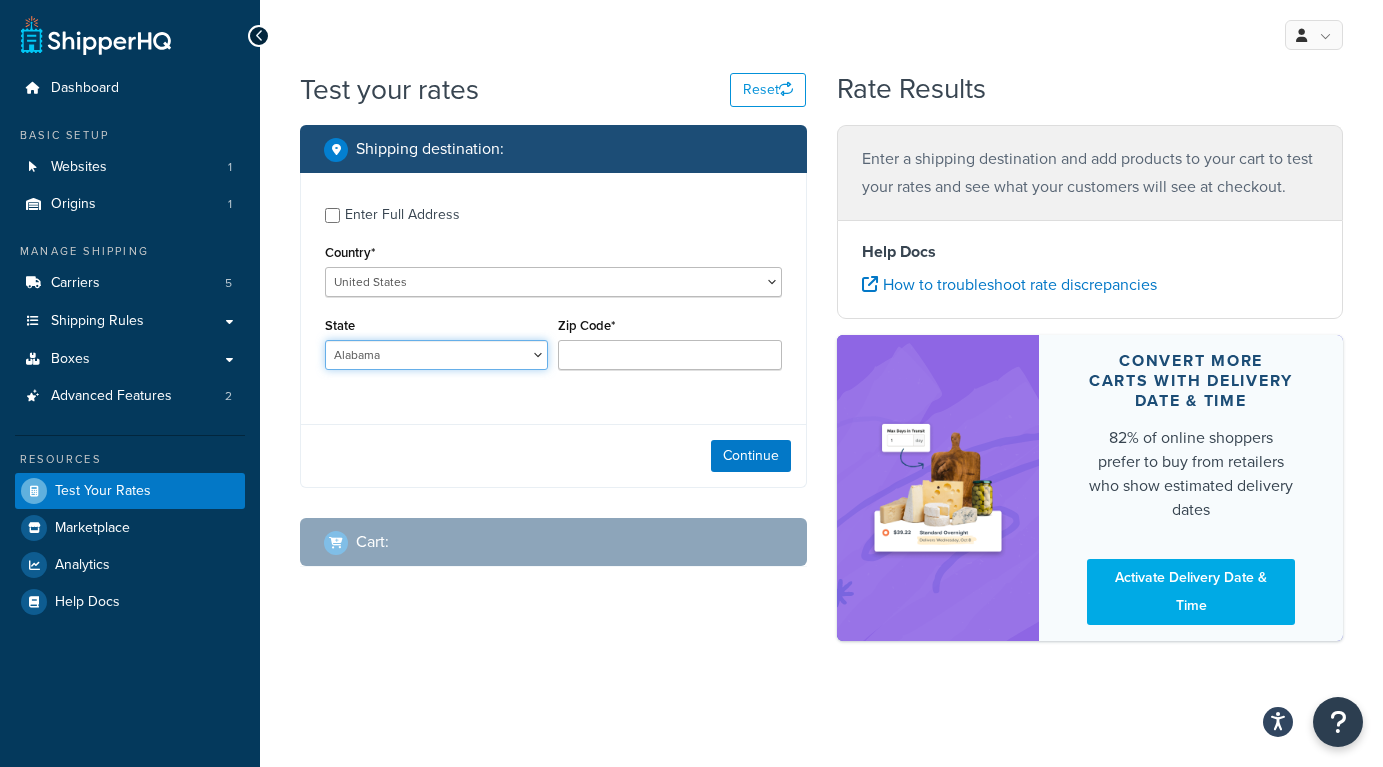 click on "Alabama  Alaska  American Samoa  Arizona  Arkansas  Armed Forces Americas  Armed Forces Europe, Middle East, Africa, Canada  Armed Forces Pacific  California  Colorado  Connecticut  Delaware  District of Columbia  Federated States of Micronesia  Florida  Georgia  Guam  Hawaii  Idaho  Illinois  Indiana  Iowa  Kansas  Kentucky  Louisiana  Maine  Marshall Islands  Maryland  Massachusetts  Michigan  Minnesota  Mississippi  Missouri  Montana  Nebraska  Nevada  New Hampshire  New Jersey  New Mexico  New York  North Carolina  North Dakota  Northern Mariana Islands  Ohio  Oklahoma  Oregon  Palau  Pennsylvania  Puerto Rico  Rhode Island  South Carolina  South Dakota  Tennessee  Texas  United States Minor Outlying Islands  Utah  Vermont  Virgin Islands  Virginia  Washington  West Virginia  Wisconsin  Wyoming" at bounding box center (436, 355) 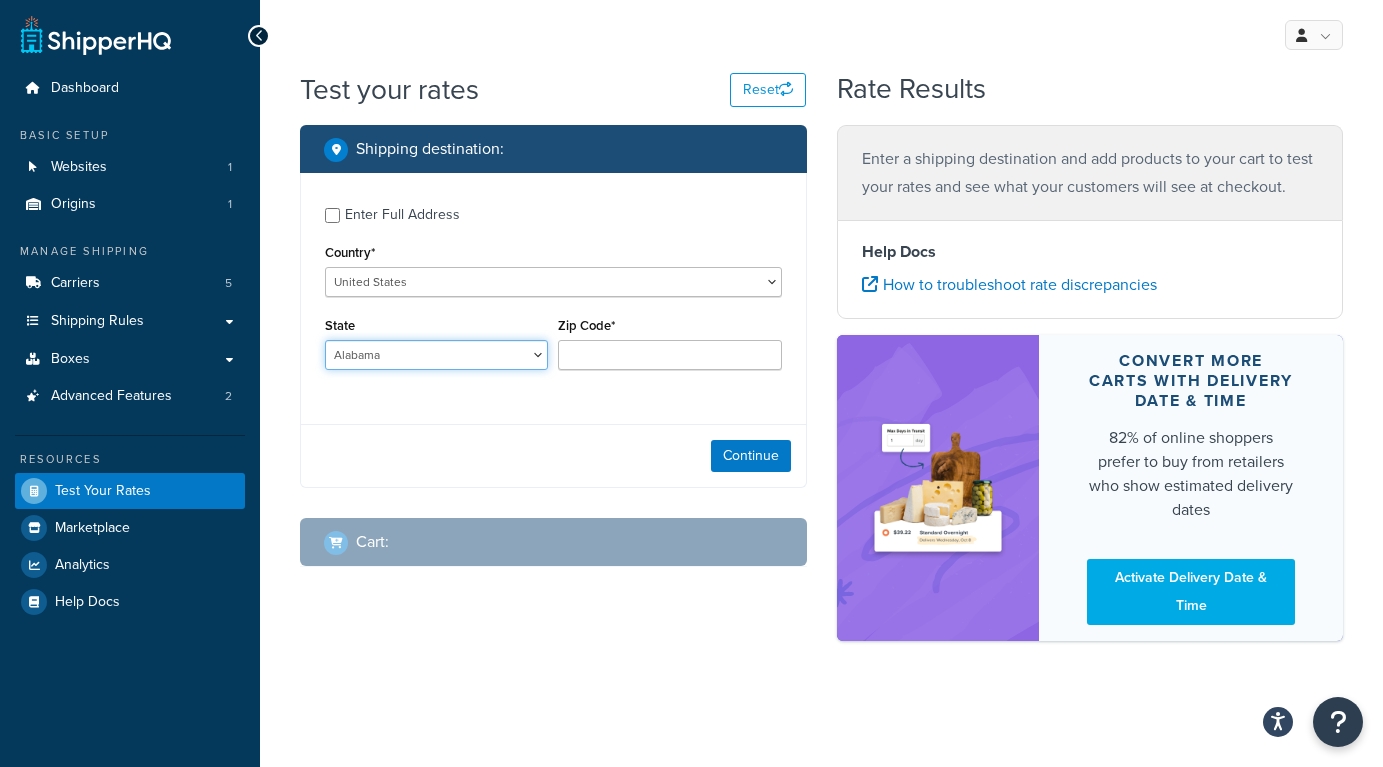 select on "TX" 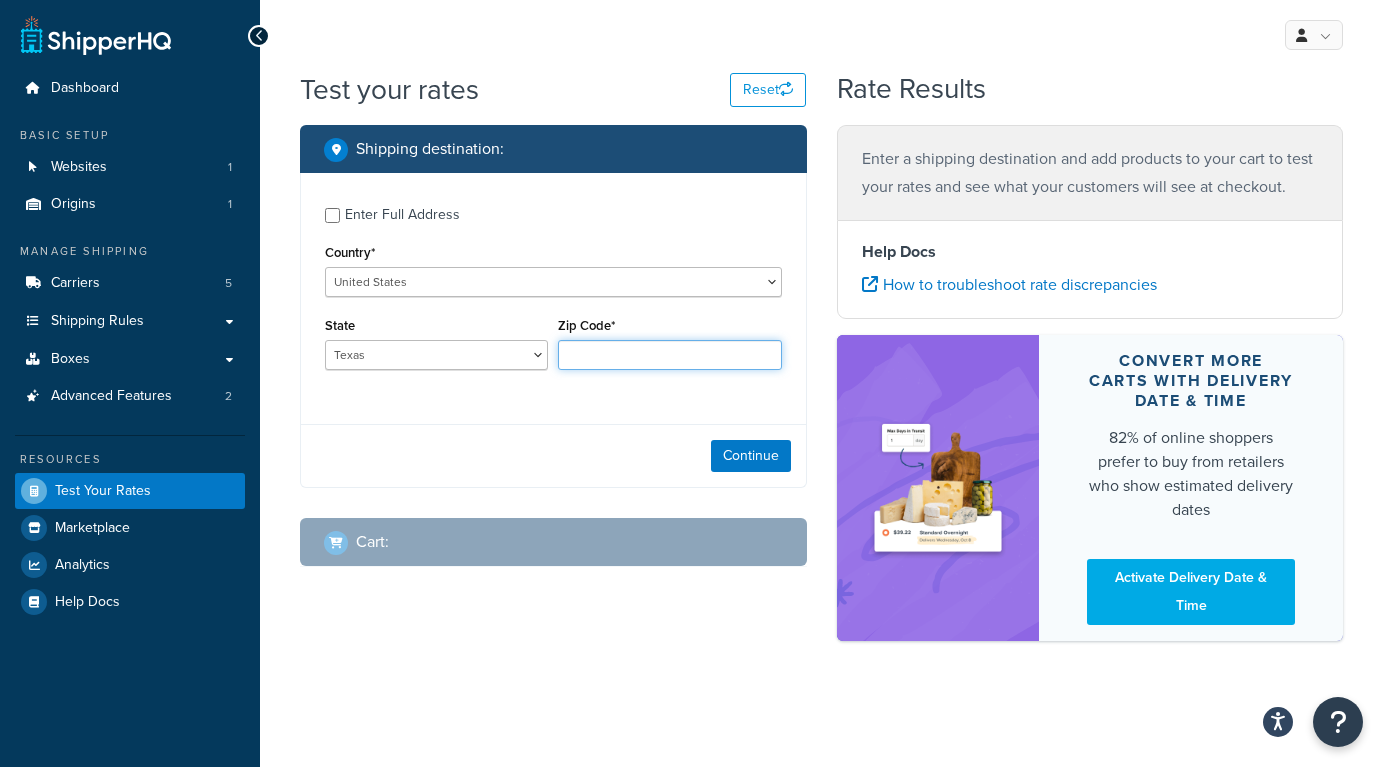 click on "Zip Code*" at bounding box center (669, 355) 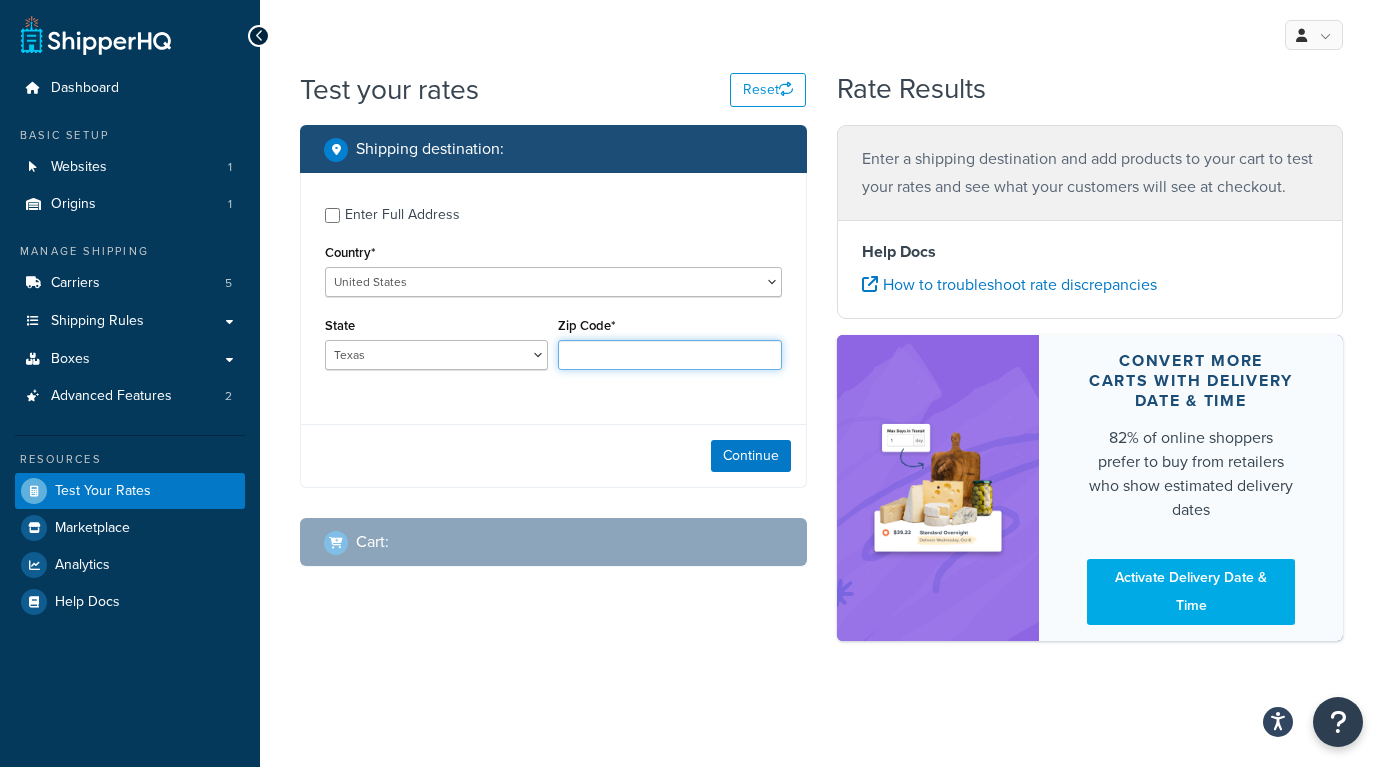 type on "[POSTAL_CODE]" 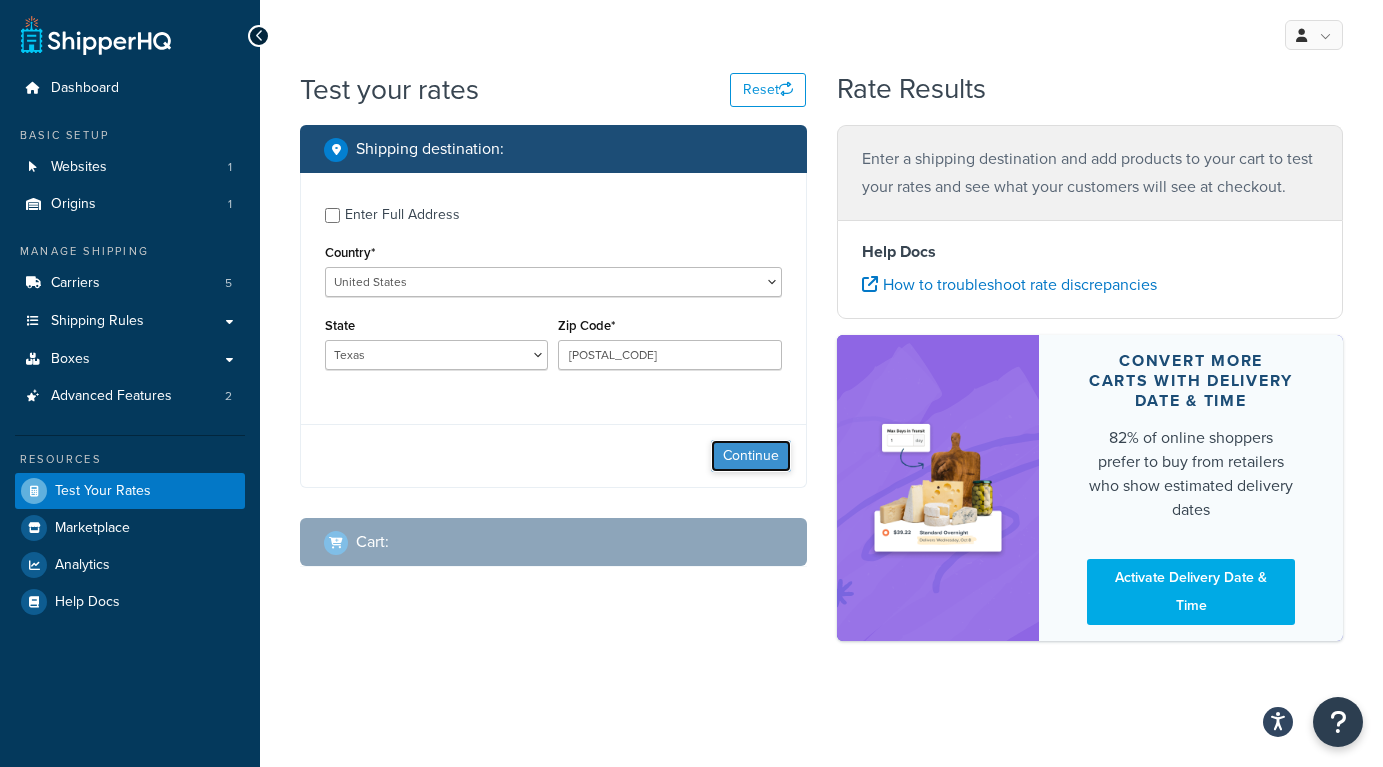 click on "Continue" at bounding box center [751, 456] 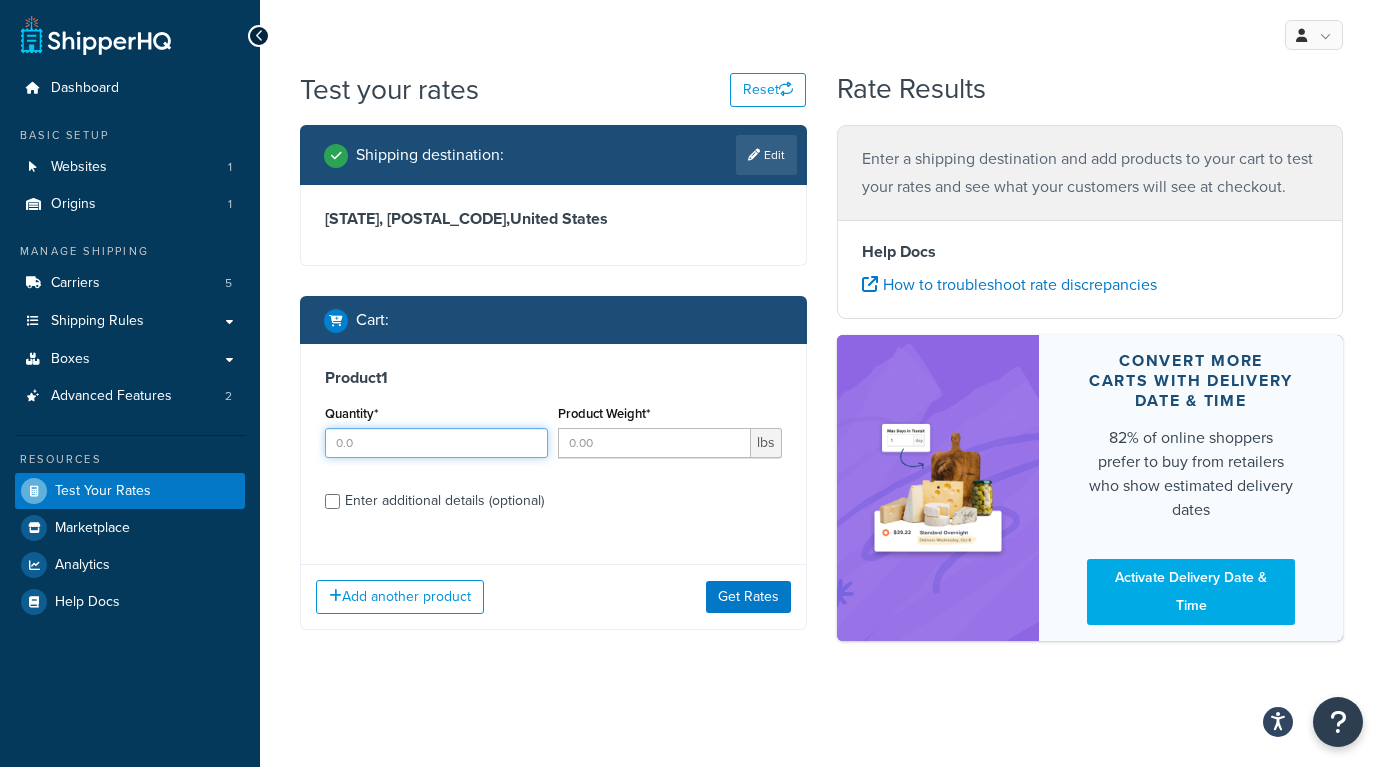 click on "Quantity*" at bounding box center (436, 443) 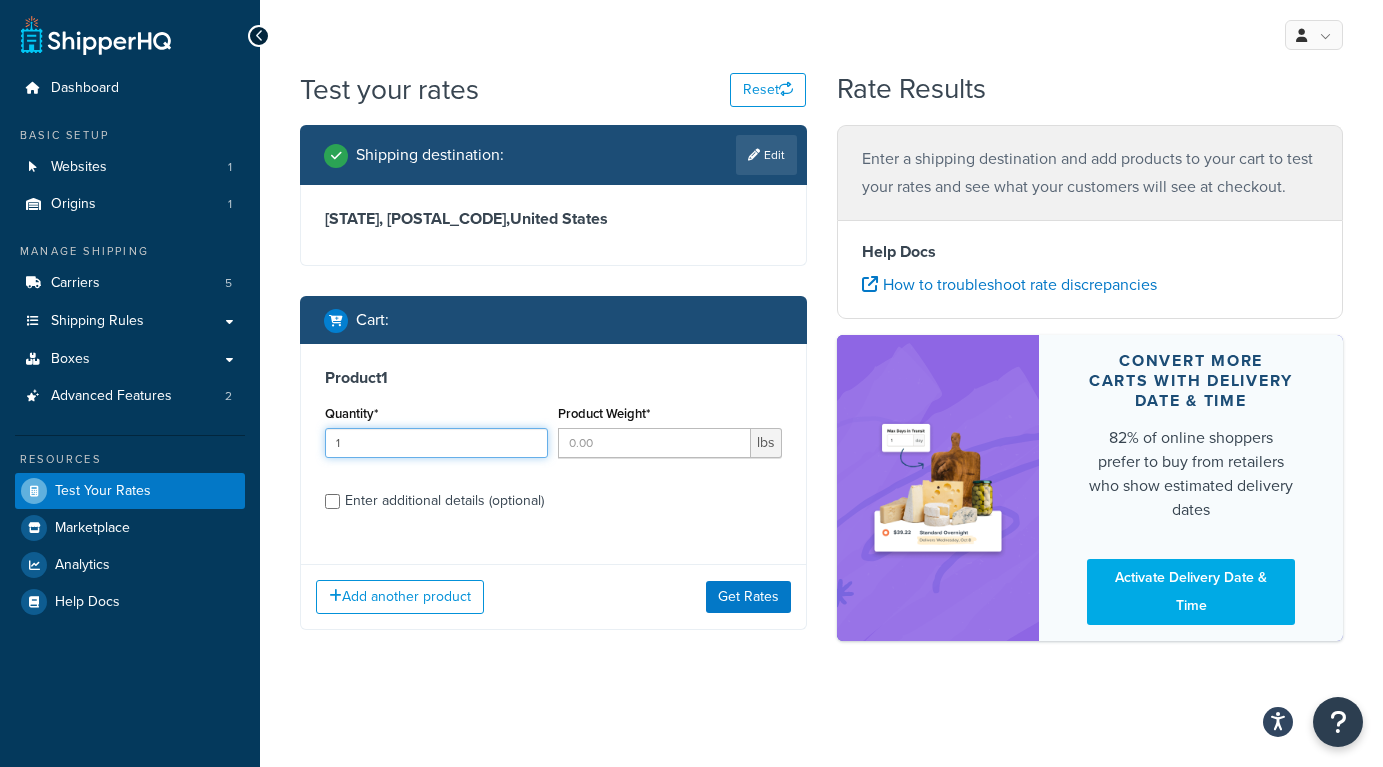 type on "1" 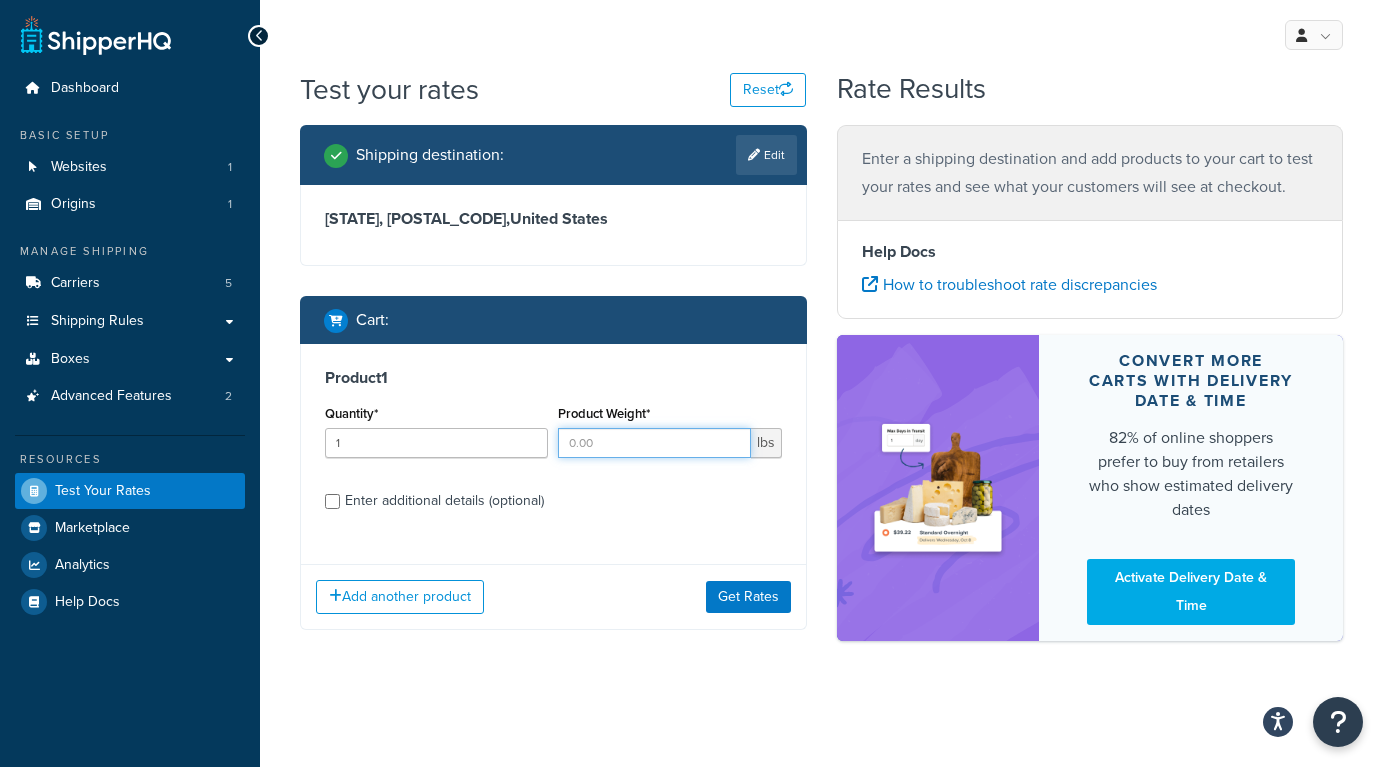 click on "Product Weight*" at bounding box center (654, 443) 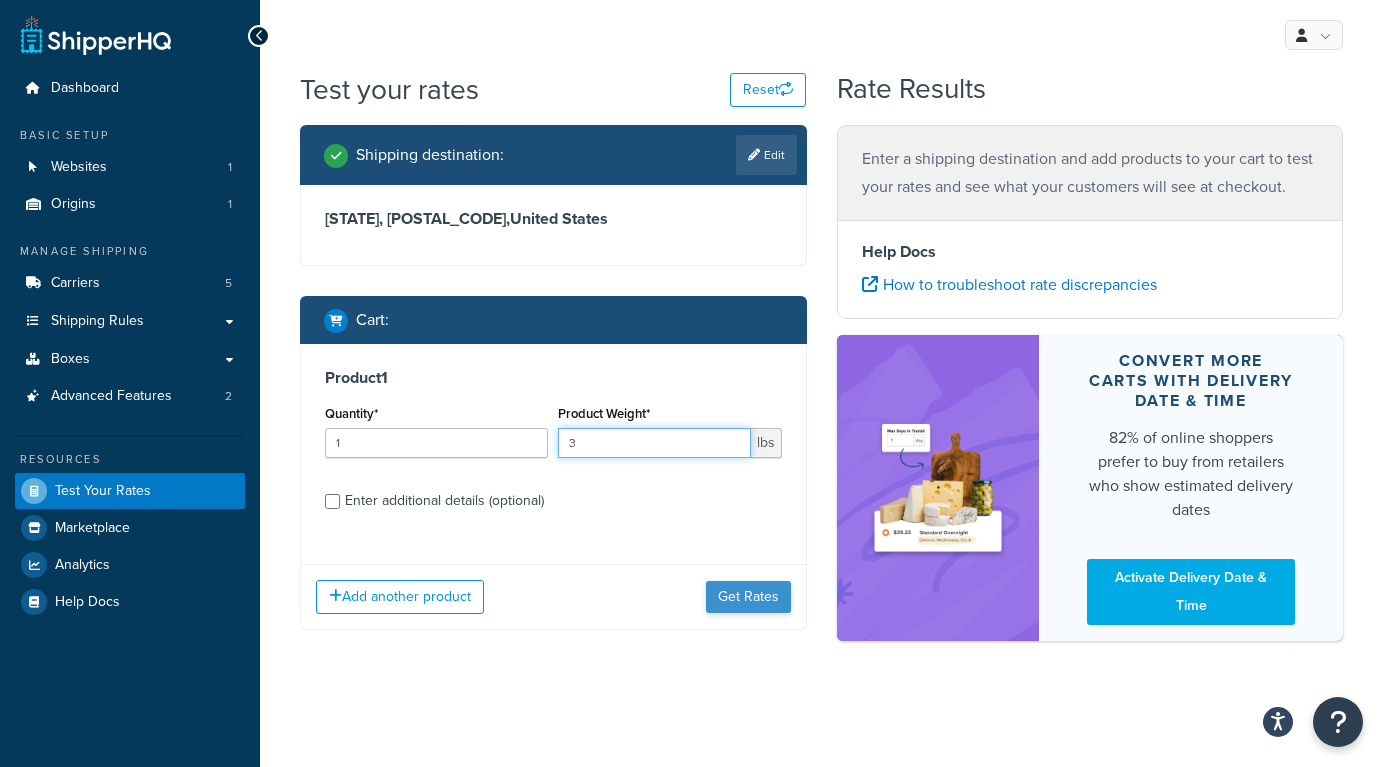type on "3" 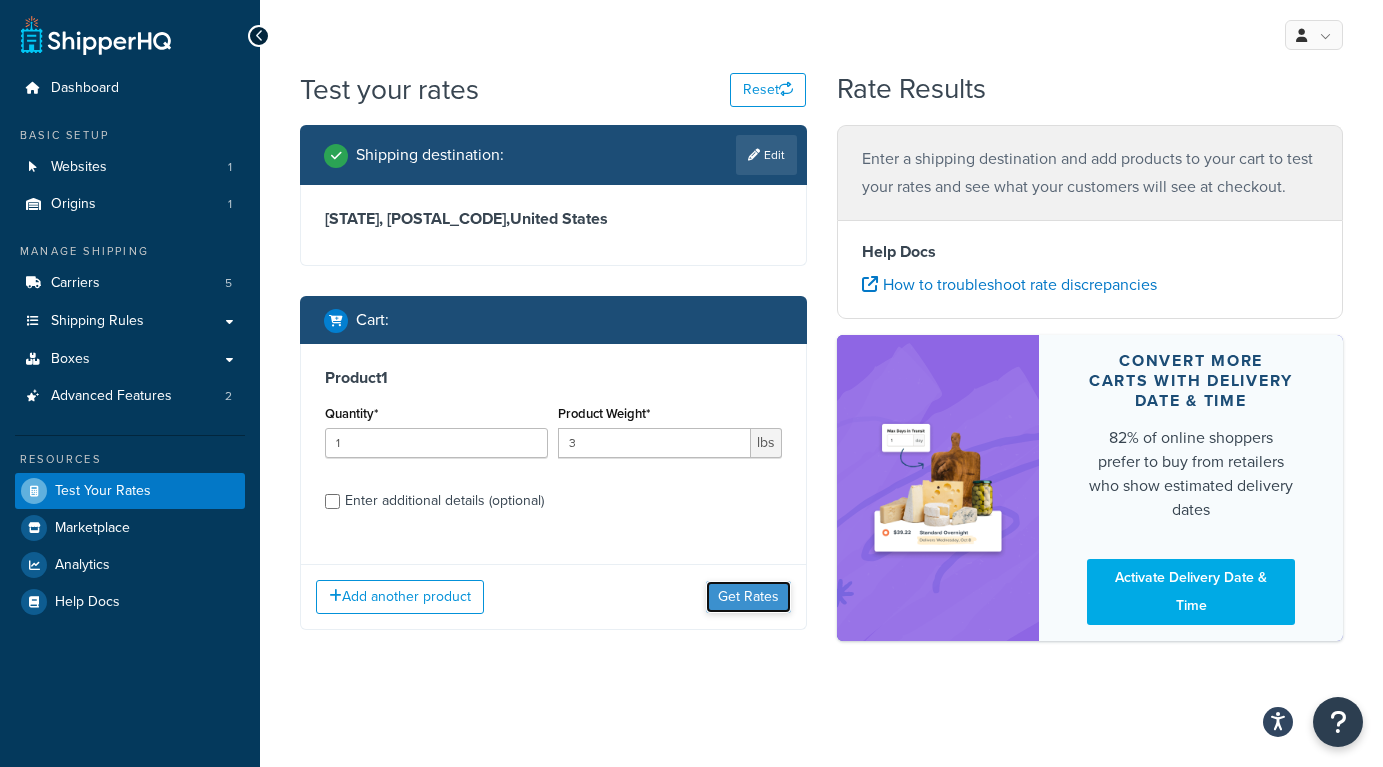 click on "Get Rates" at bounding box center (748, 597) 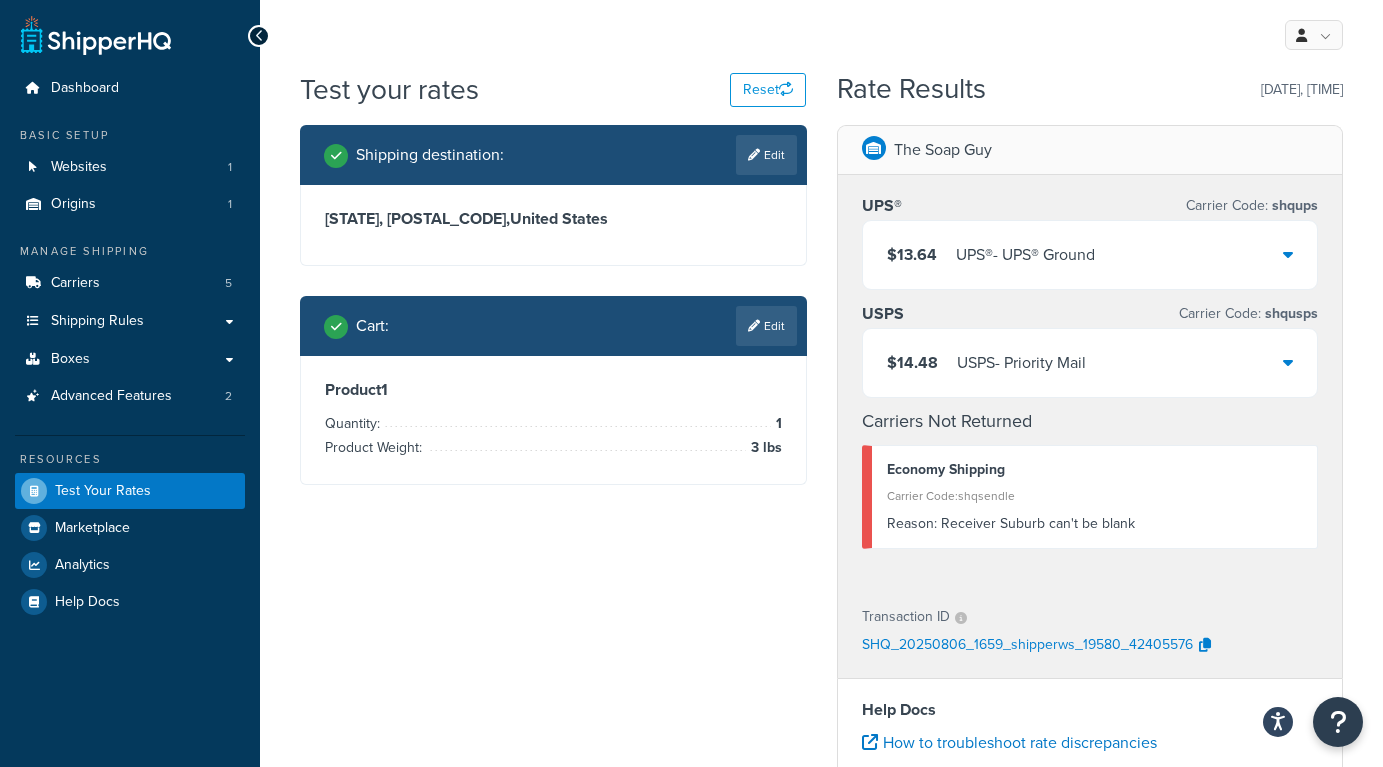 click on "USPS  -   Priority Mail" at bounding box center [1021, 363] 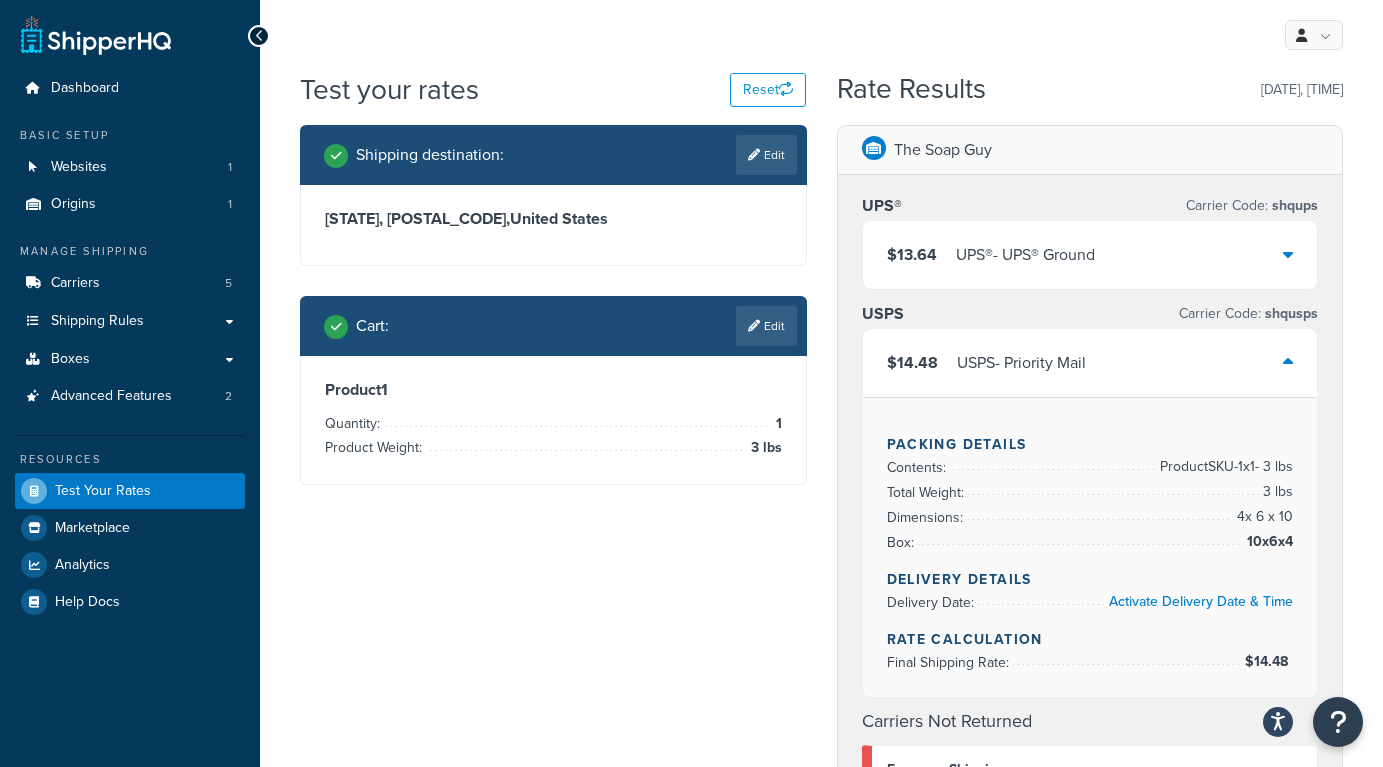click on "$14.48 USPS  -   Priority Mail" at bounding box center (1090, 363) 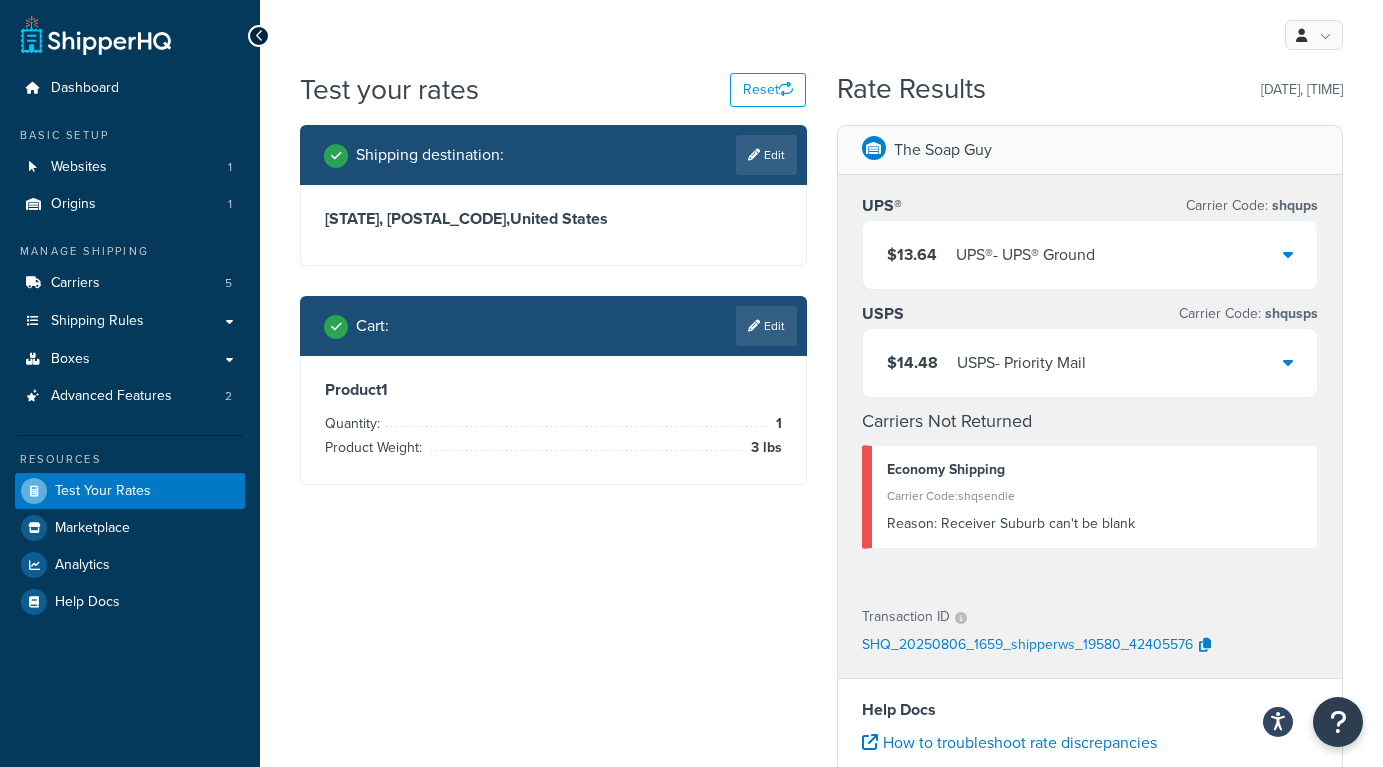 click on "$13.64 UPS®  -   UPS® Ground" at bounding box center [1090, 255] 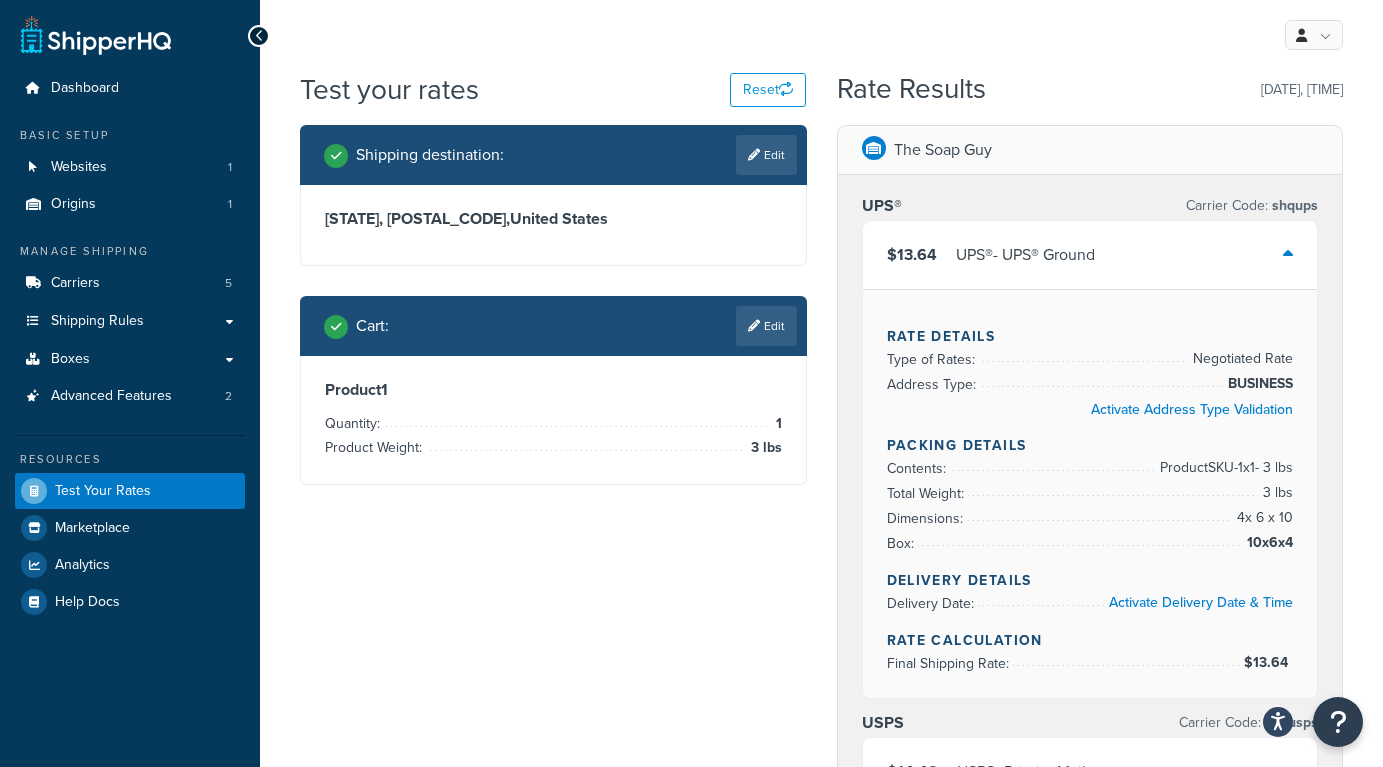click on "$13.64 UPS®  -   UPS® Ground" at bounding box center [1090, 255] 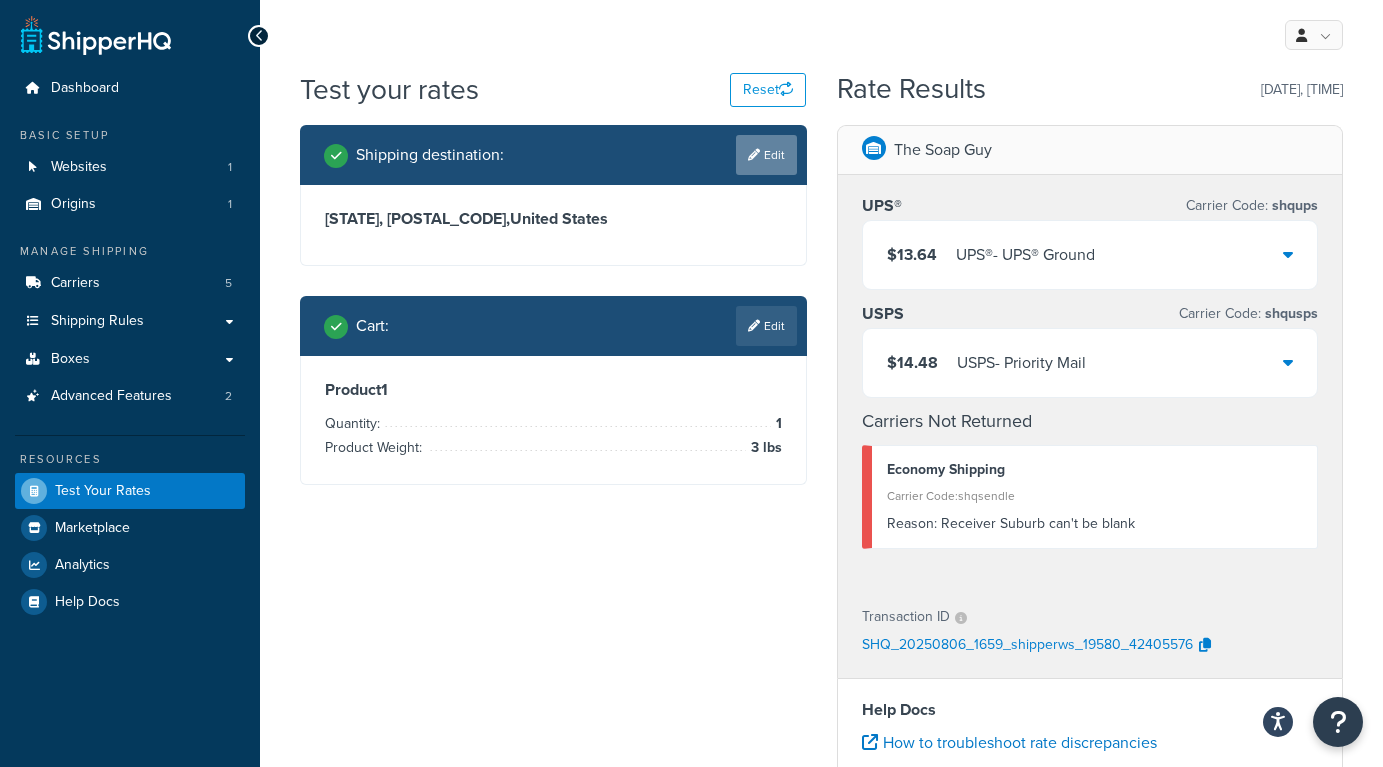 click at bounding box center [754, 155] 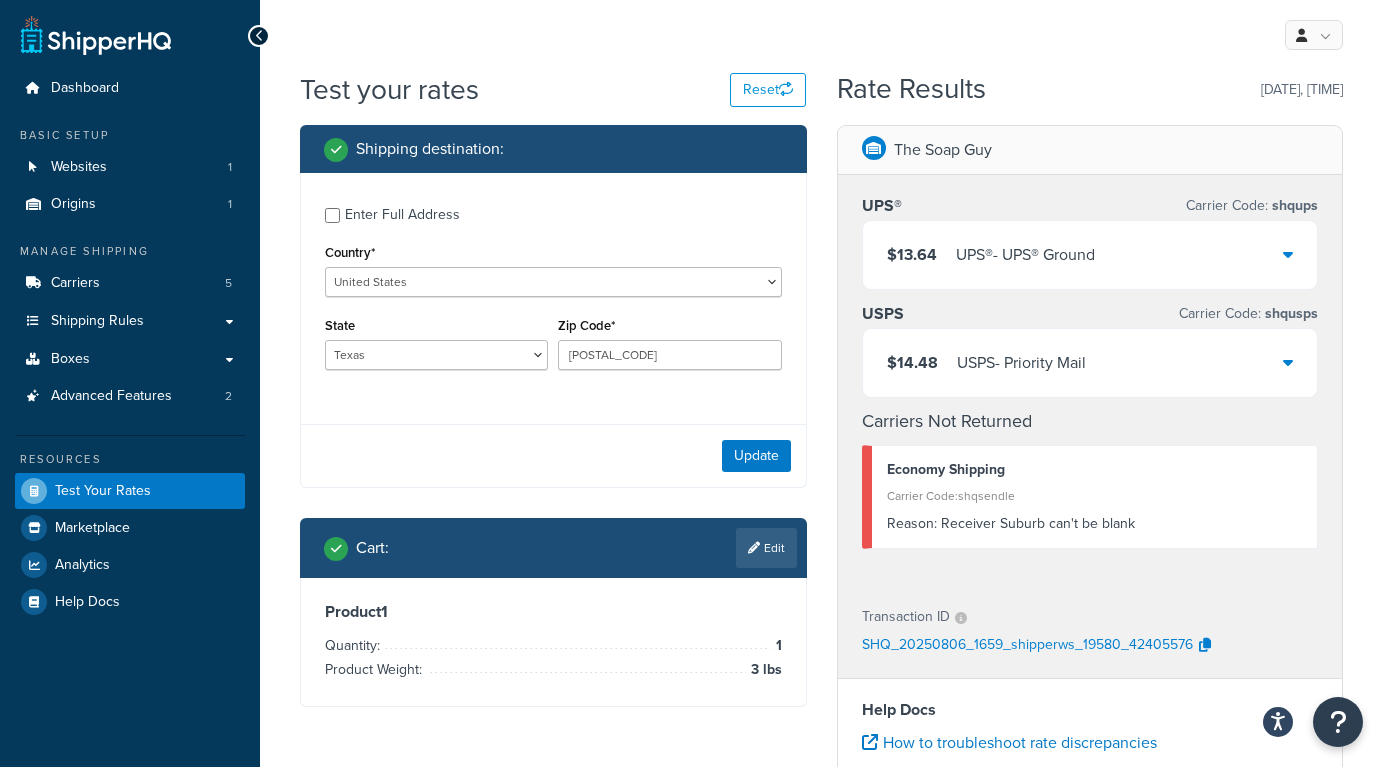 click on "Enter Full Address" at bounding box center (402, 215) 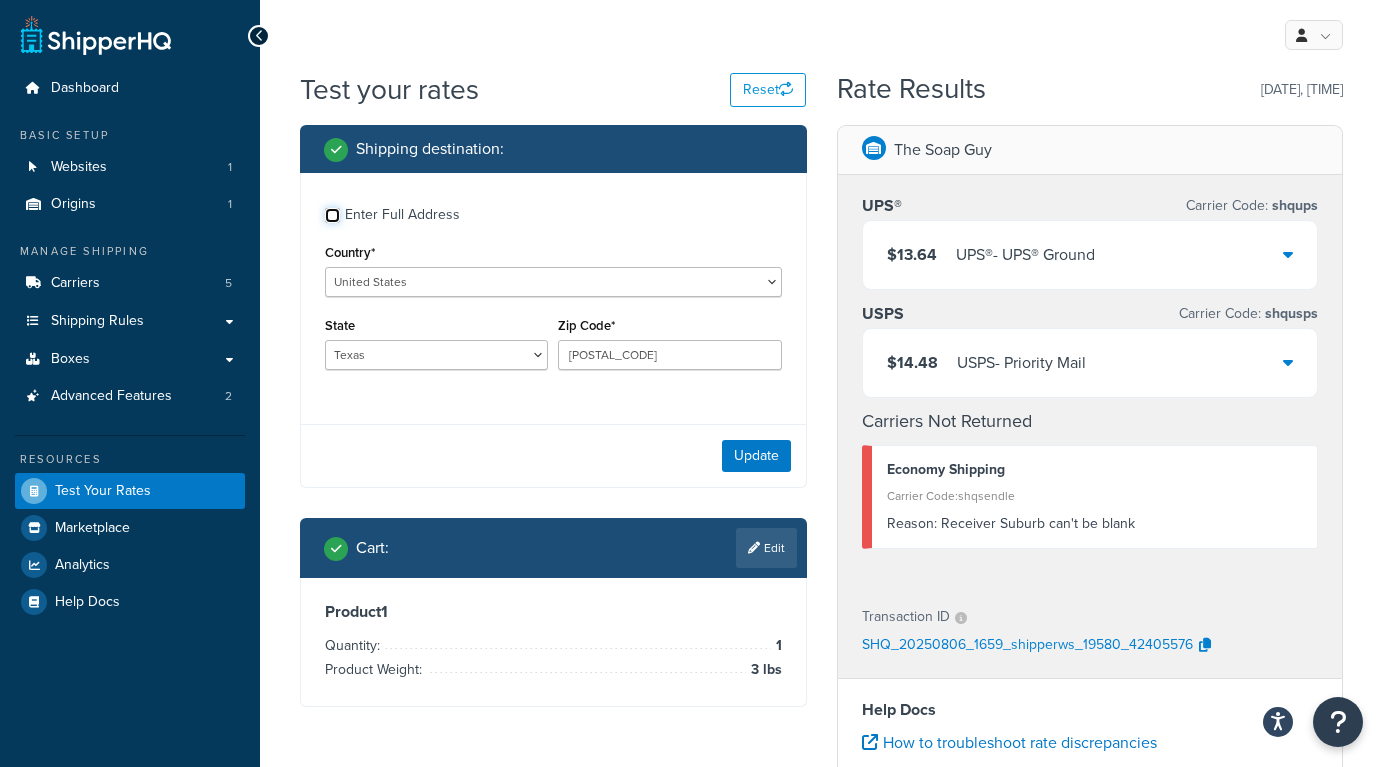 click on "Enter Full Address" at bounding box center (332, 215) 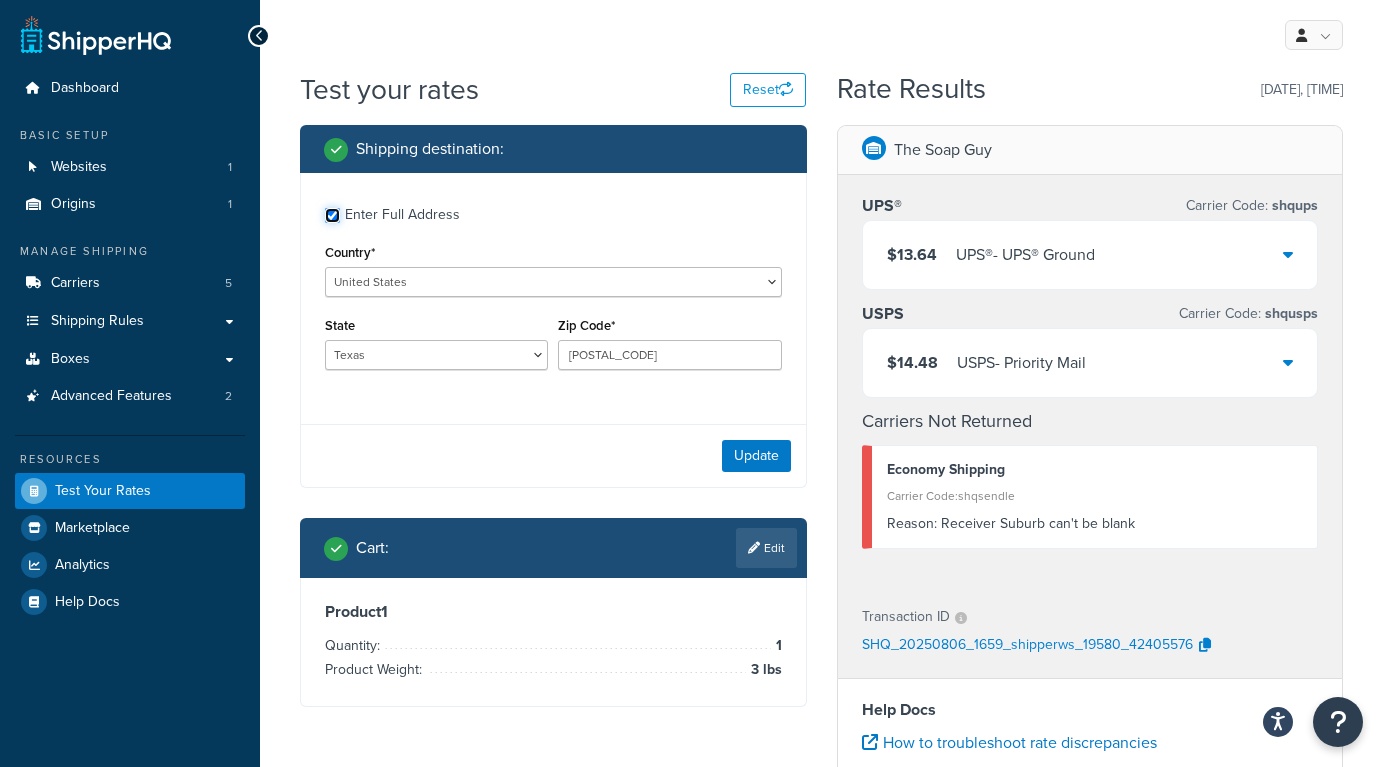 checkbox on "true" 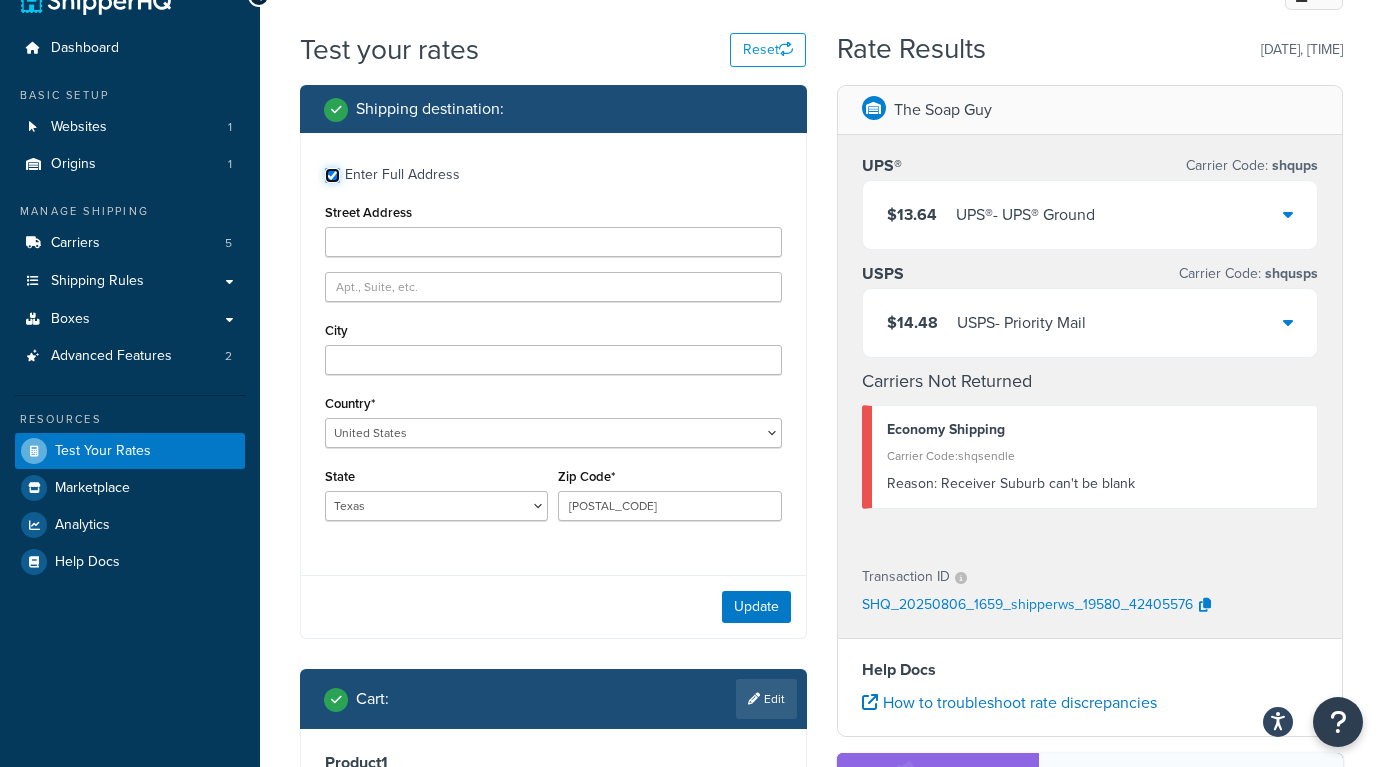 scroll, scrollTop: 47, scrollLeft: 0, axis: vertical 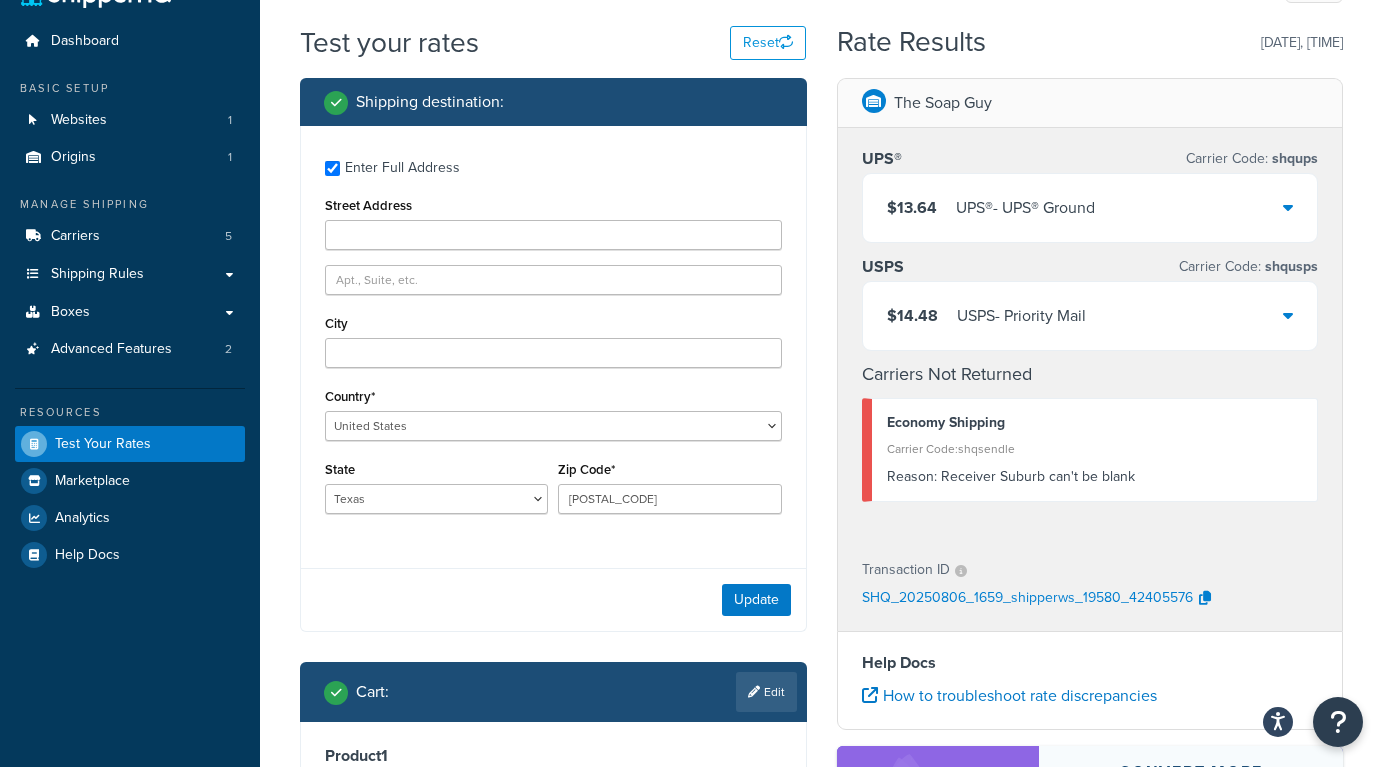 click on "Reason:   Receiver Suburb can't be blank" at bounding box center [1095, 477] 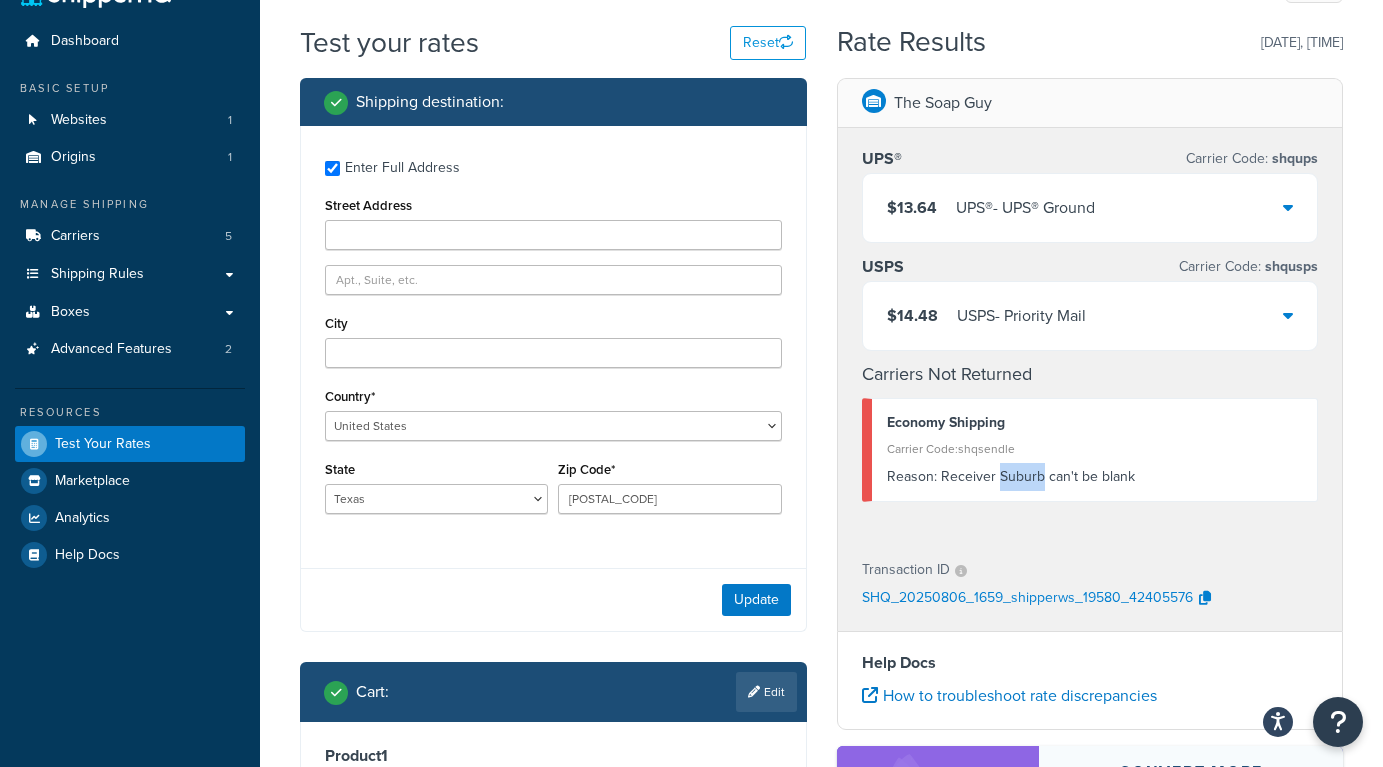 click on "Reason:   Receiver Suburb can't be blank" at bounding box center (1095, 477) 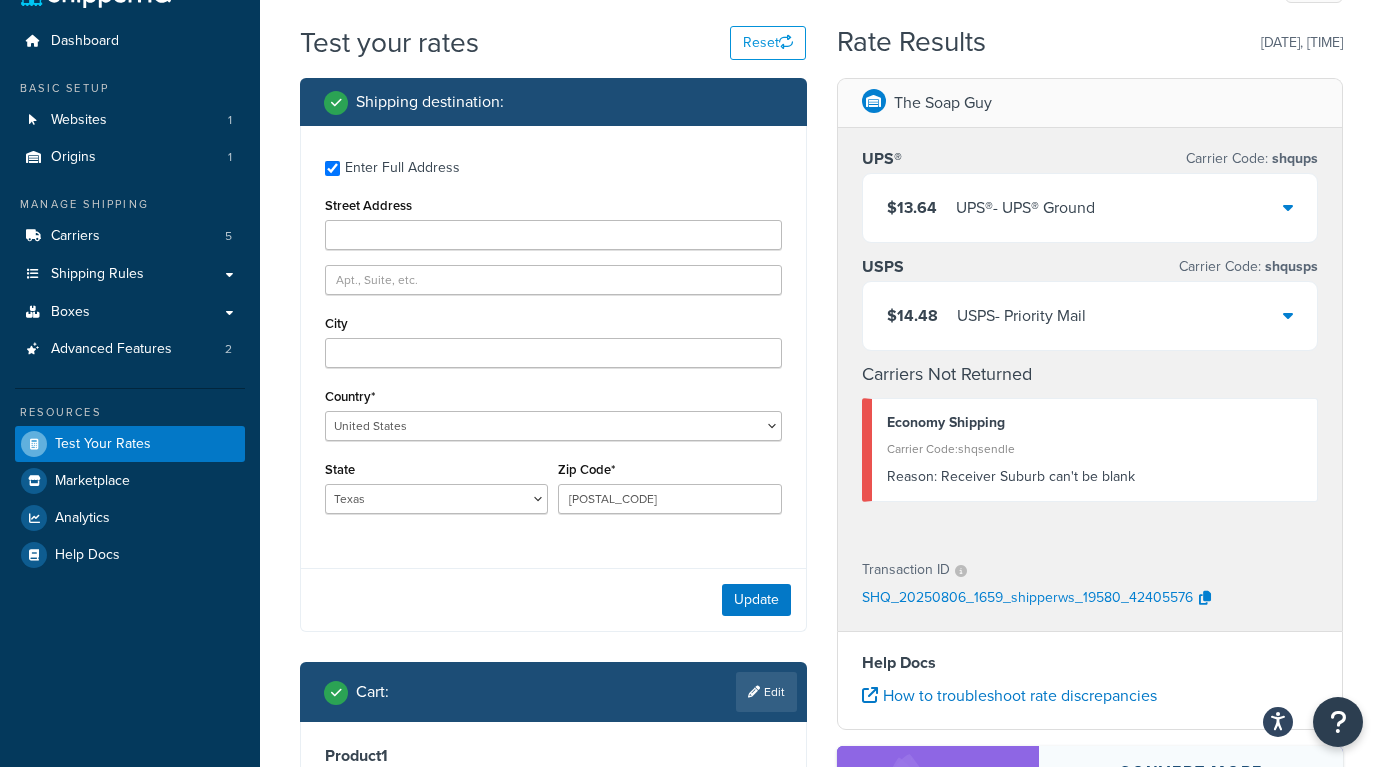 click on "Reason:   Receiver Suburb can't be blank" at bounding box center [1095, 477] 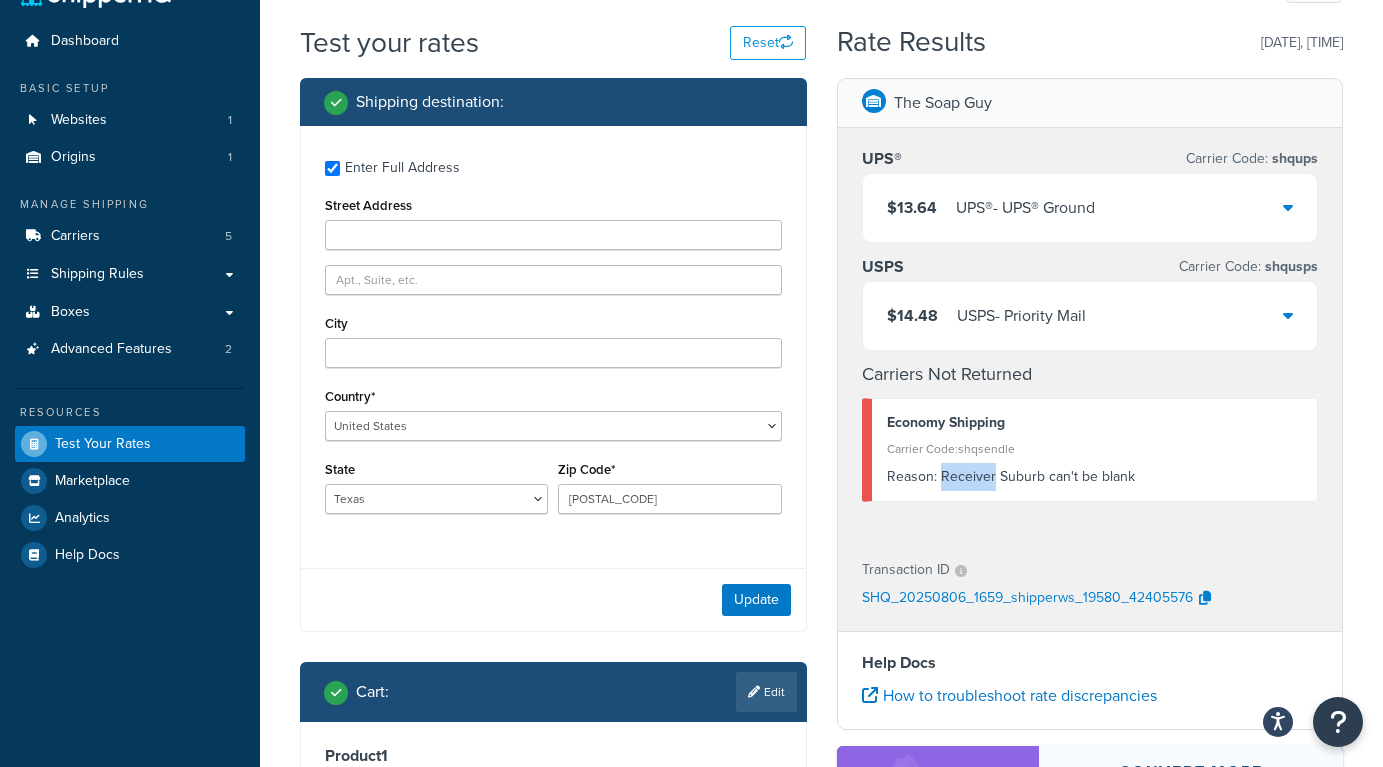 click on "Reason:   Receiver Suburb can't be blank" at bounding box center [1095, 477] 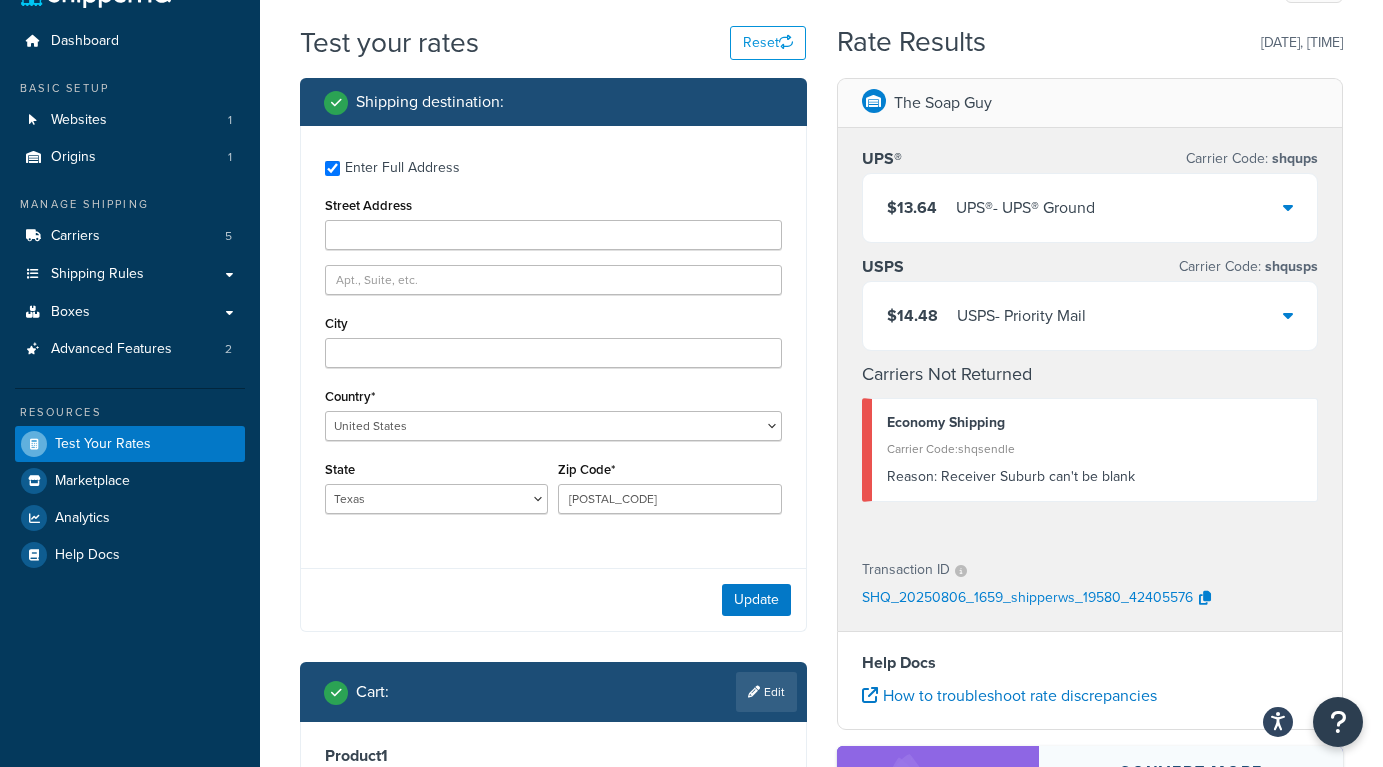 click on "Reason:   Receiver Suburb can't be blank" at bounding box center [1095, 477] 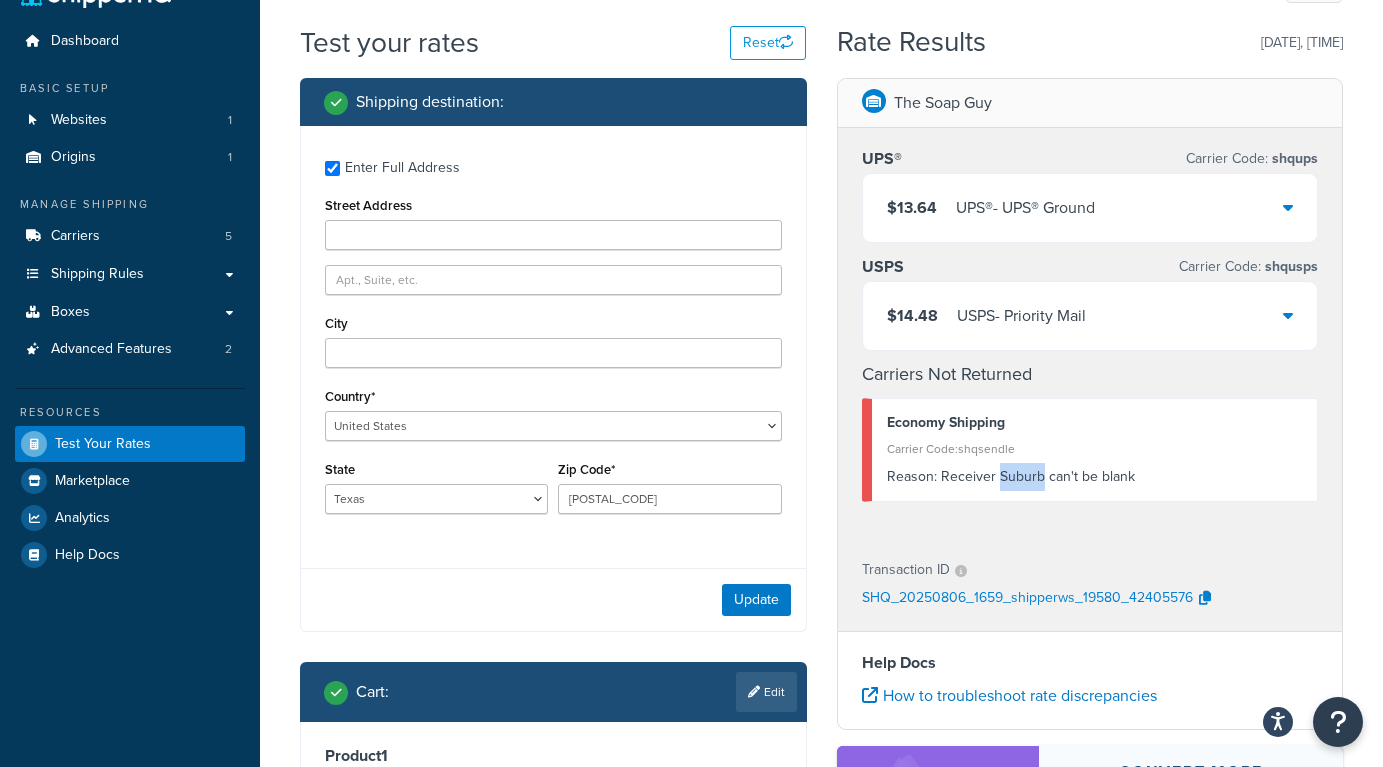 click on "Reason:   Receiver Suburb can't be blank" at bounding box center (1095, 477) 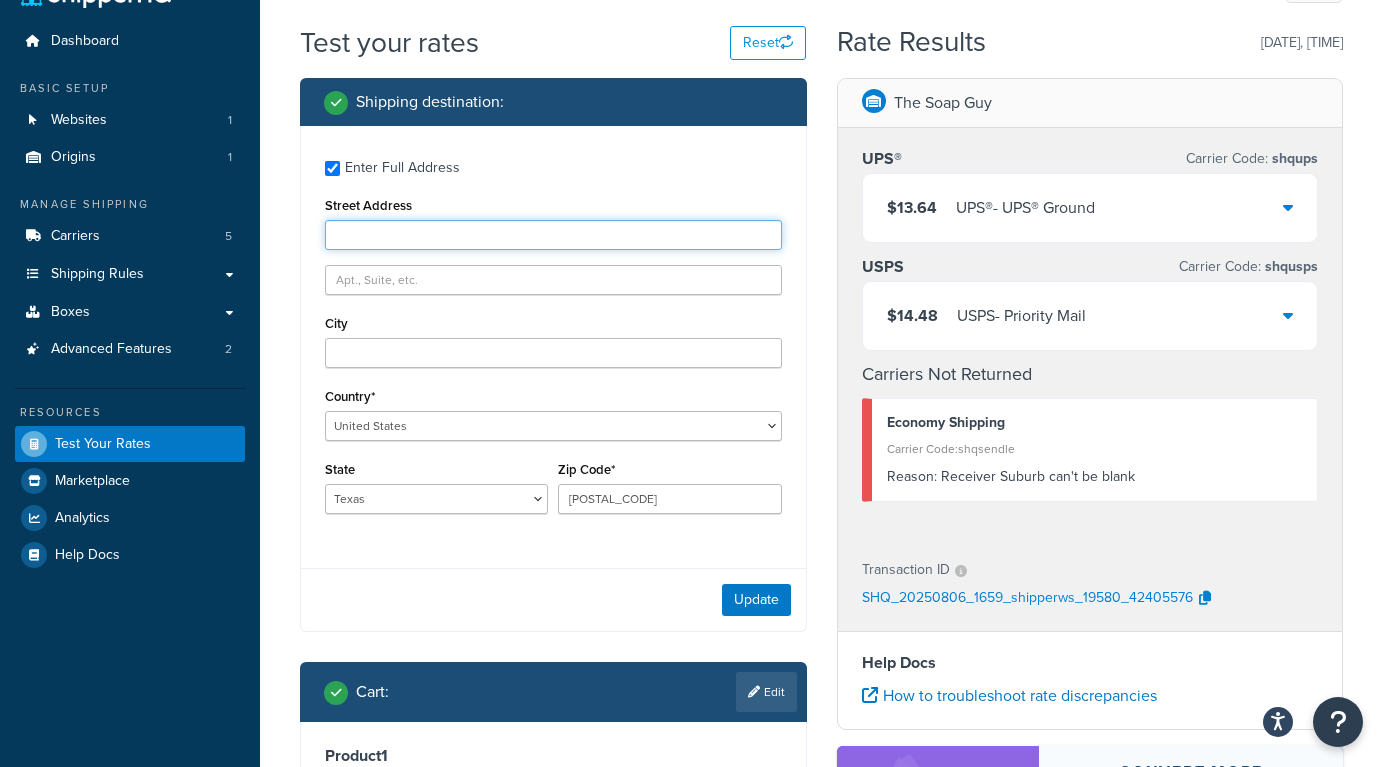 click on "ShipperHQ Dashboard - Manage Your Shipping Rates
Dashboard Basic Setup   Websites 1   Origins 1 Manage Shipping   Carriers 5   Shipping Rules Shipping Rules All  Shipping Rules 2   Shipping Zones 4   Shipping Groups 4   Filters 3   Boxes Boxes All  Boxes 6   Packing Rules 0   Advanced Features 2 Resources   Test Your Rates   Marketplace   Analytics   Help Docs       My Profile   Billing   Global Settings   Contact Us   Logout Test your rates Reset   Rate Results 08/06/2025, 12:59 PM Shipping destination :   Enter Full Address Street Address     City   Country*   United States  United Kingdom  Afghanistan  Åland Islands  Albania  Algeria  American Samoa  Andorra  Angola  Anguilla  Antarctica  Antigua and Barbuda  Argentina  Armenia  Aruba  Australia  Austria  Azerbaijan  Bahamas  Bahrain  Bangladesh  Barbados  Belarus  Belgium  Belize  Benin  Bermuda  Bhutan  Bolivia  Bonaire, Sint Eustatius and Saba" at bounding box center [691, 562] 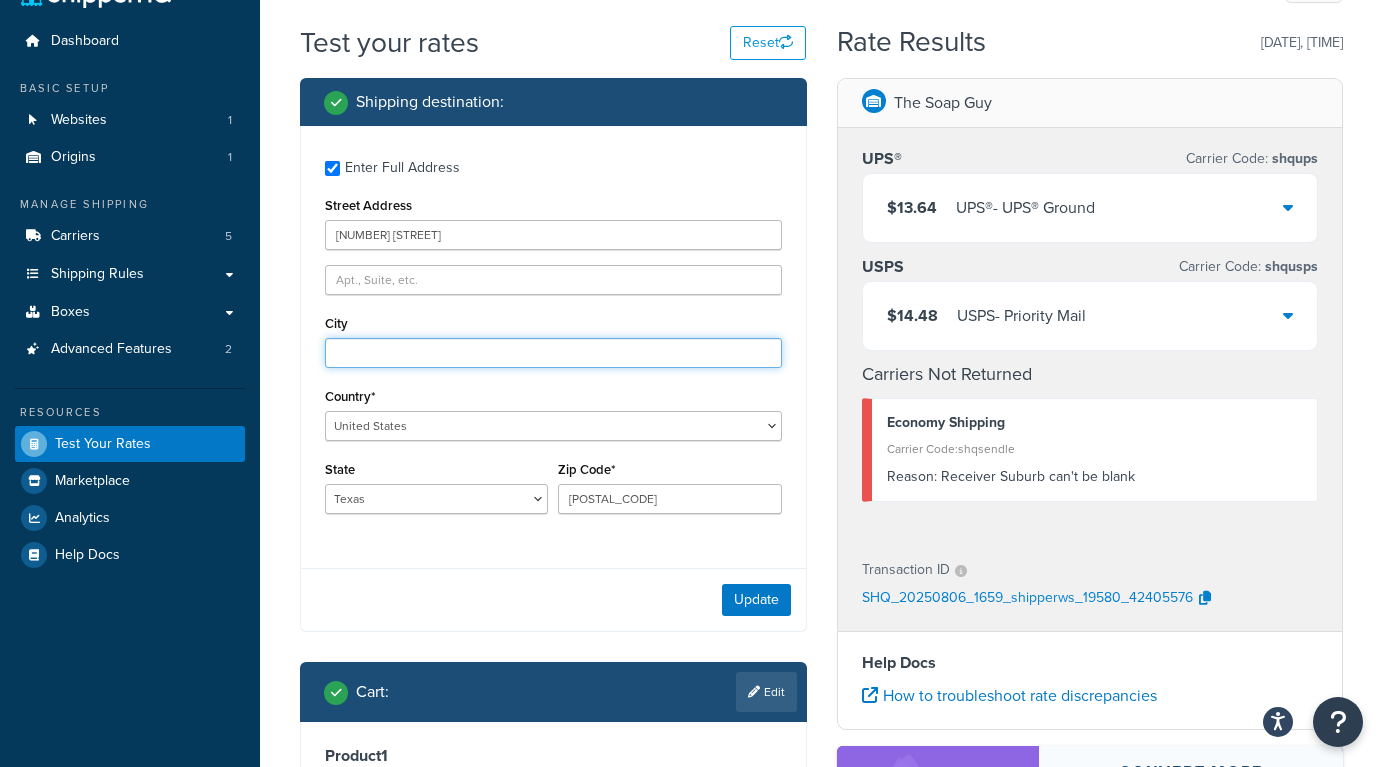 type on "[CITY]" 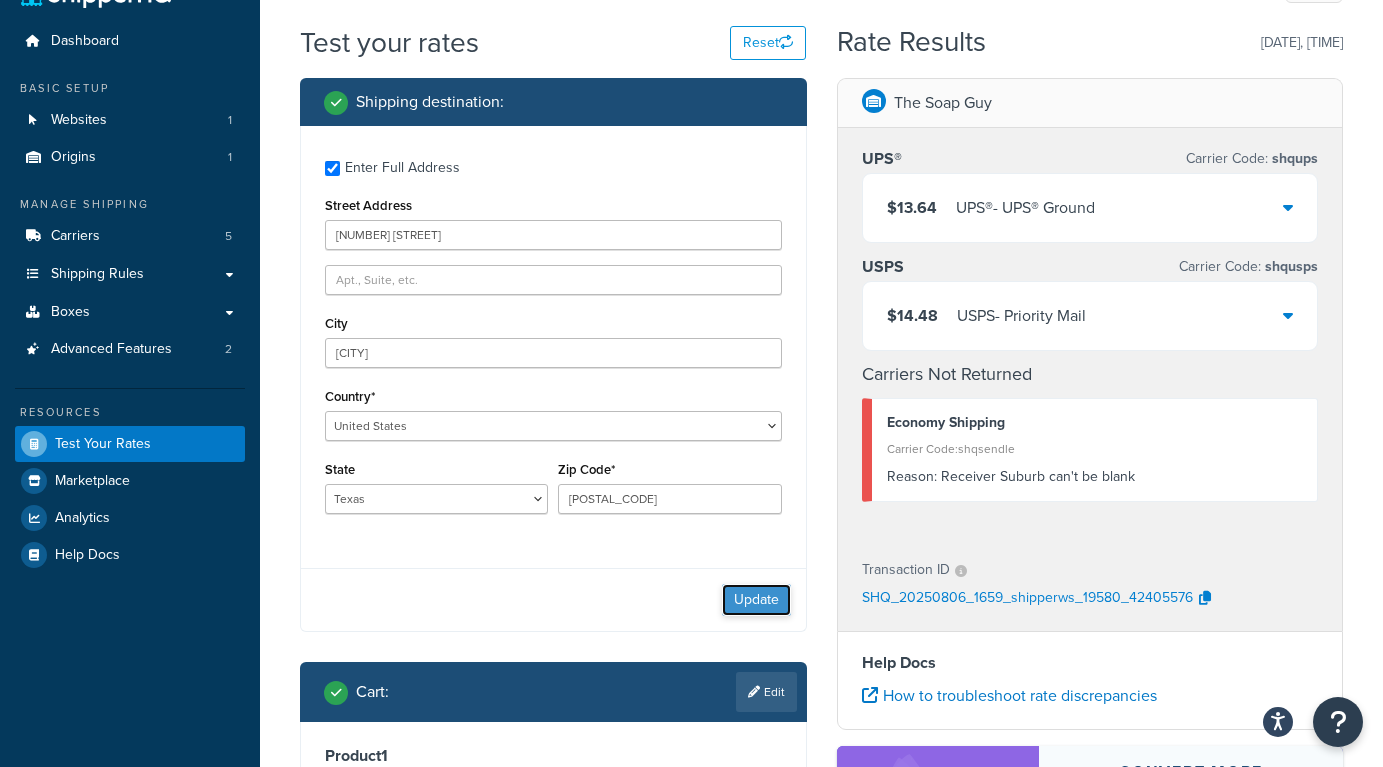 click on "Update" at bounding box center [756, 600] 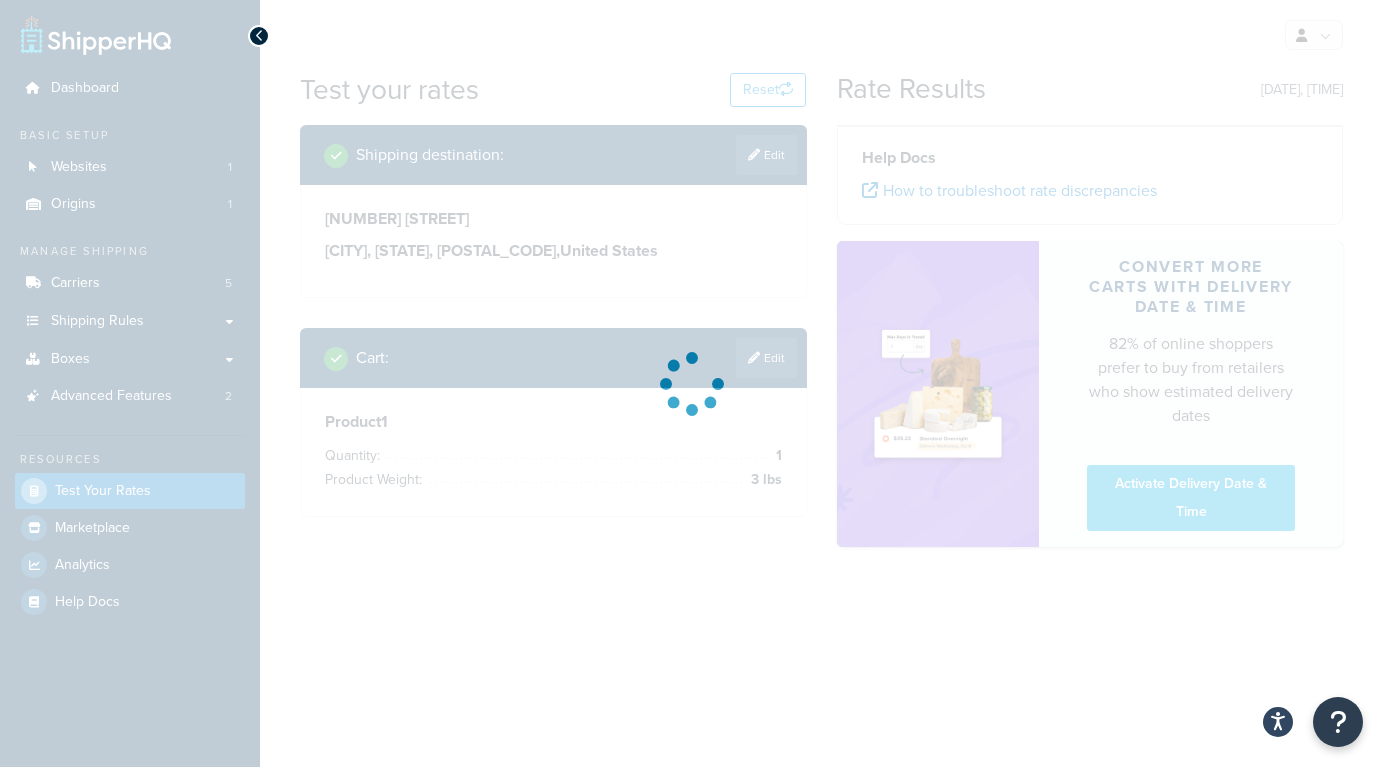 scroll, scrollTop: 0, scrollLeft: 0, axis: both 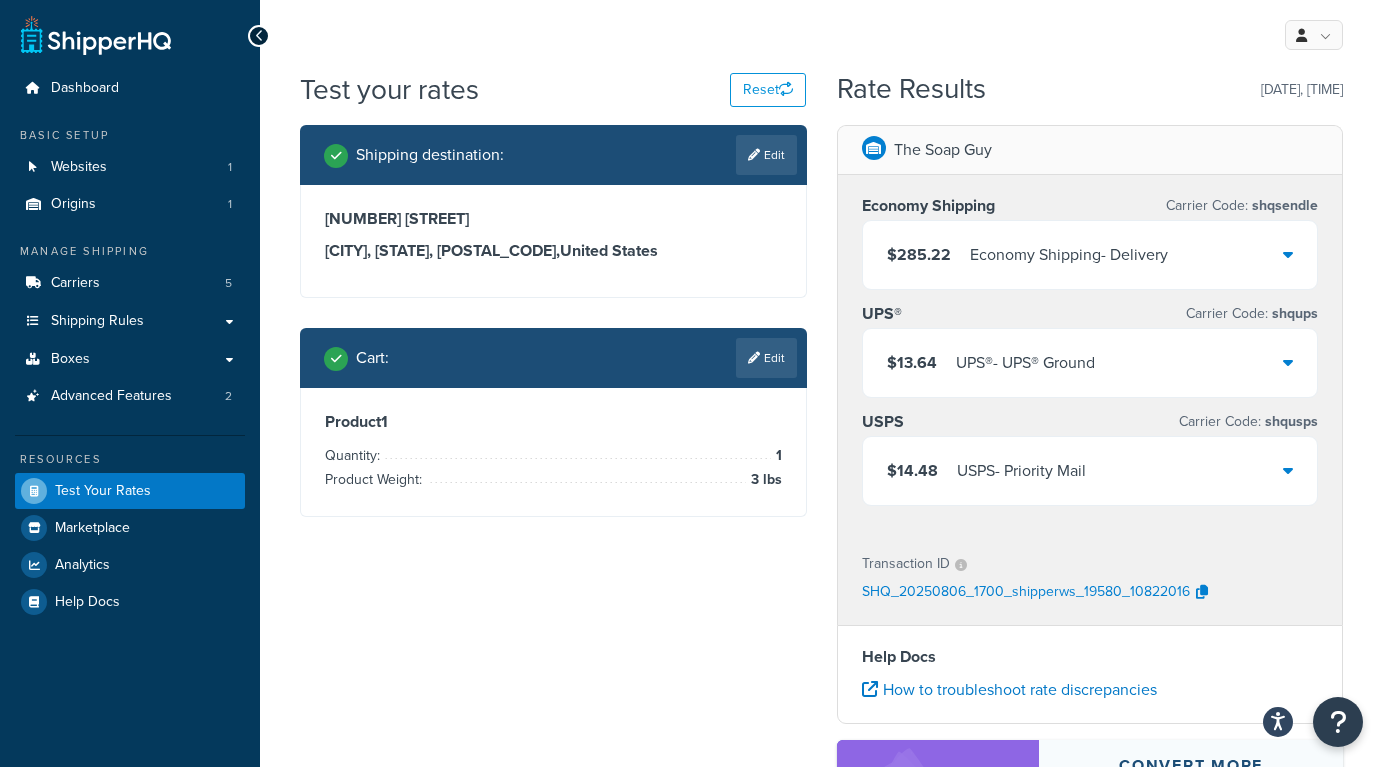 click on "$285.22 Economy Shipping  -   Delivery" at bounding box center [1090, 255] 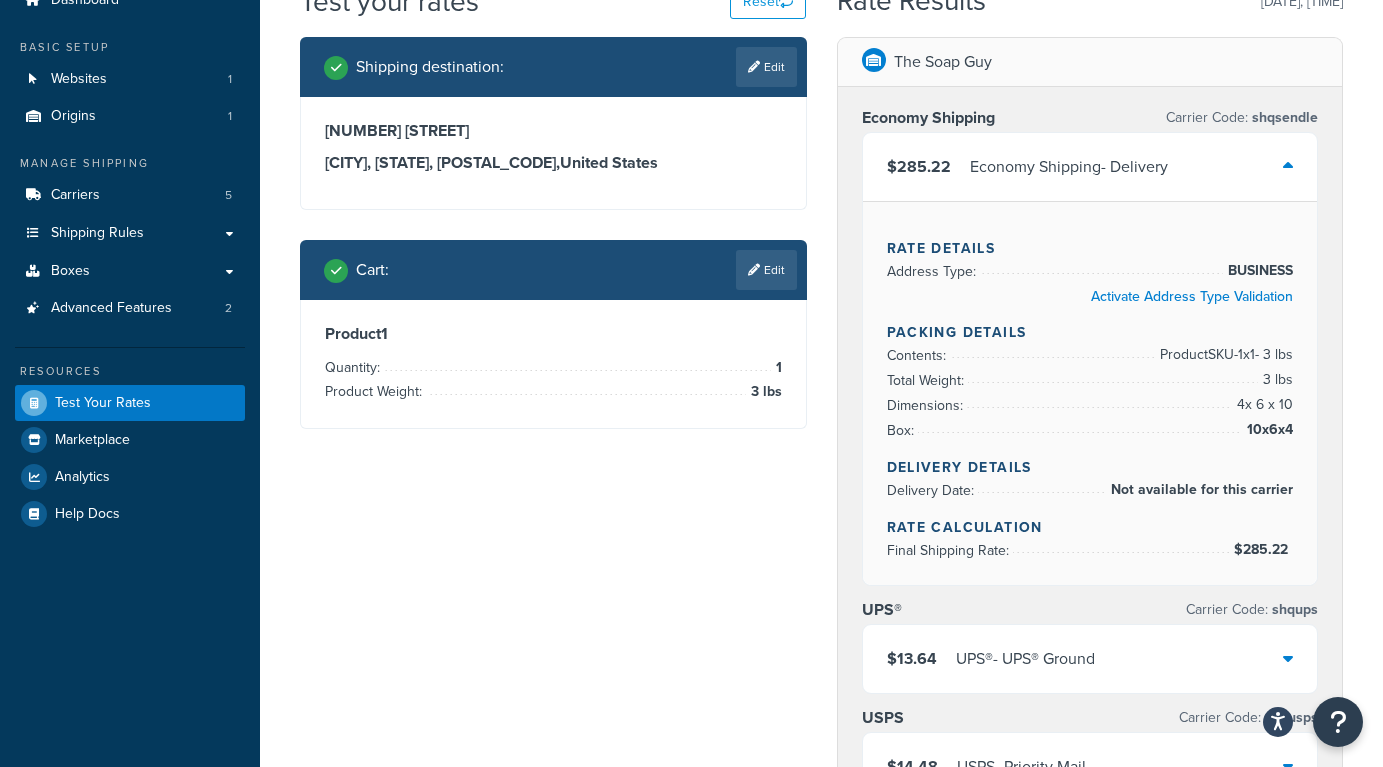 scroll, scrollTop: 68, scrollLeft: 0, axis: vertical 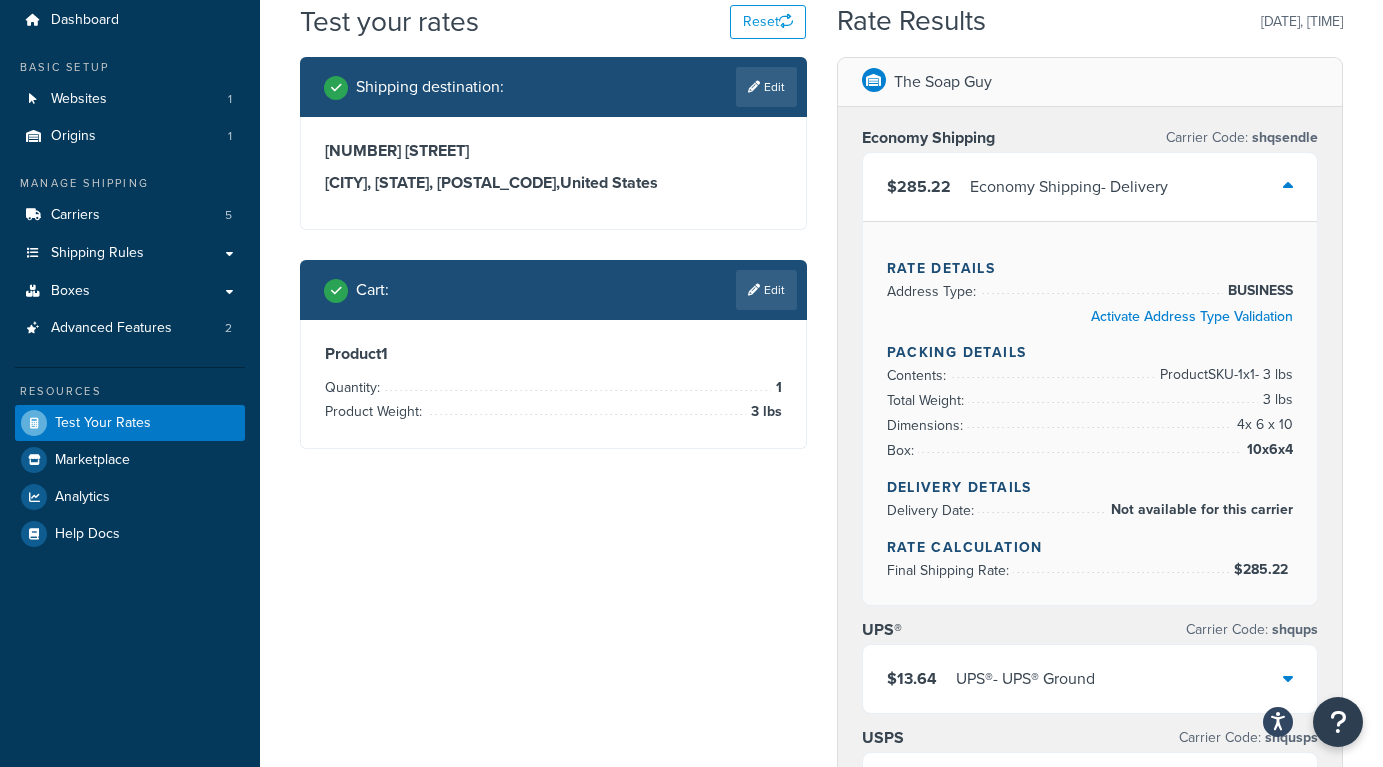 click on "Product  SKU-1  x  1  -   3 lbs" at bounding box center [1224, 375] 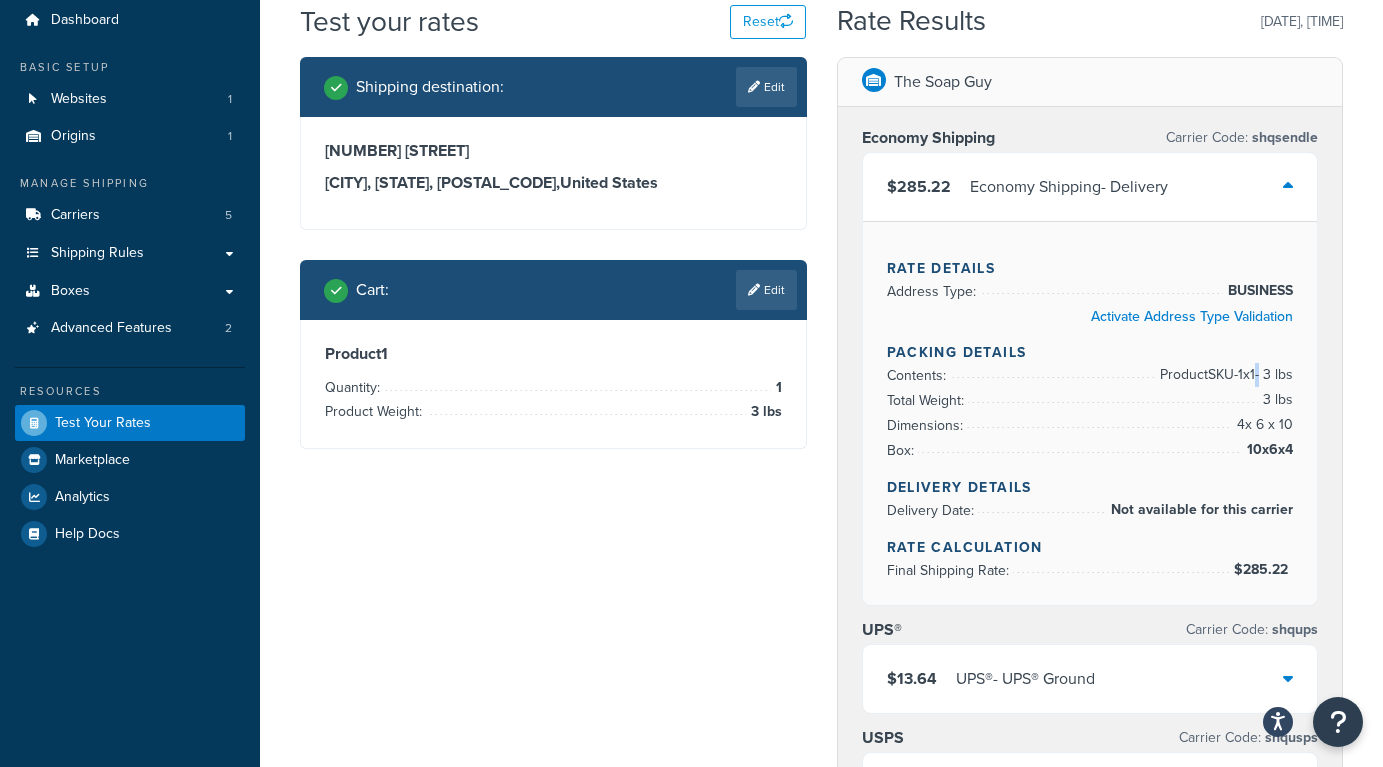 click on "Product  SKU-1  x  1  -   3 lbs" at bounding box center (1224, 375) 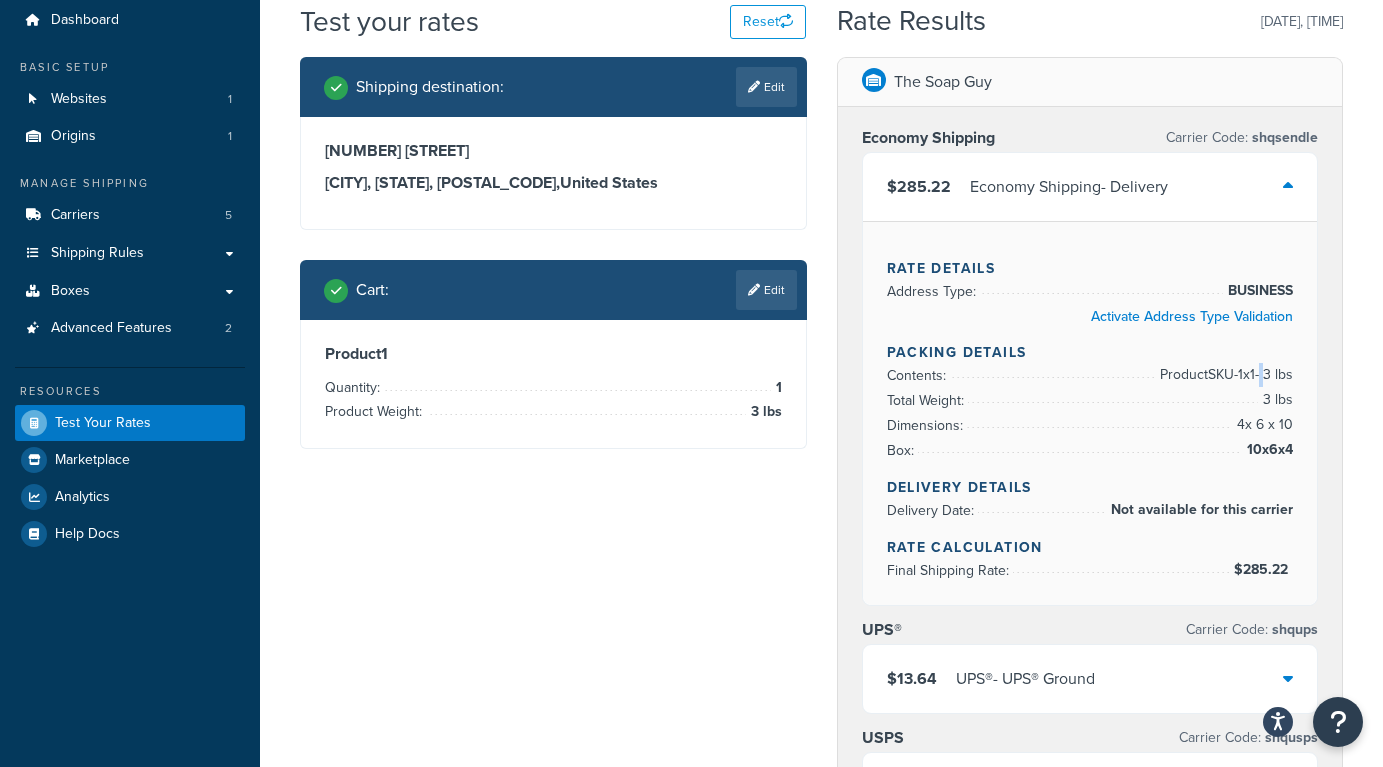 click on "Product  SKU-1  x  1  -   3 lbs" at bounding box center [1224, 375] 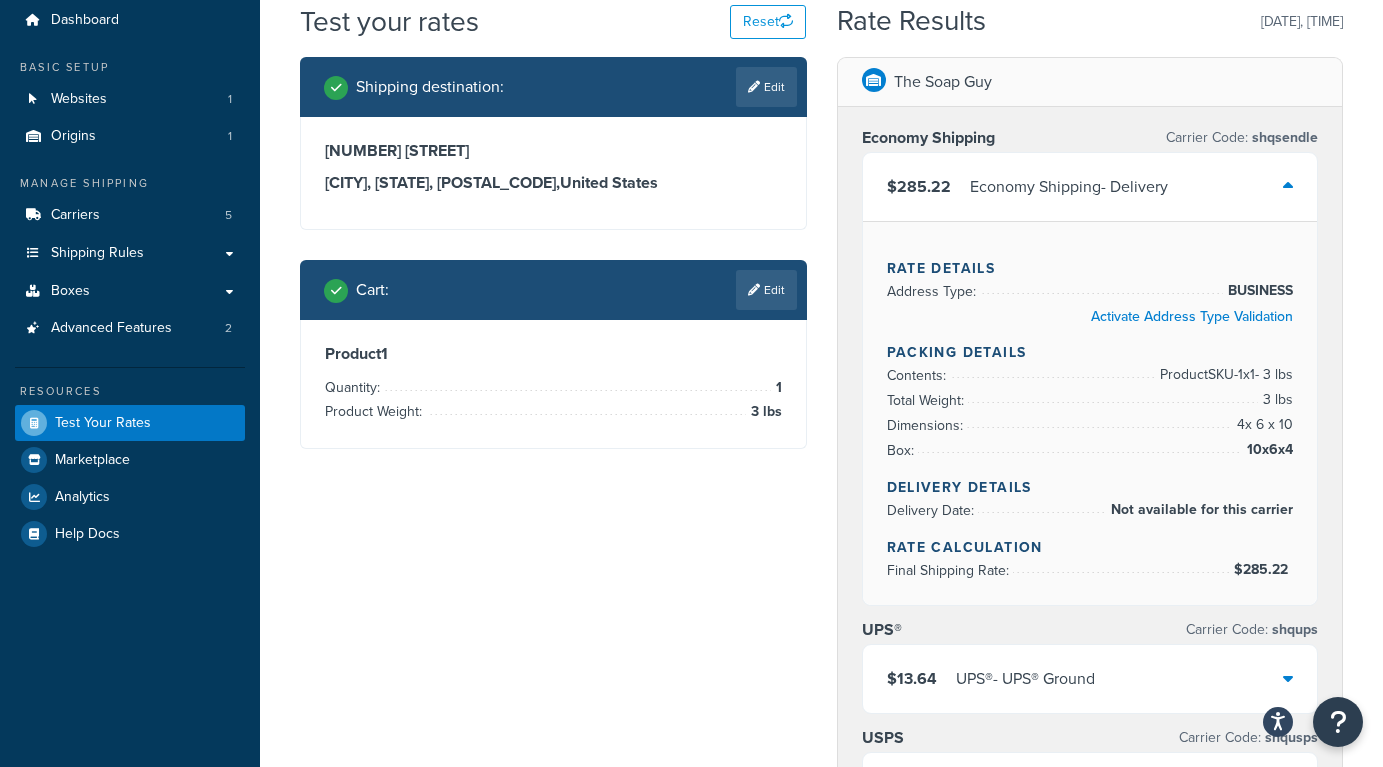 click on "Product  SKU-1  x  1  -   3 lbs" at bounding box center (1224, 375) 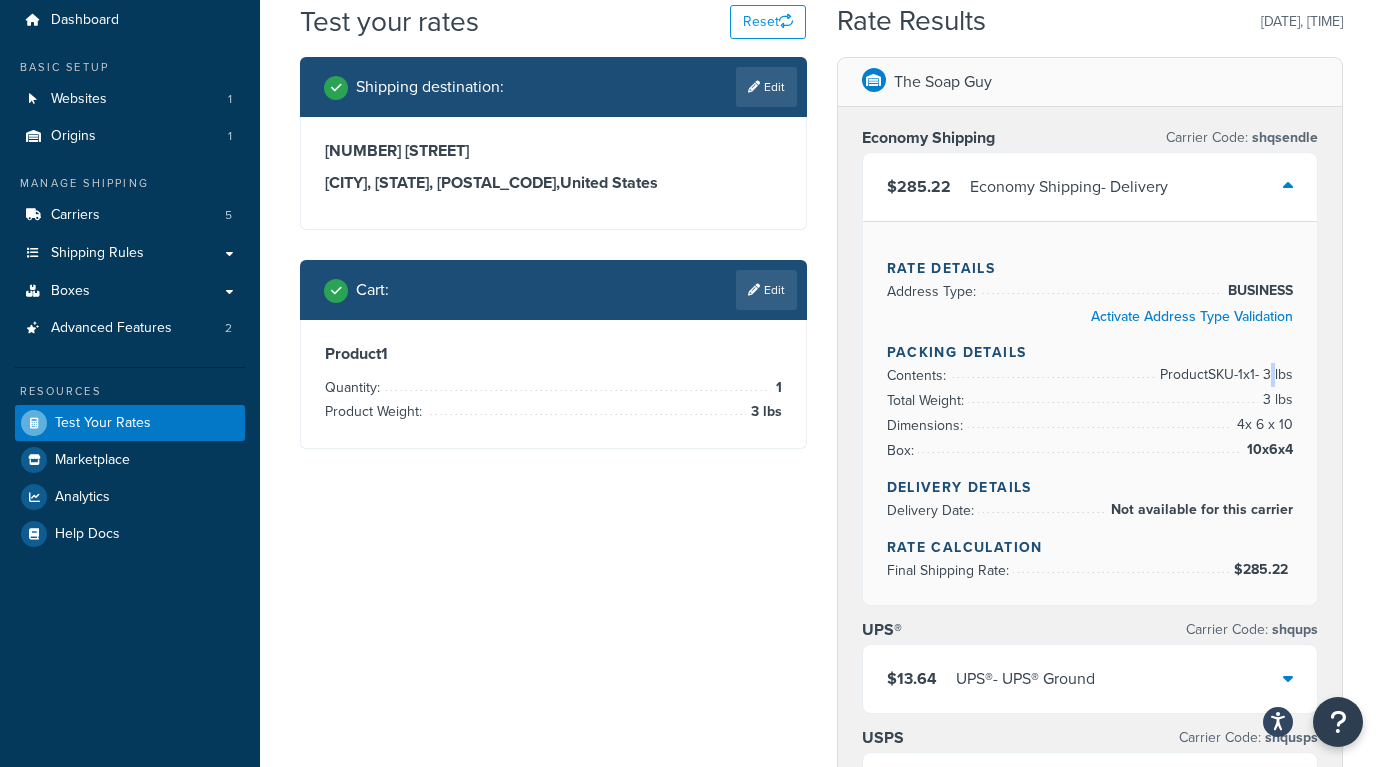 click on "Product  SKU-1  x  1  -   3 lbs" at bounding box center (1224, 375) 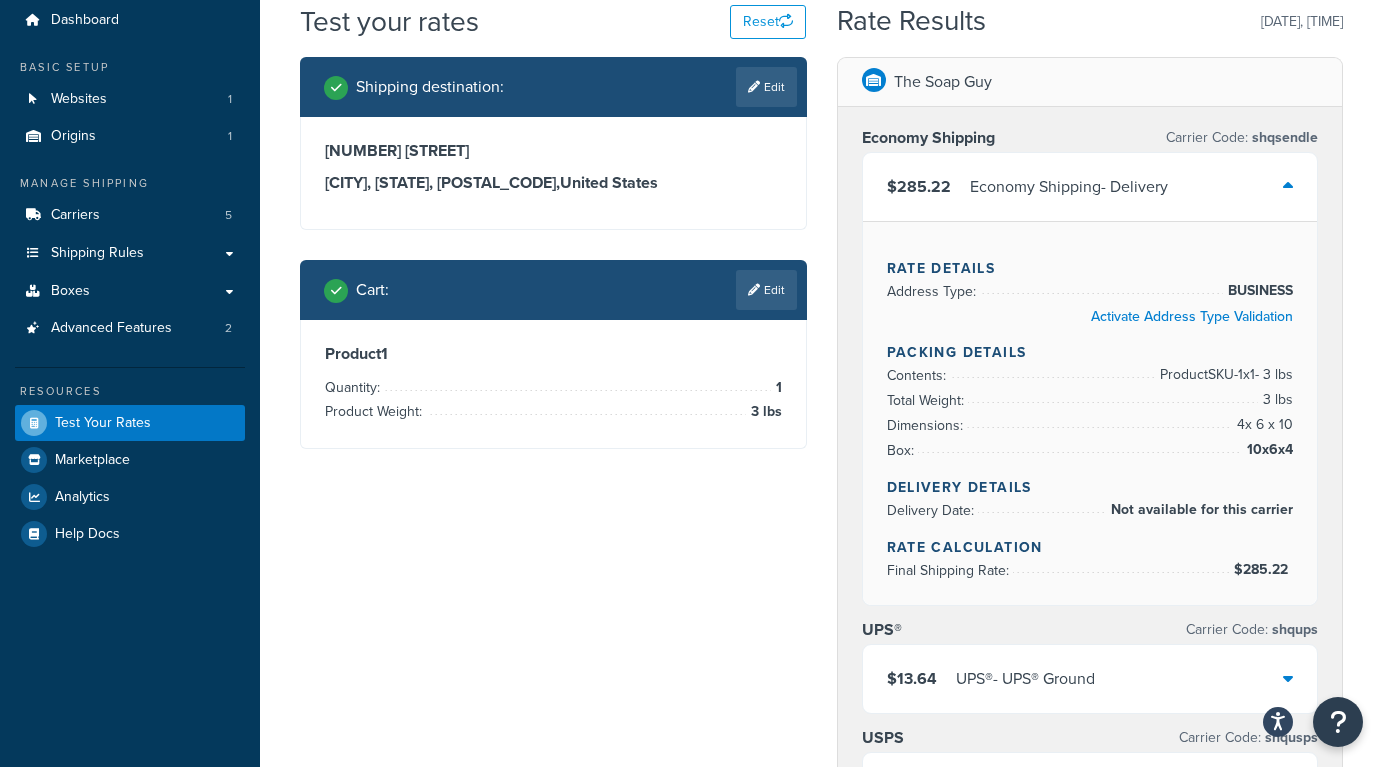 click on "Product  SKU-1  x  1  -   3 lbs" at bounding box center [1224, 375] 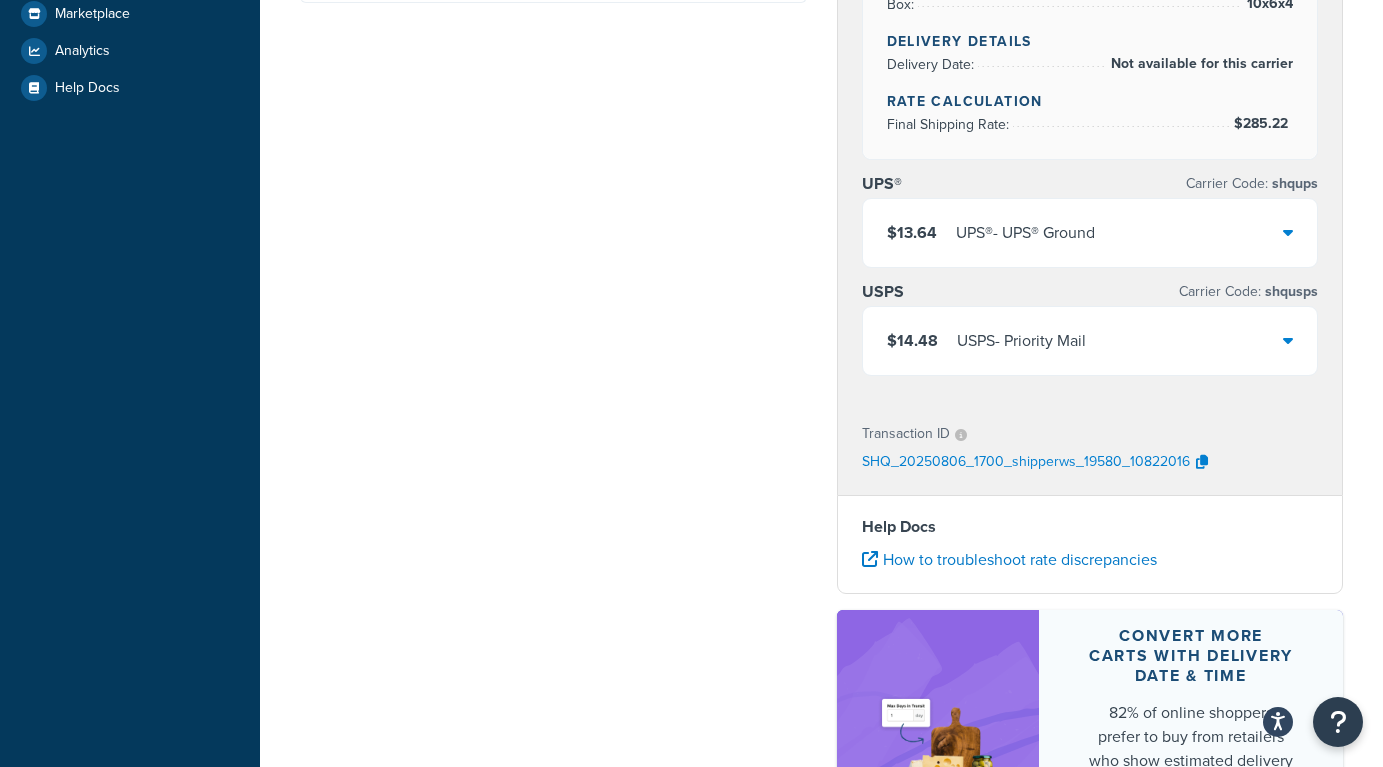 scroll, scrollTop: 600, scrollLeft: 0, axis: vertical 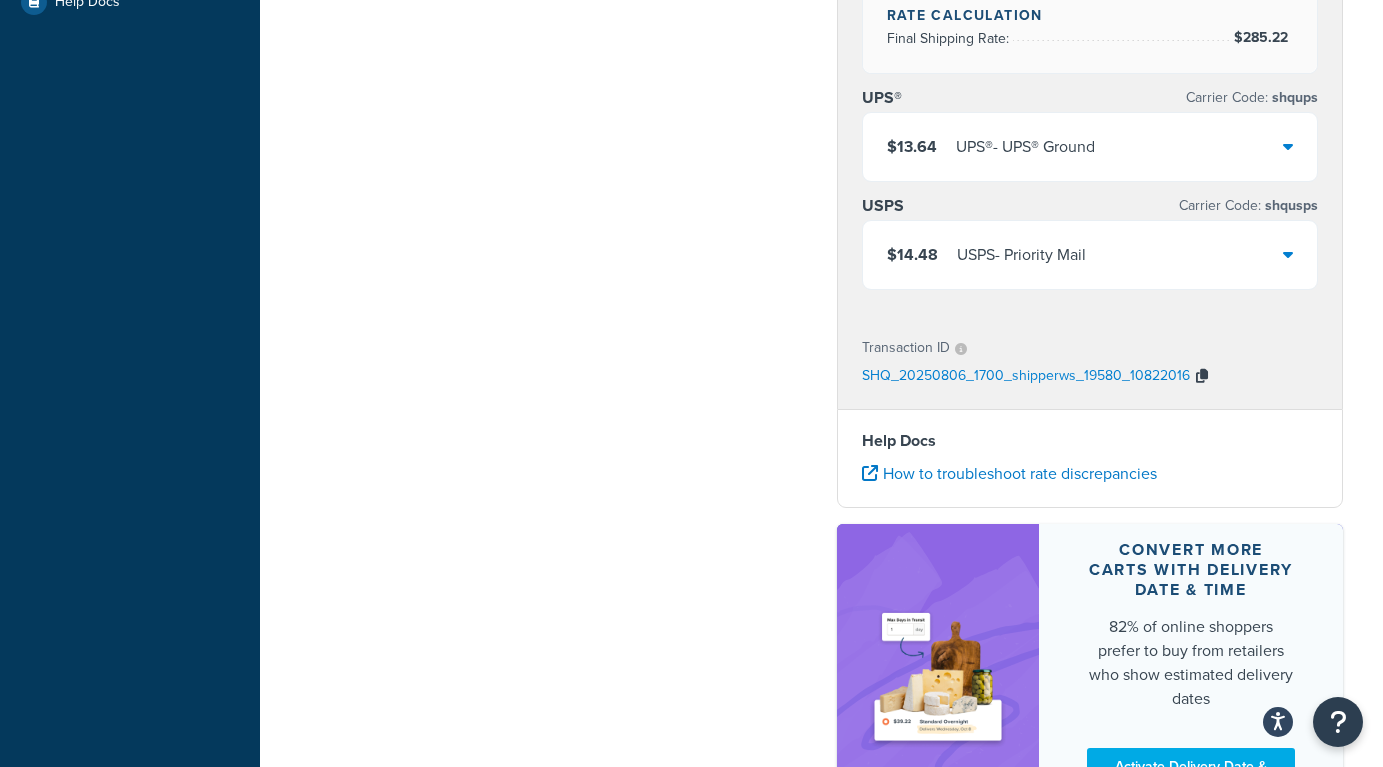 click at bounding box center [1202, 376] 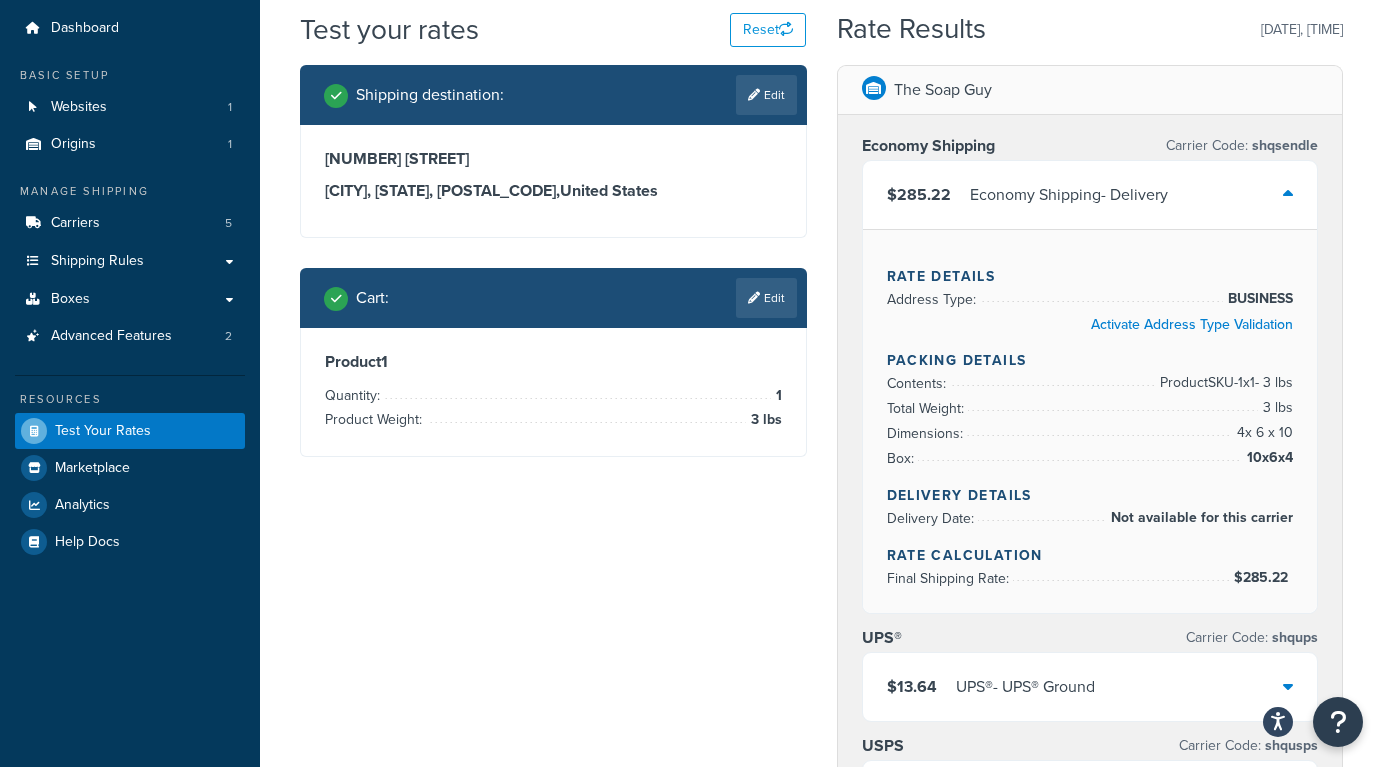 scroll, scrollTop: 107, scrollLeft: 0, axis: vertical 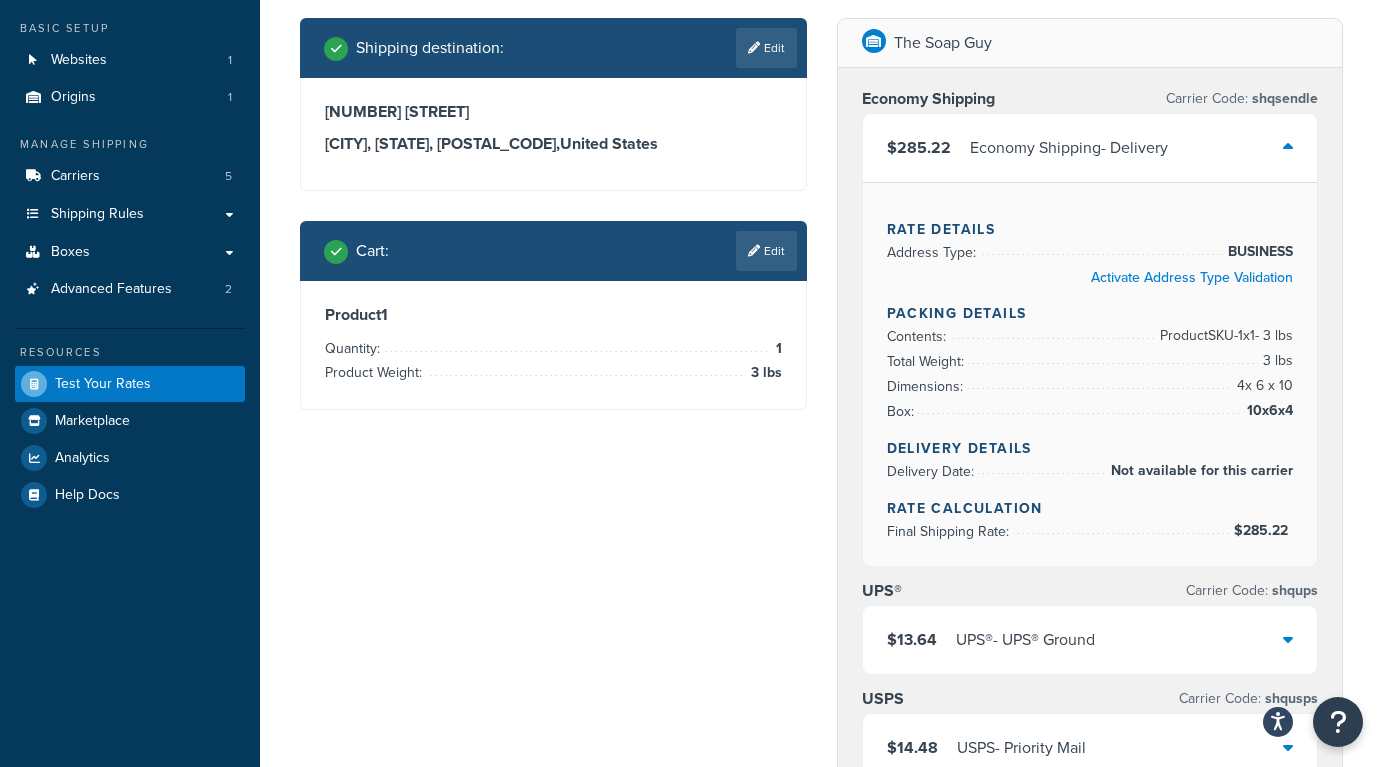 click on "Total Weight: 3 lbs" at bounding box center [1090, 361] 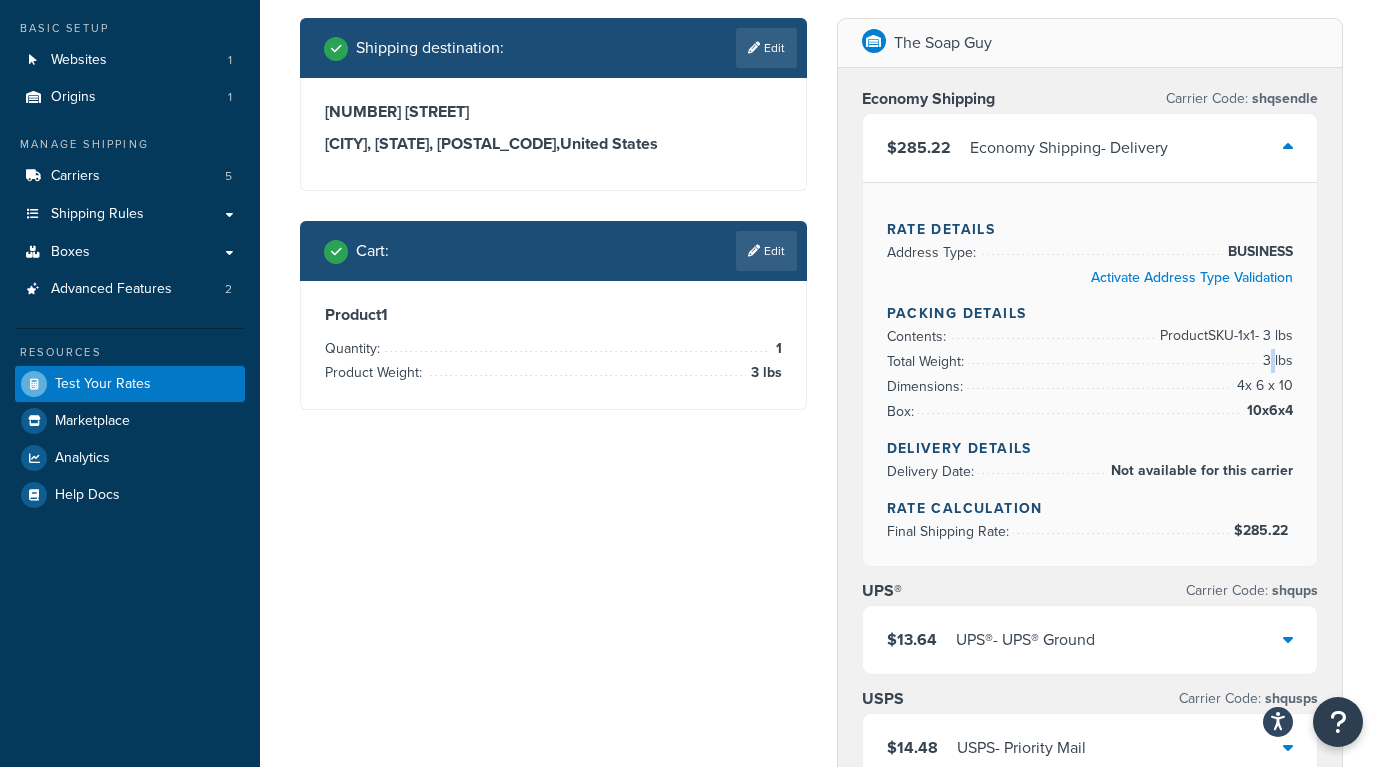 click on "3 lbs" at bounding box center [1275, 361] 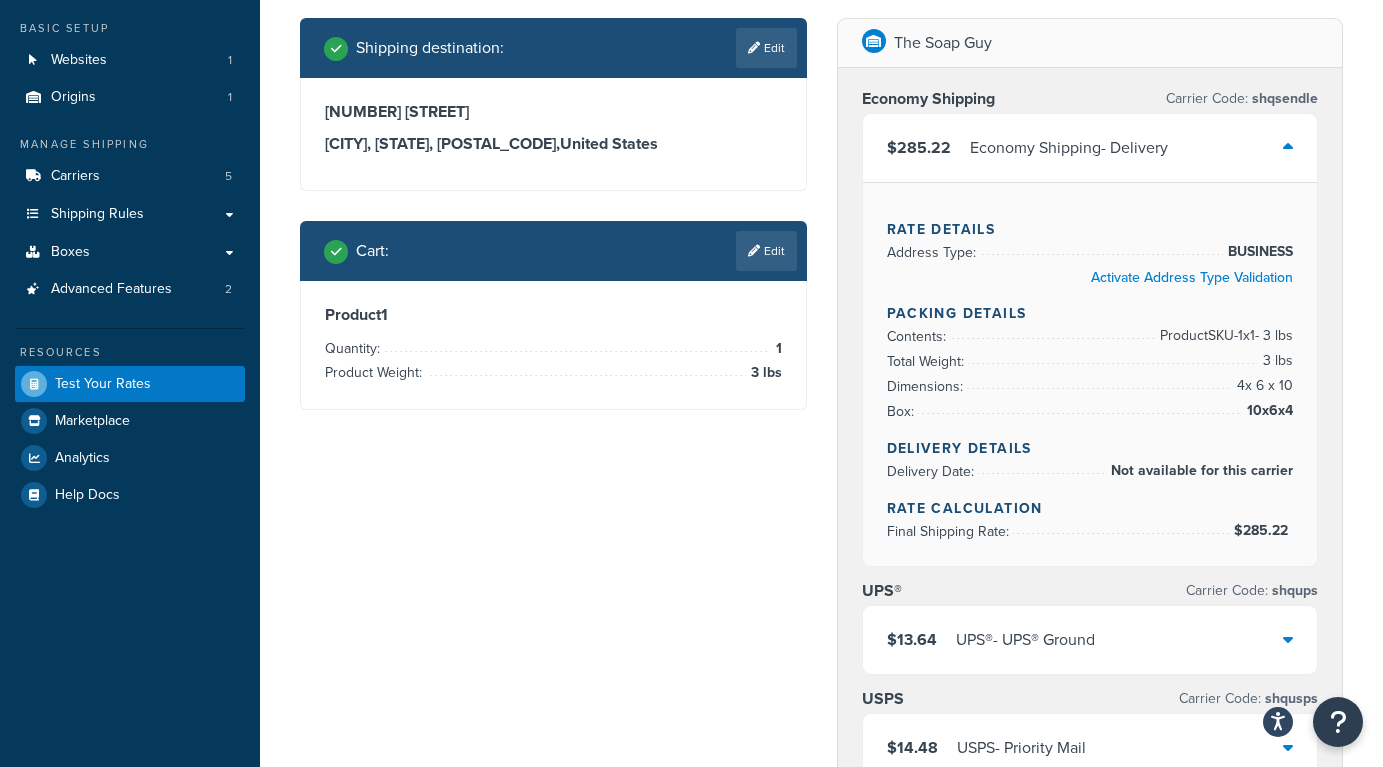 click on "3 lbs" at bounding box center [1275, 361] 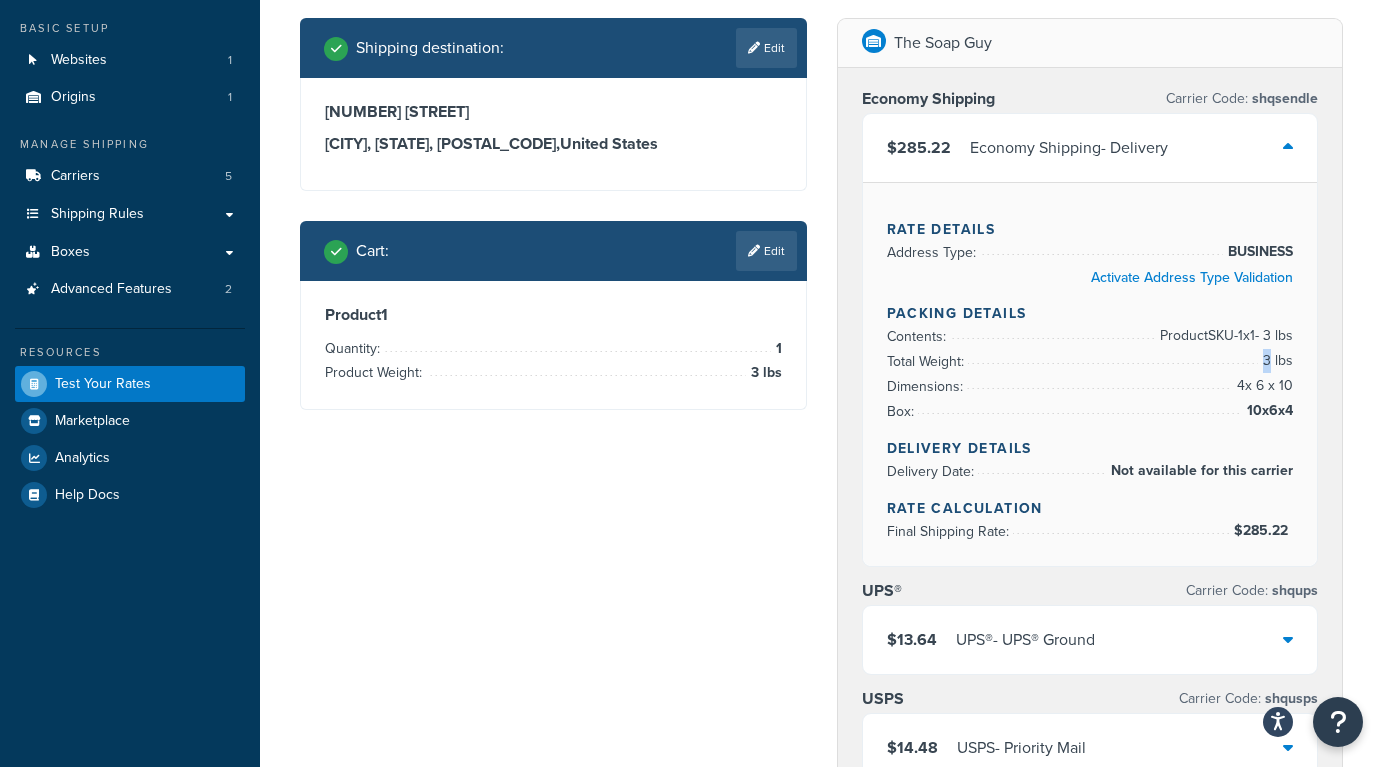 click on "3 lbs" at bounding box center (1275, 361) 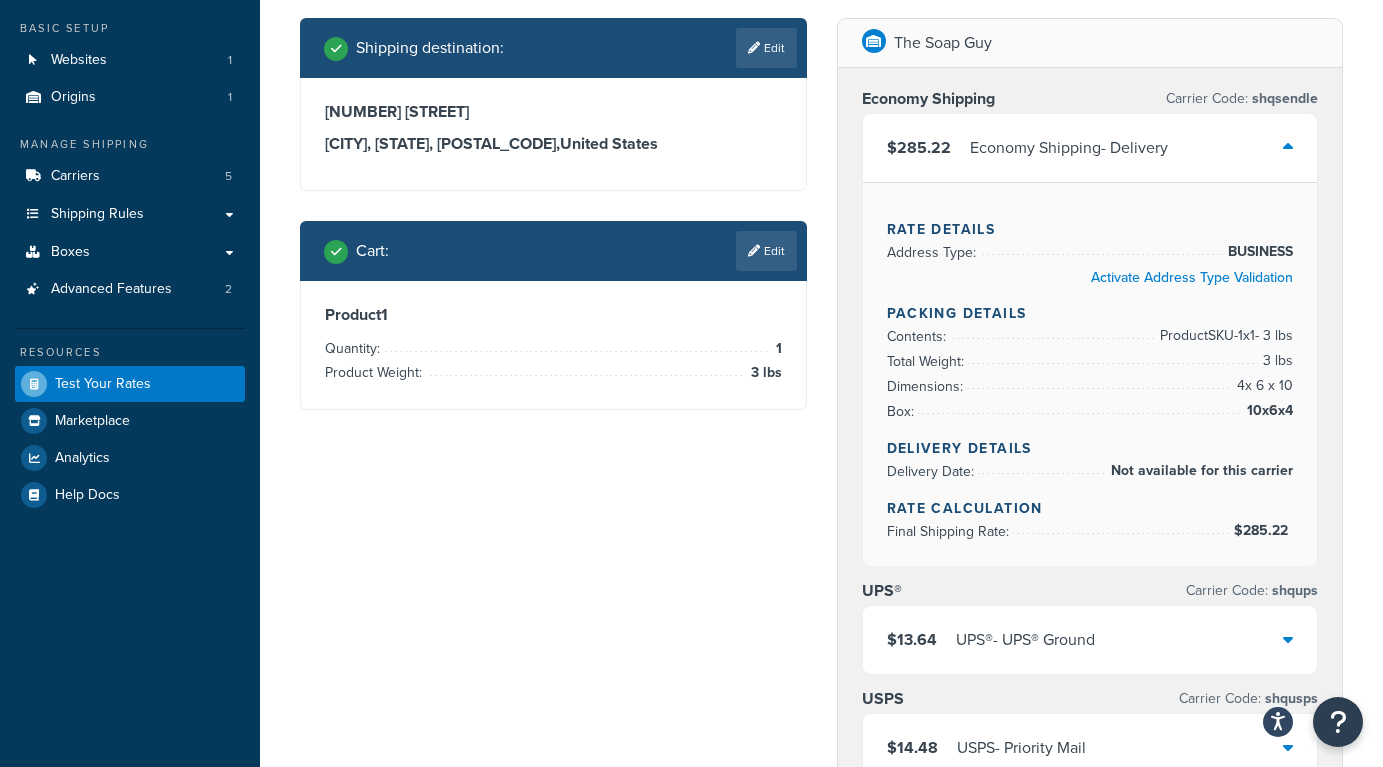 click on "3 lbs" at bounding box center [1275, 361] 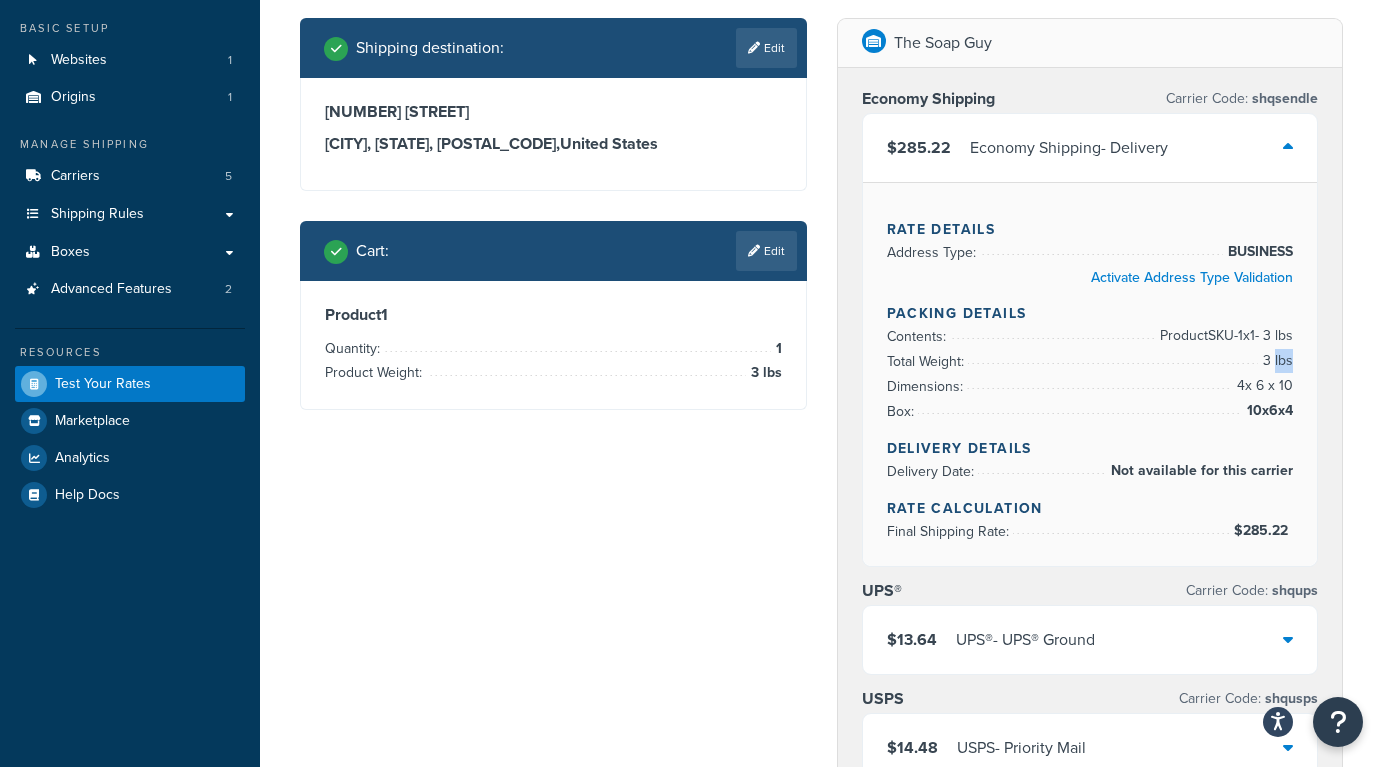 click on "3 lbs" at bounding box center [1275, 361] 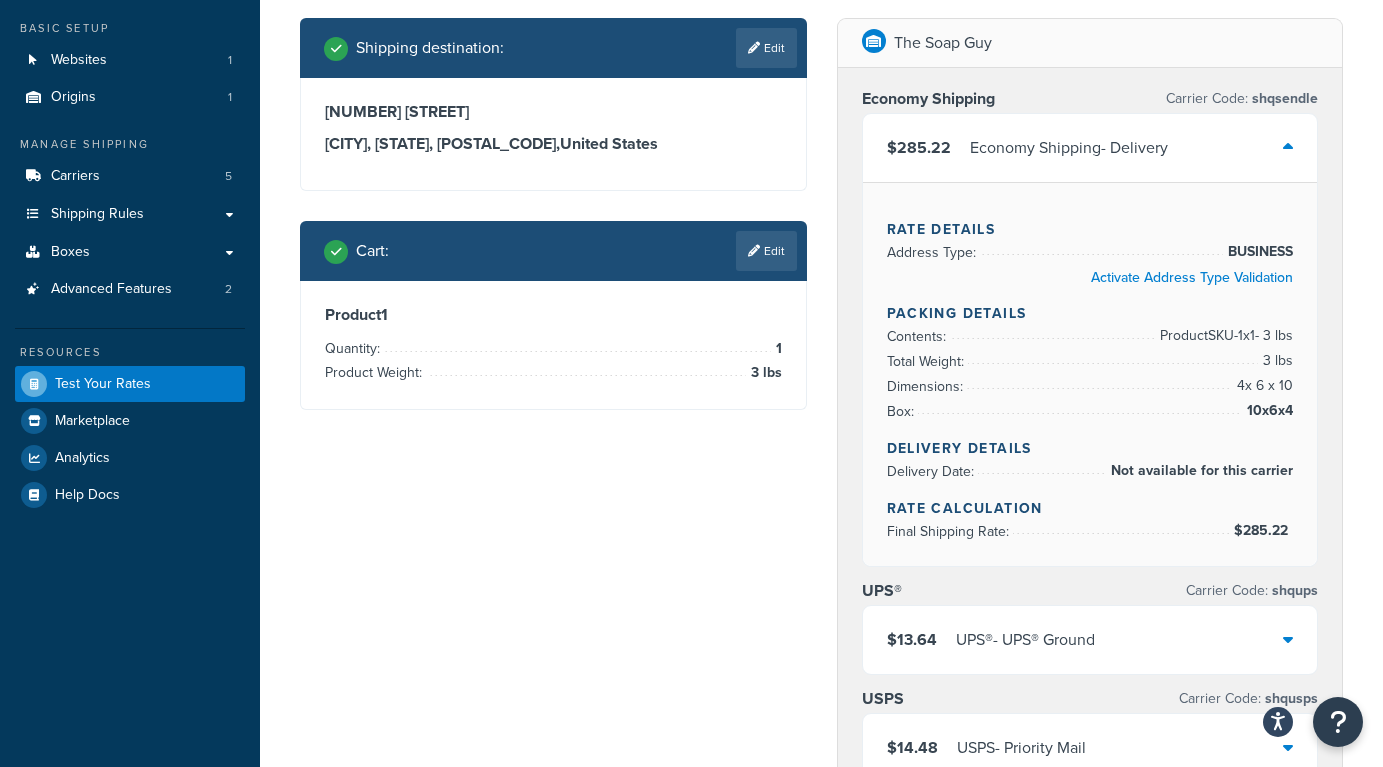 click on "3 lbs" at bounding box center [1275, 361] 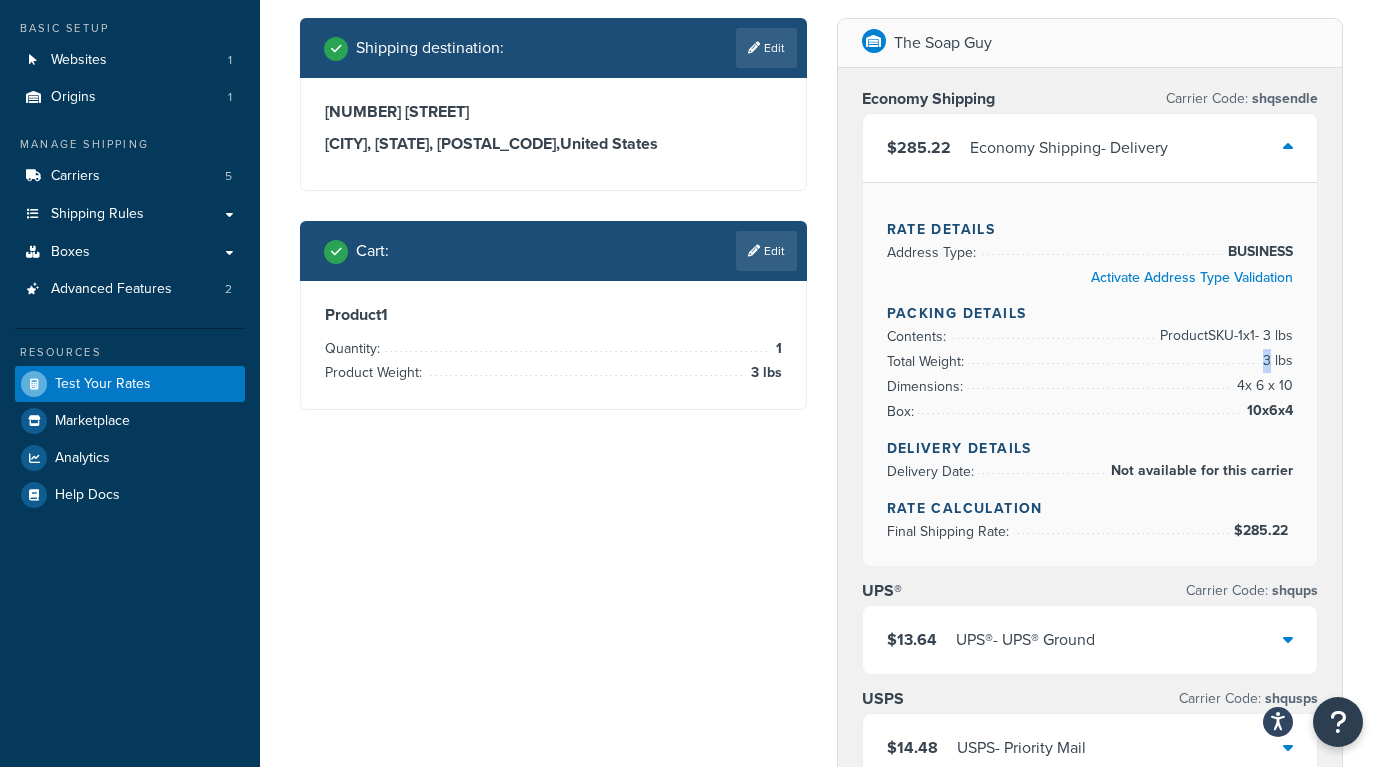 click on "3 lbs" at bounding box center (1275, 361) 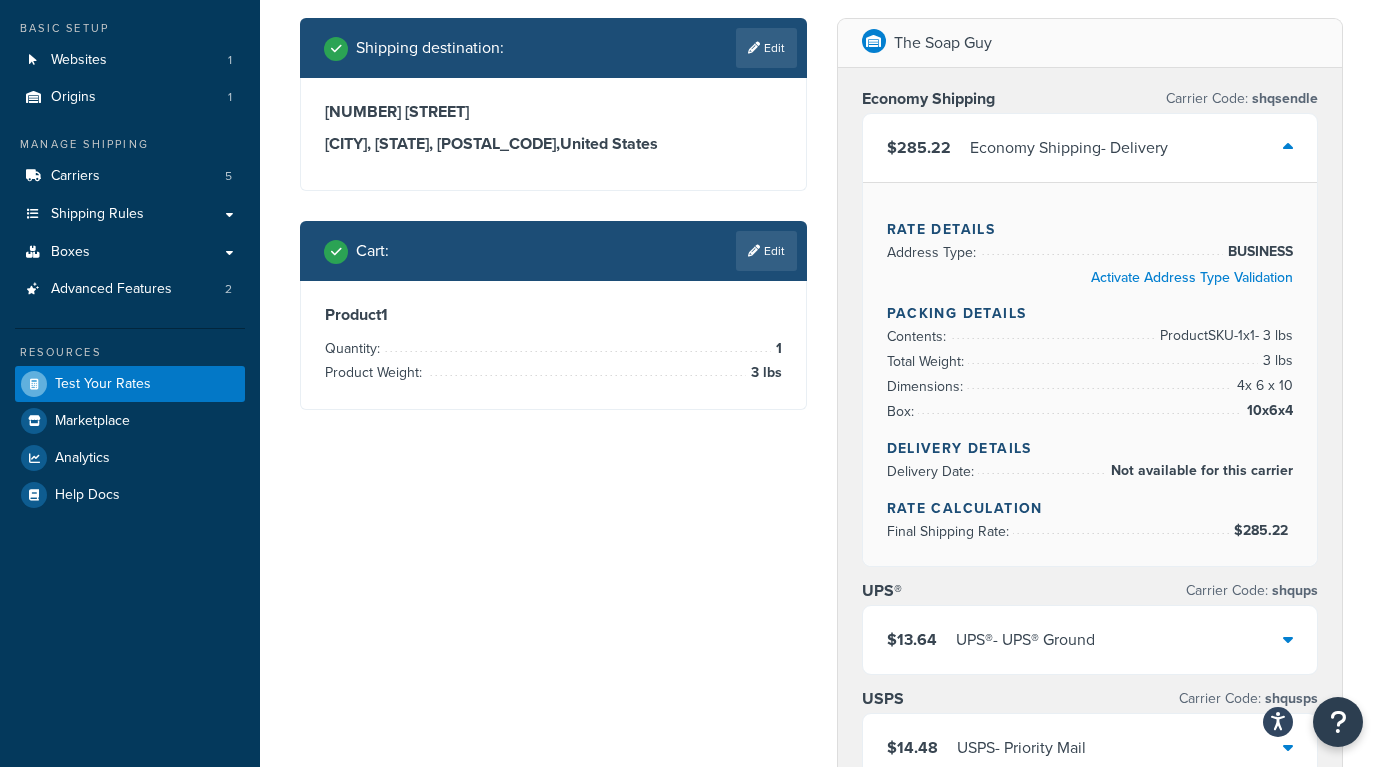click on "Rate Details Address Type: BUSINESS Activate Address Type Validation Packing Details Contents: Product  SKU-1  x  1  -   3 lbs Total Weight: 3 lbs Dimensions: 4  x   6   x   10 Box: 10x6x4 Delivery Details Delivery Date: Not available for this carrier Rate Calculation Final Shipping Rate: $285.22" at bounding box center [1090, 374] 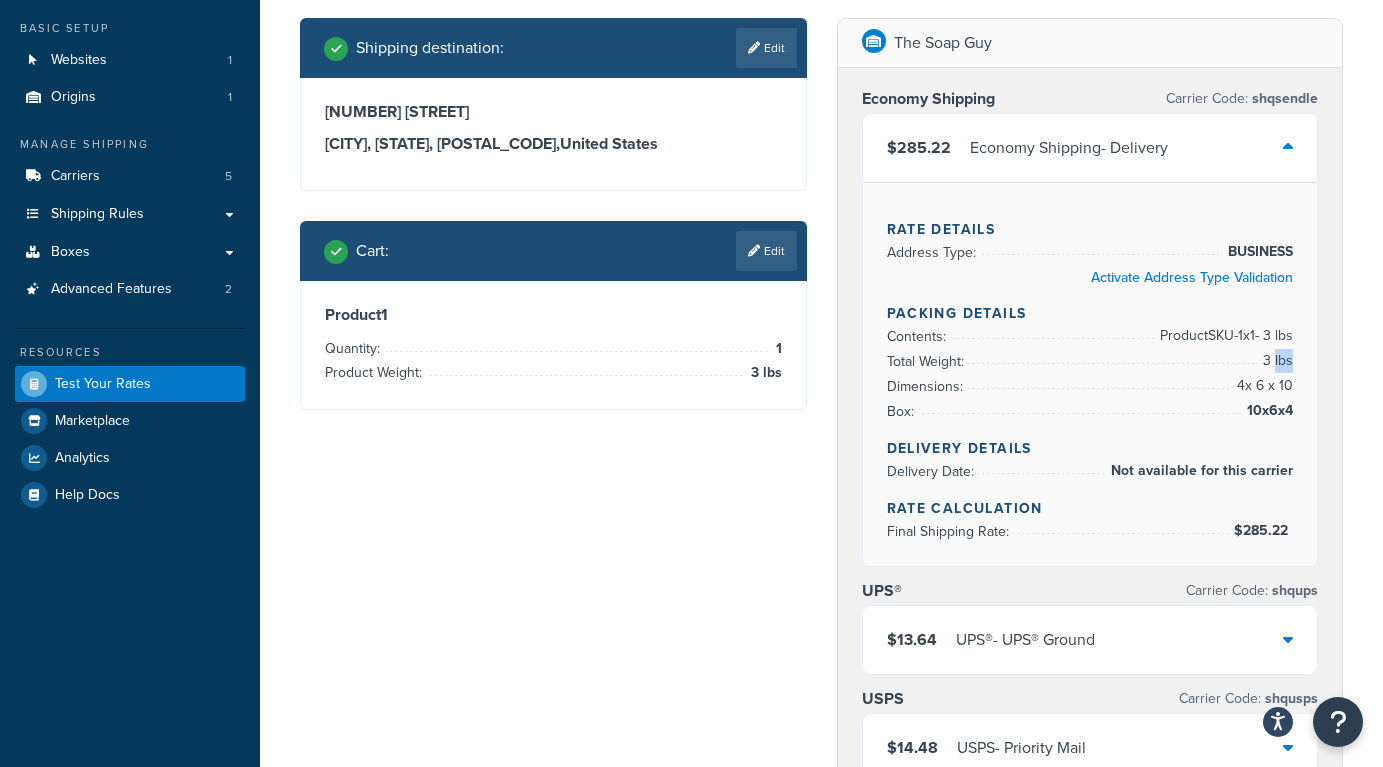 click on "3 lbs" at bounding box center (1275, 361) 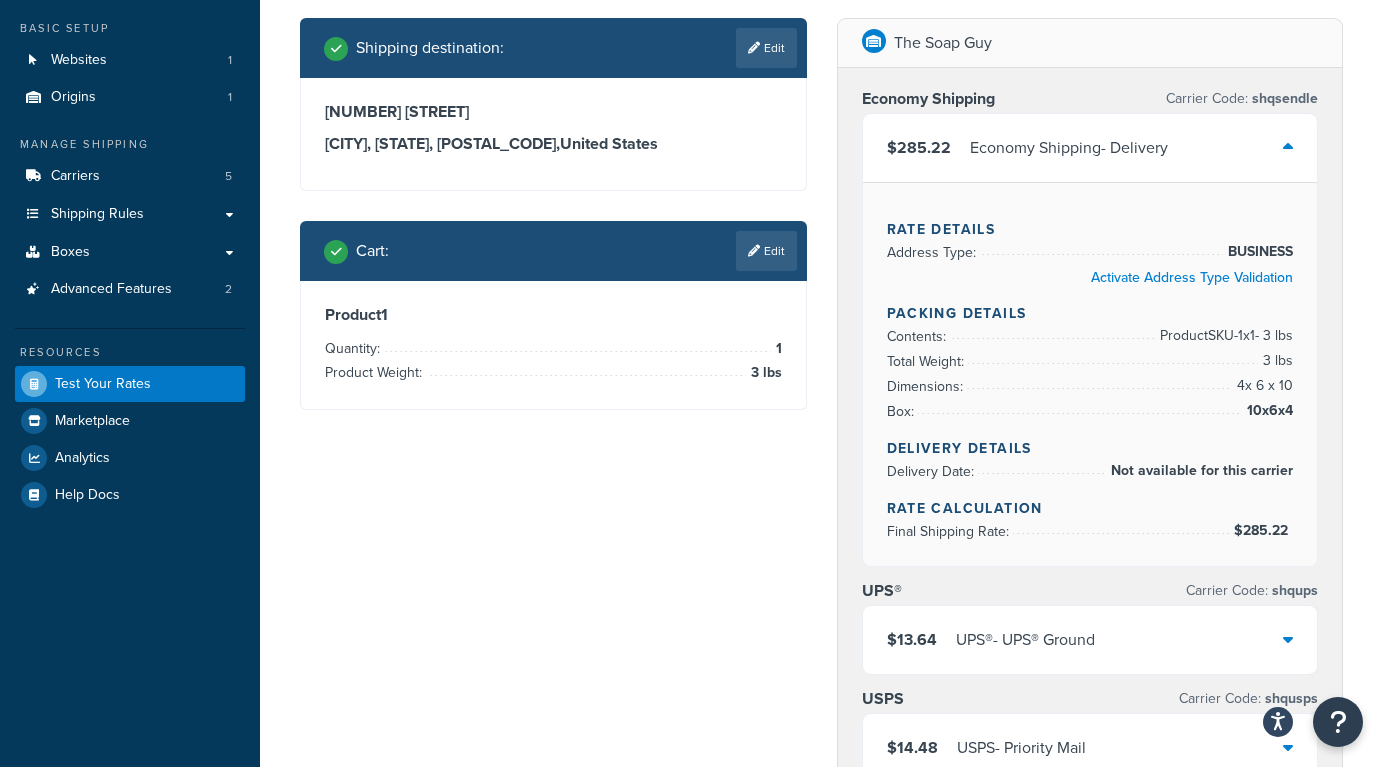 click on "4  x   6   x   10" at bounding box center (1262, 386) 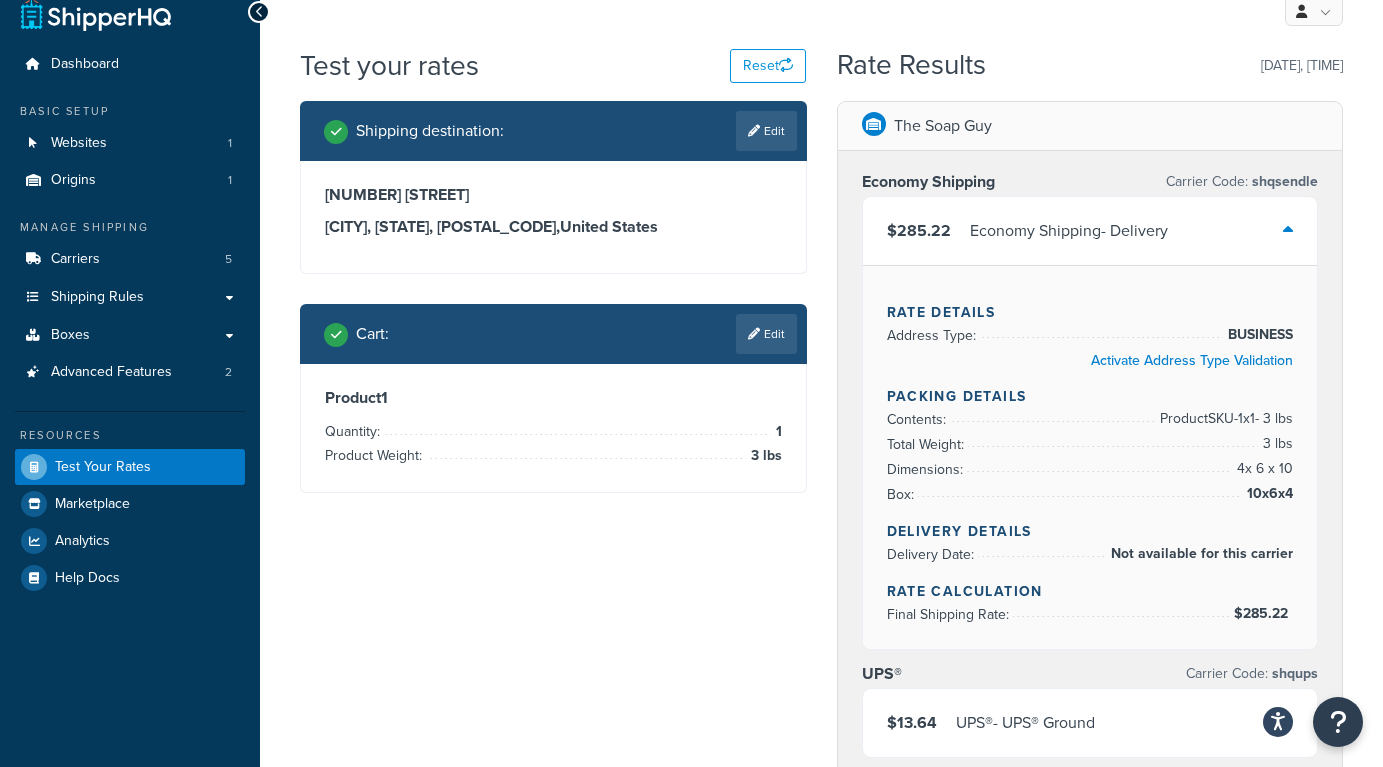 scroll, scrollTop: 28, scrollLeft: 0, axis: vertical 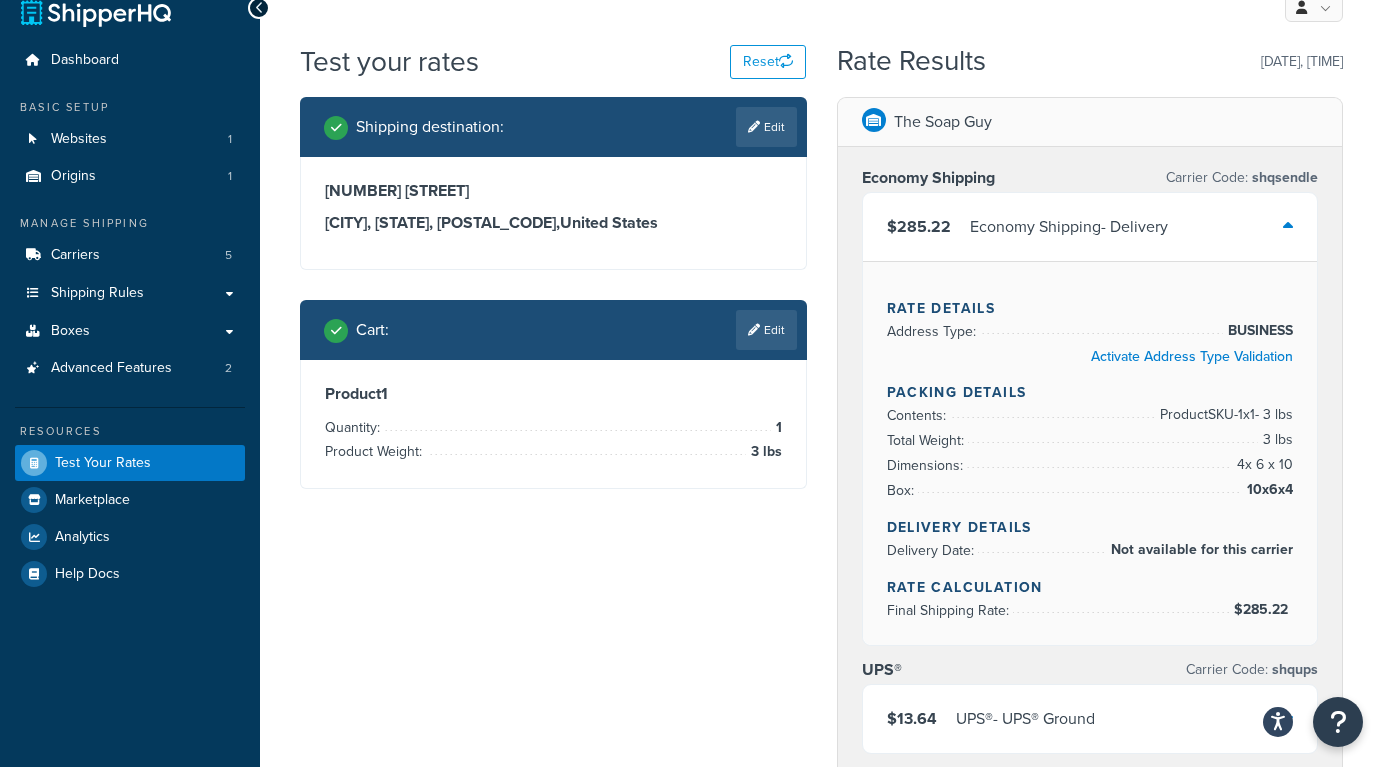 click on "$285.22 Economy Shipping  -   Delivery" at bounding box center [1090, 227] 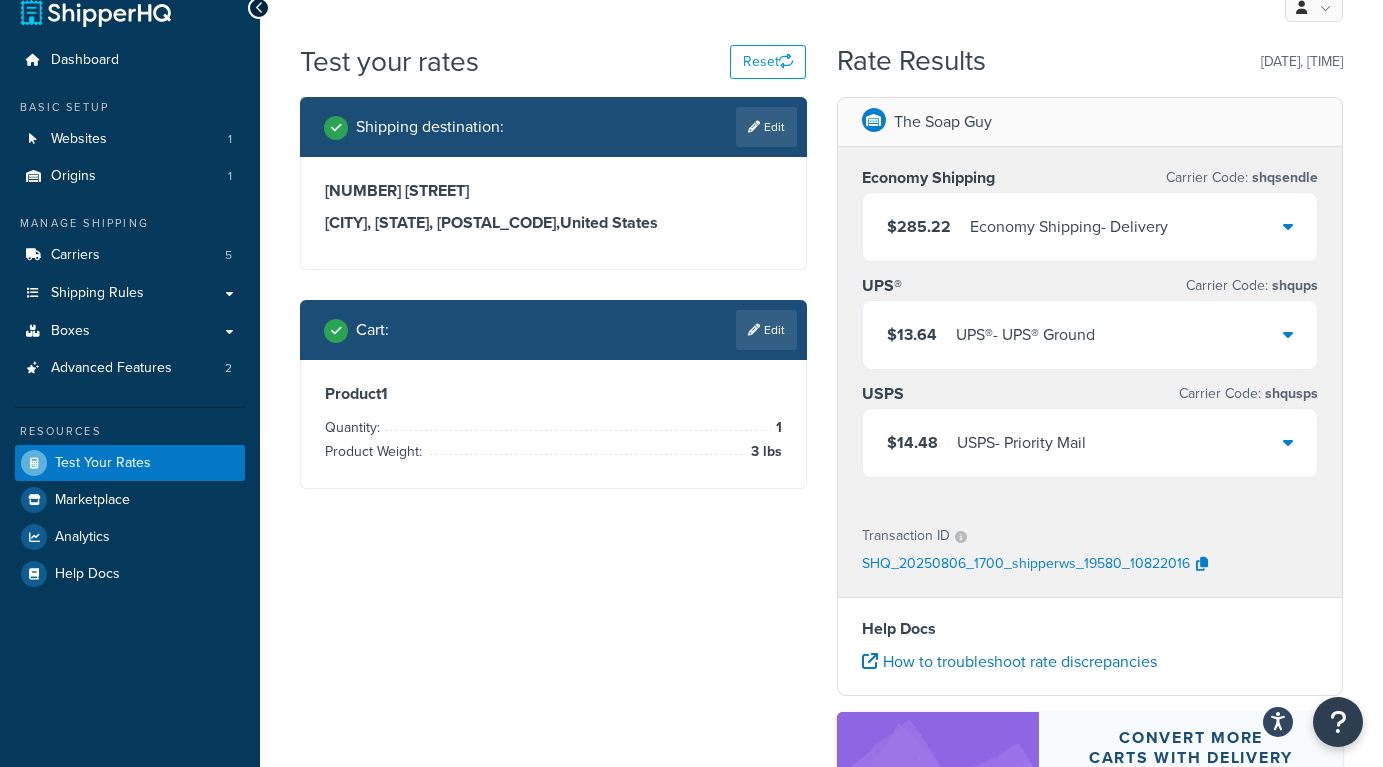 click on "$285.22 Economy Shipping  -   Delivery" at bounding box center [1090, 227] 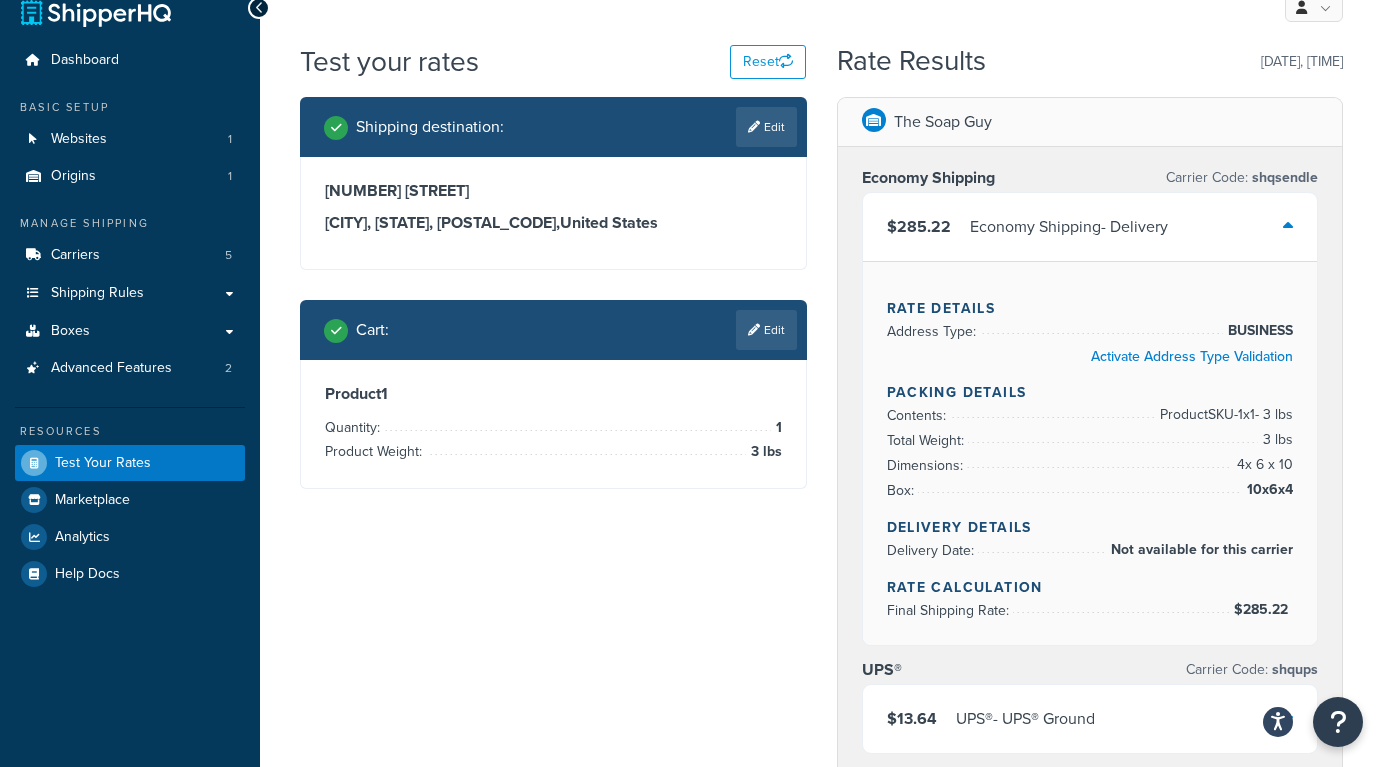 click on "$285.22 Economy Shipping  -   Delivery" at bounding box center [1090, 227] 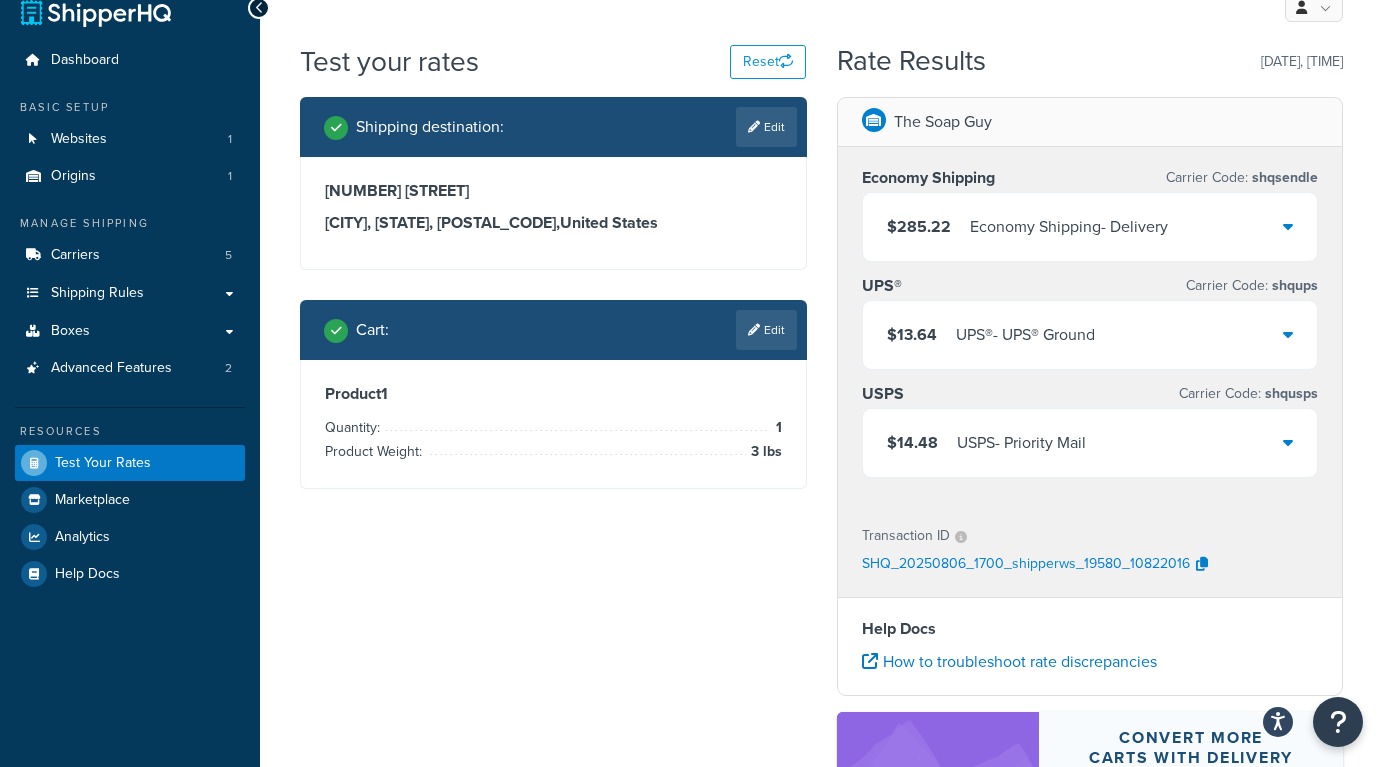 click on "$285.22 Economy Shipping  -   Delivery" at bounding box center (1090, 227) 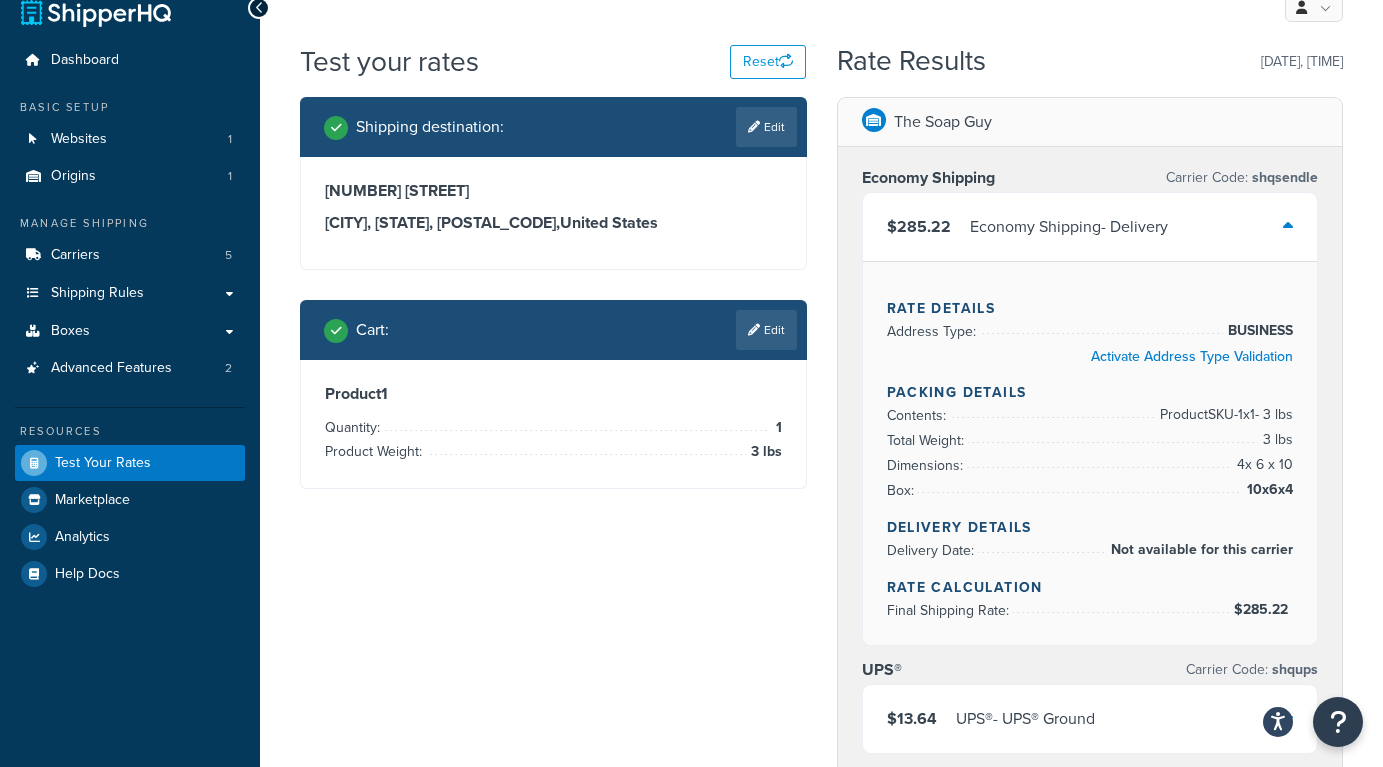 click on "$285.22 Economy Shipping  -   Delivery" at bounding box center (1090, 227) 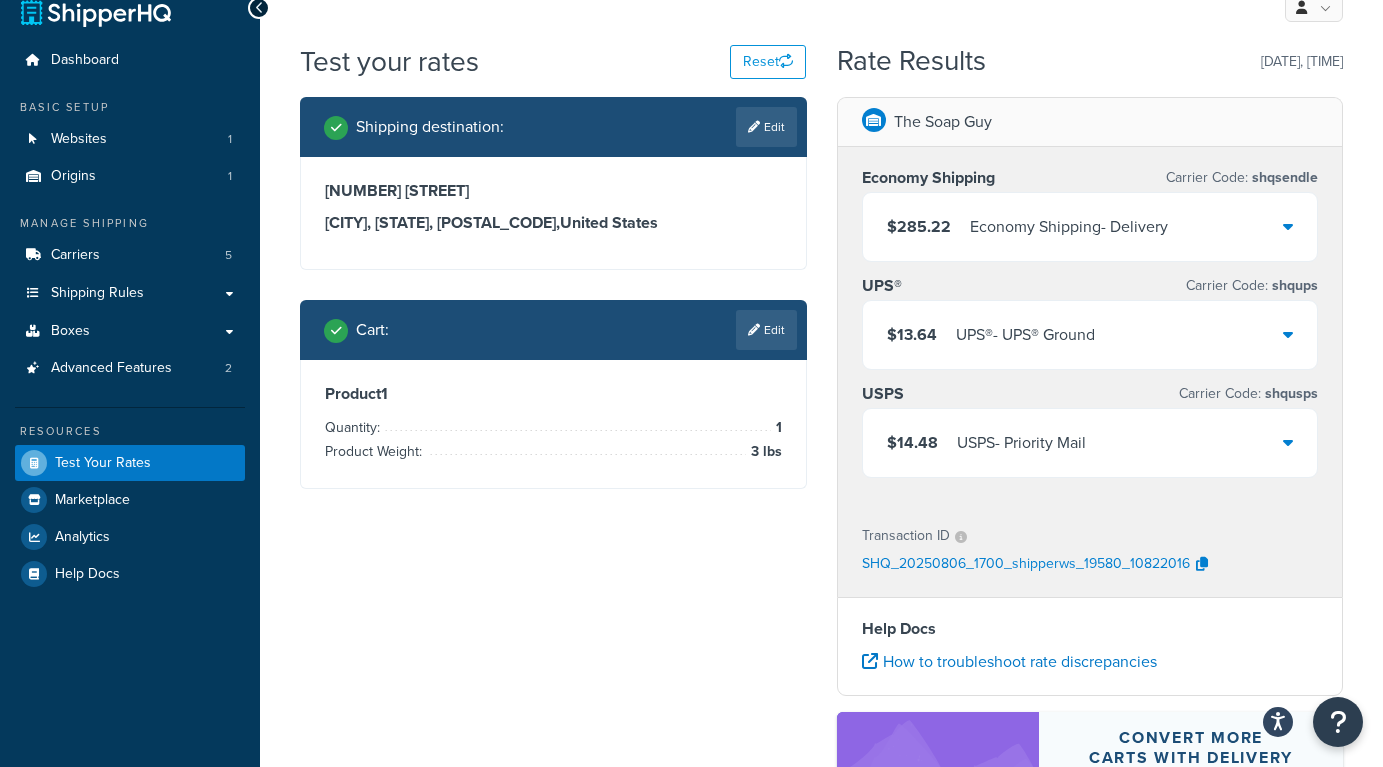 click on "$285.22 Economy Shipping  -   Delivery" at bounding box center (1090, 227) 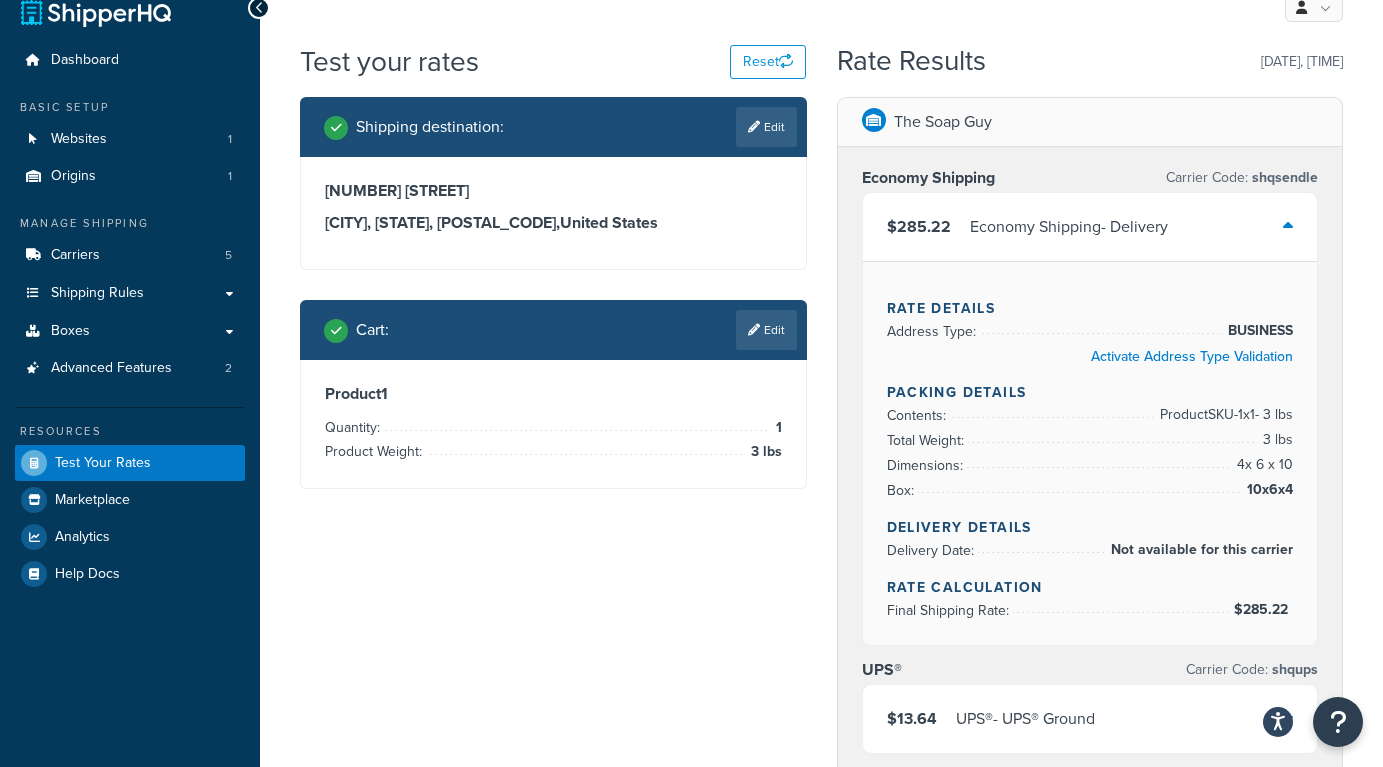 click on "$285.22 Economy Shipping  -   Delivery" at bounding box center [1090, 227] 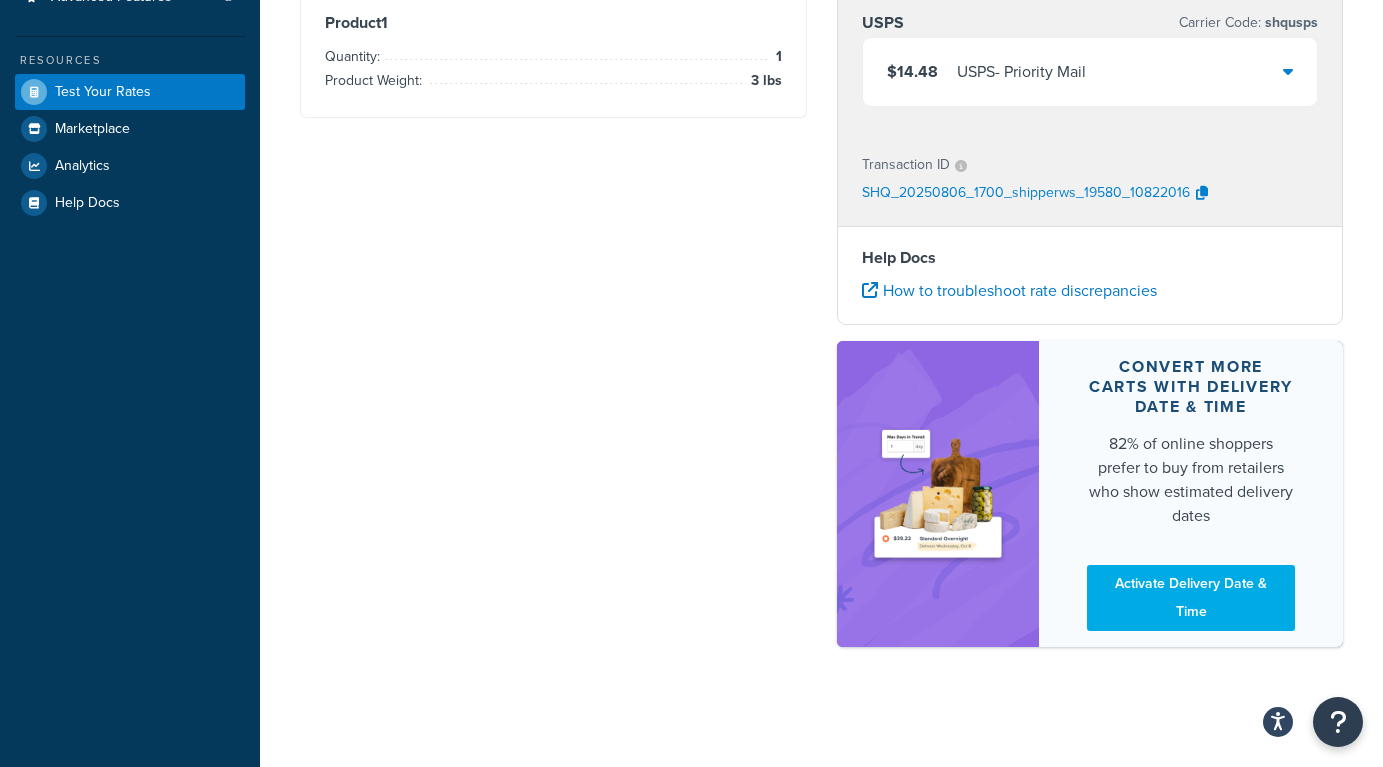 scroll, scrollTop: 0, scrollLeft: 0, axis: both 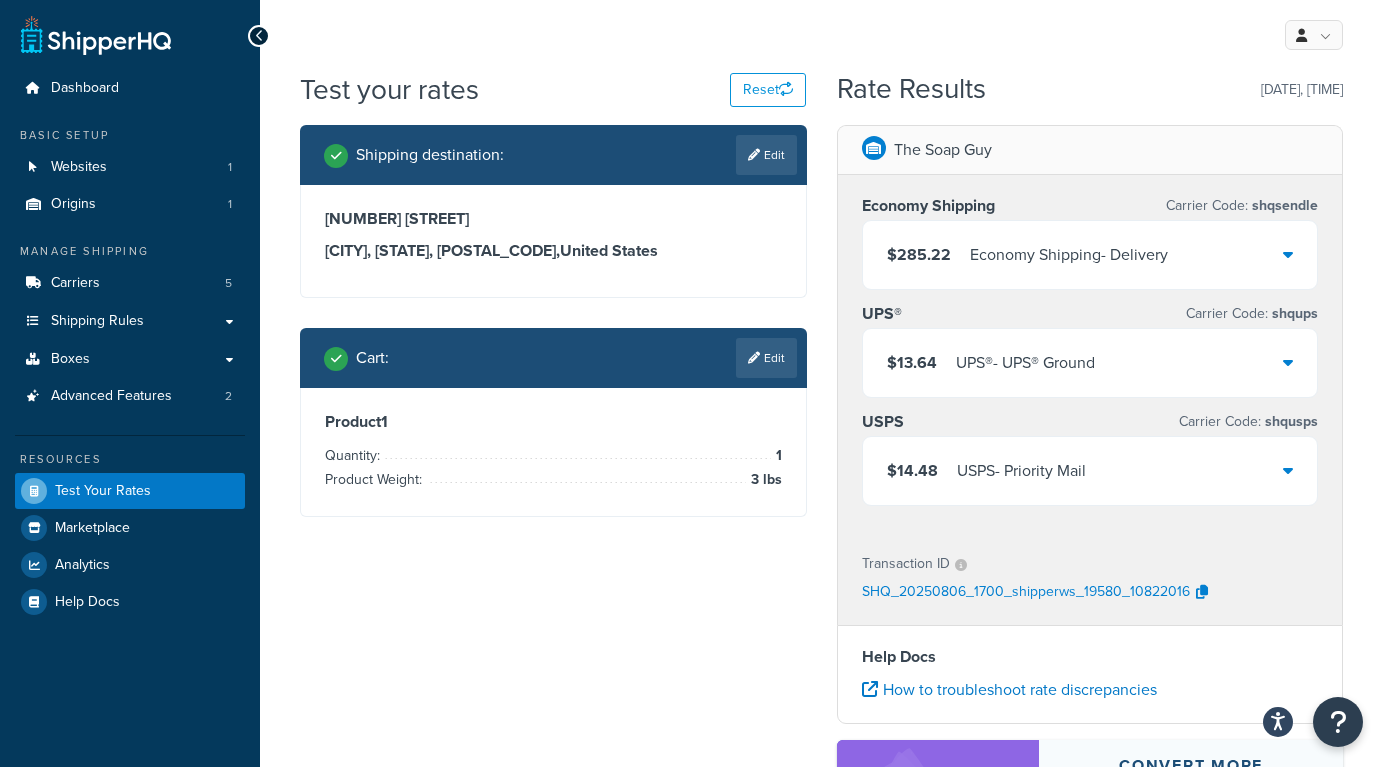 click on "shqsendle" at bounding box center (1283, 205) 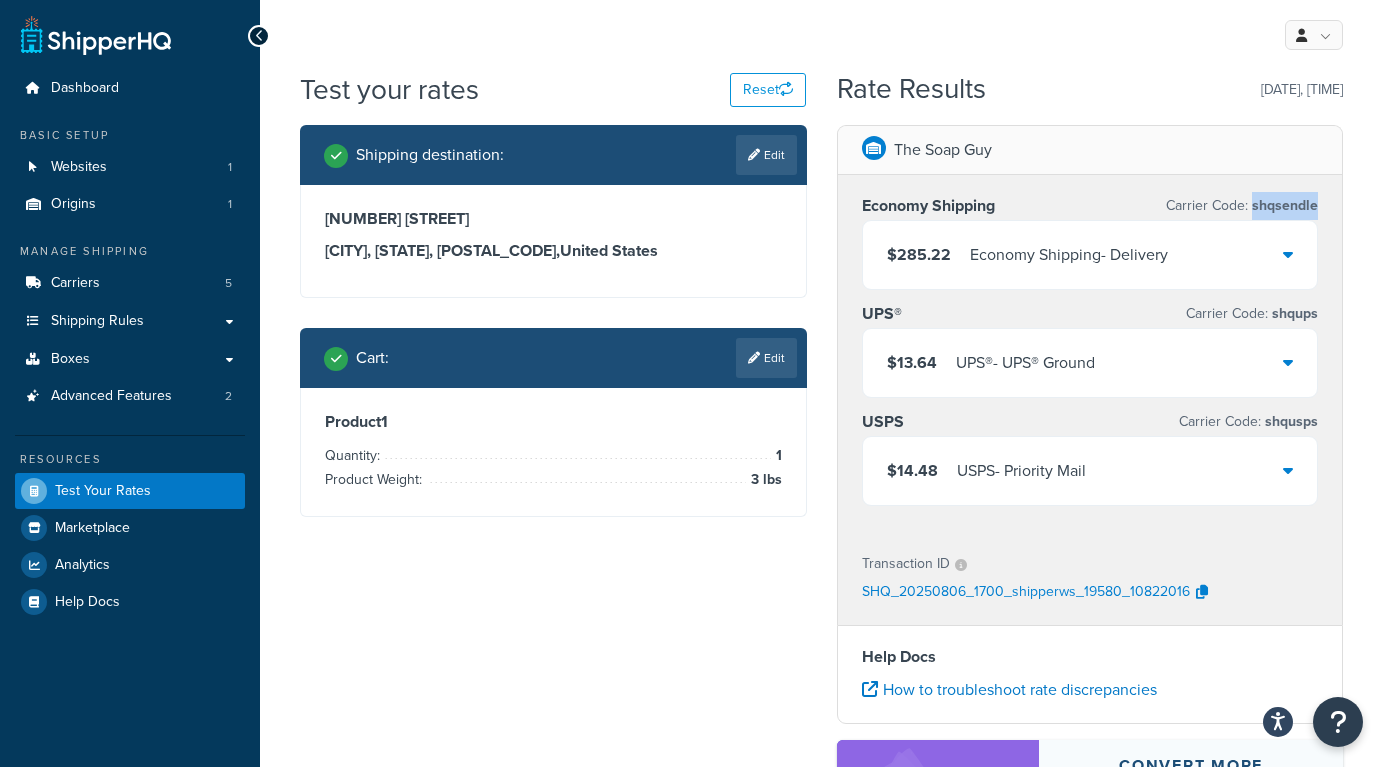 click on "shqsendle" at bounding box center [1283, 205] 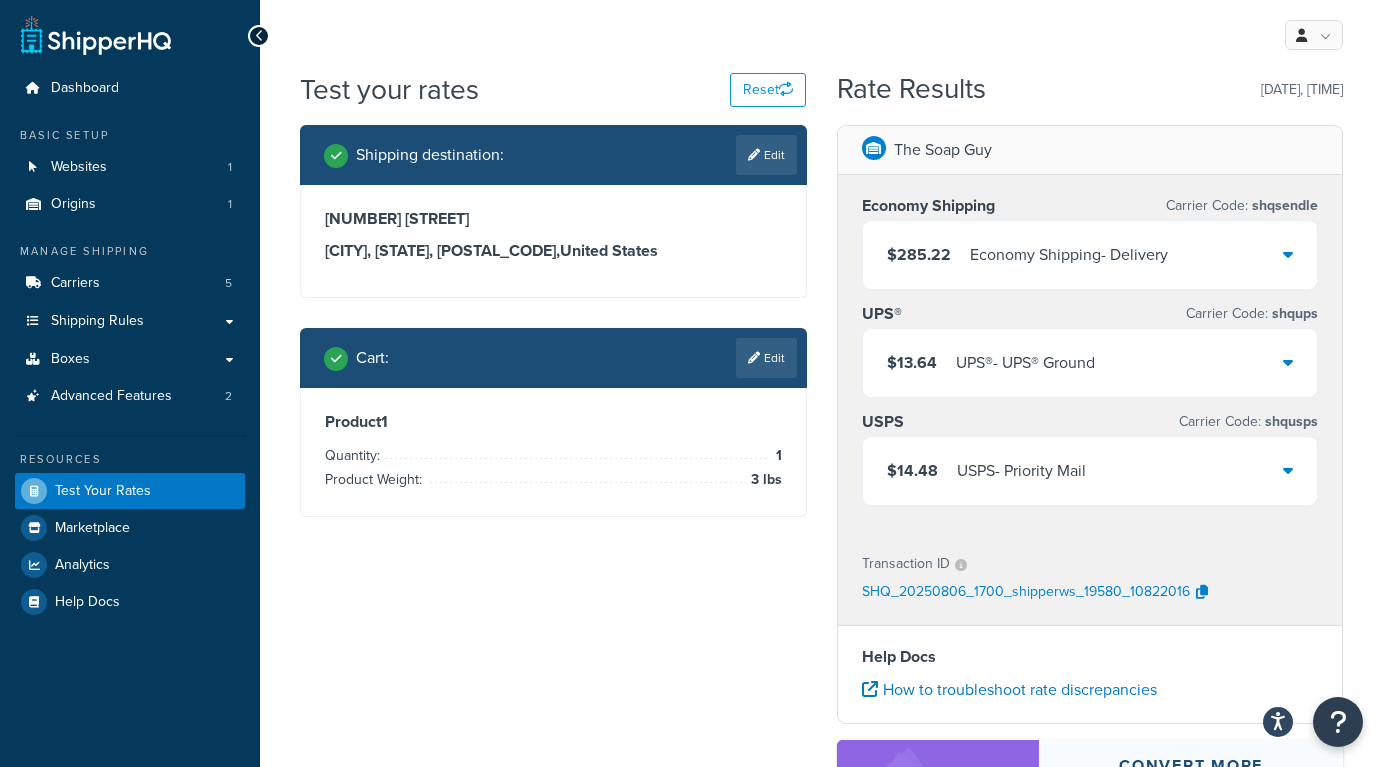 click on "Carrier Code:   shqsendle" at bounding box center [1242, 206] 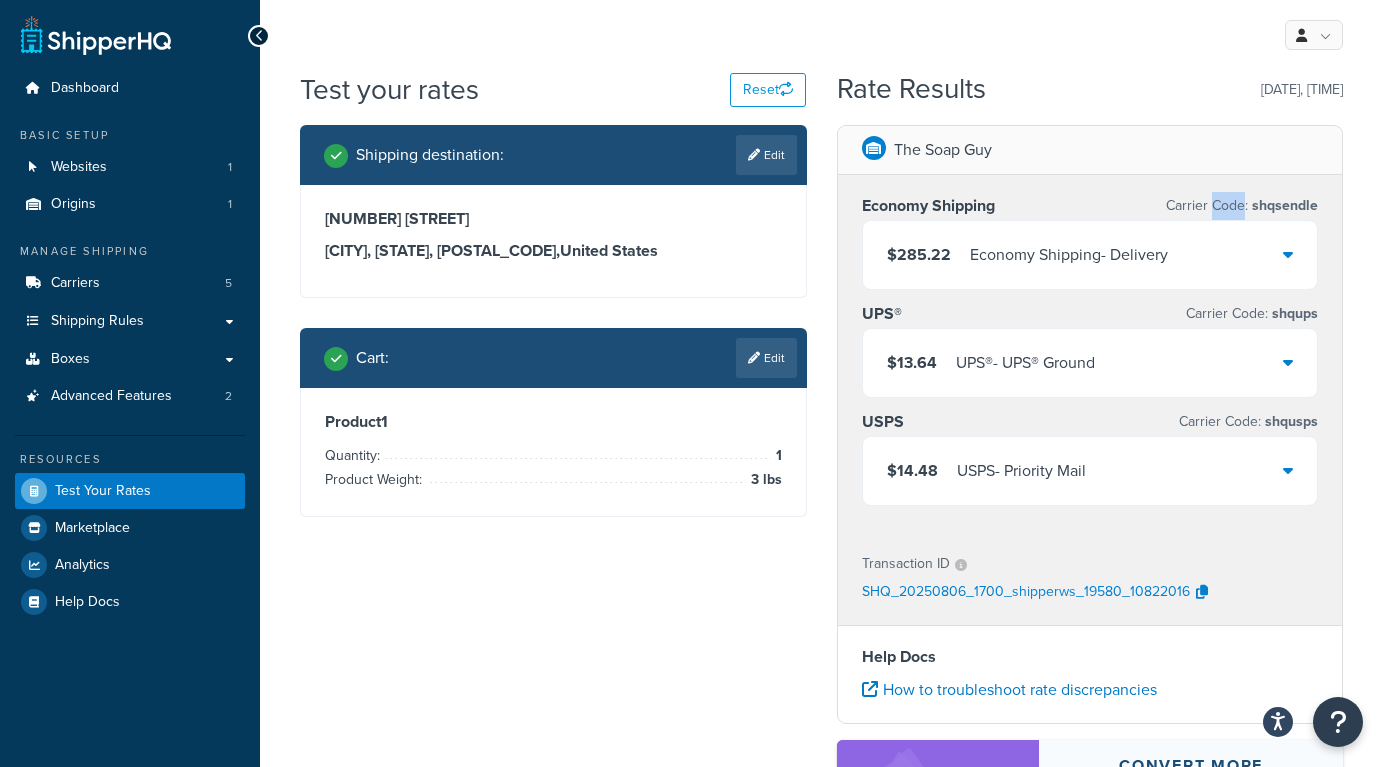 click on "Carrier Code:   shqsendle" at bounding box center [1242, 206] 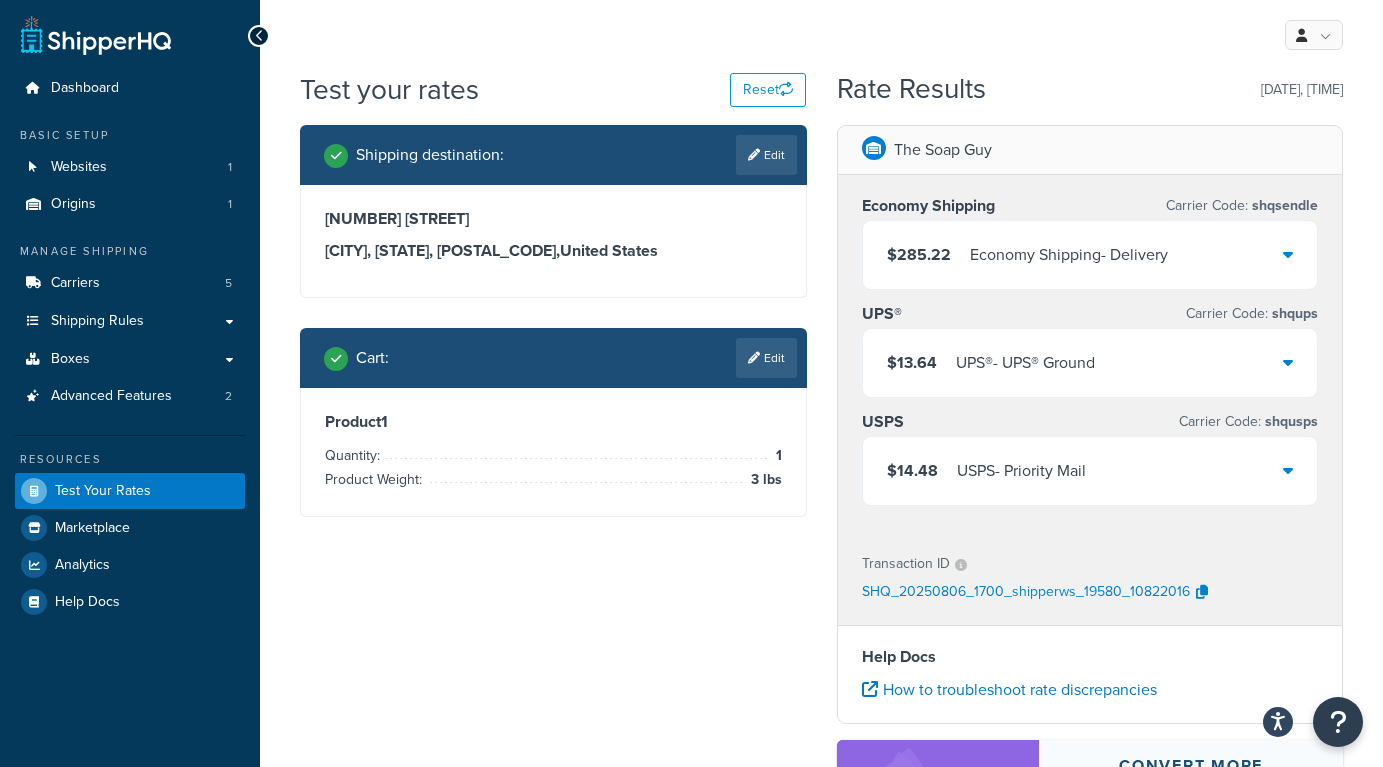 click on "shqsendle" at bounding box center (1283, 205) 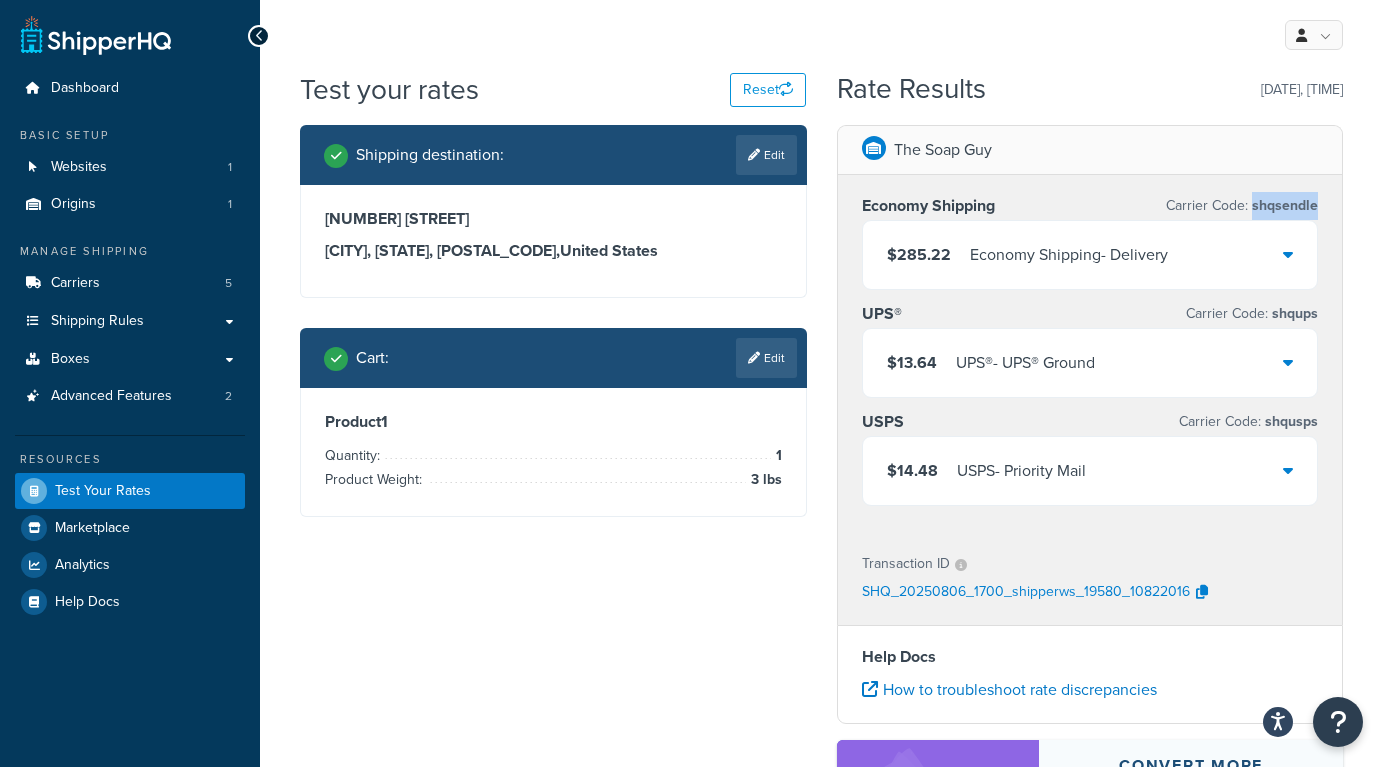click on "shqsendle" at bounding box center [1283, 205] 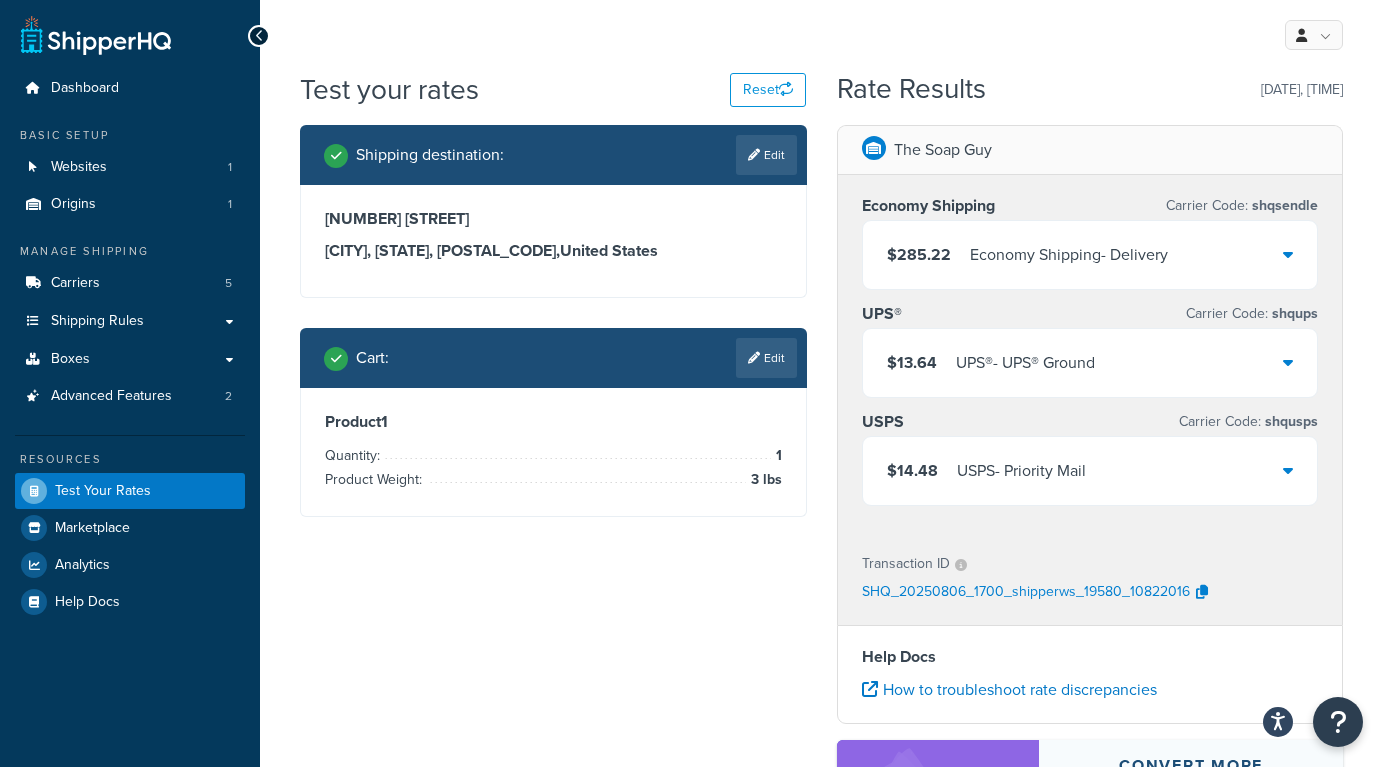 click on "Carrier Code:   shqsendle" at bounding box center [1242, 206] 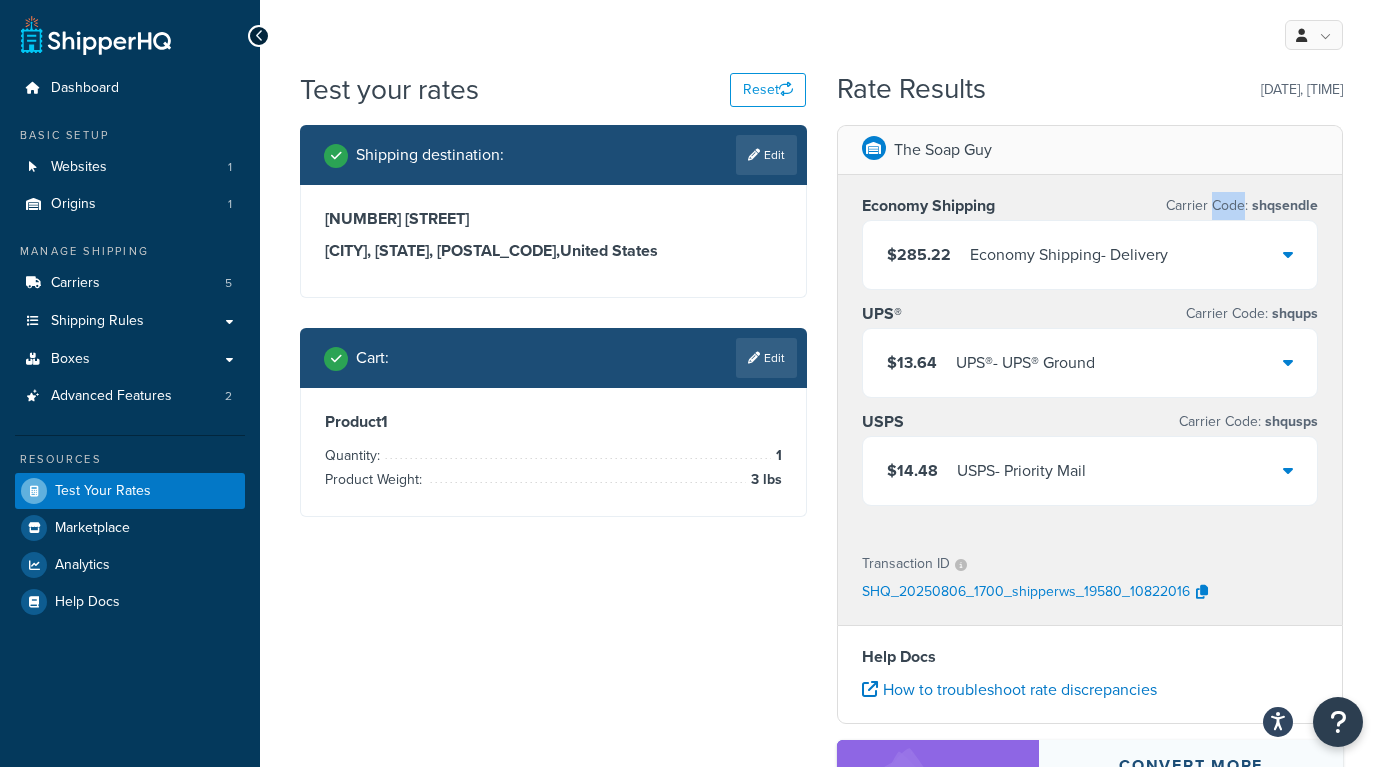 click on "Carrier Code:   shqsendle" at bounding box center [1242, 206] 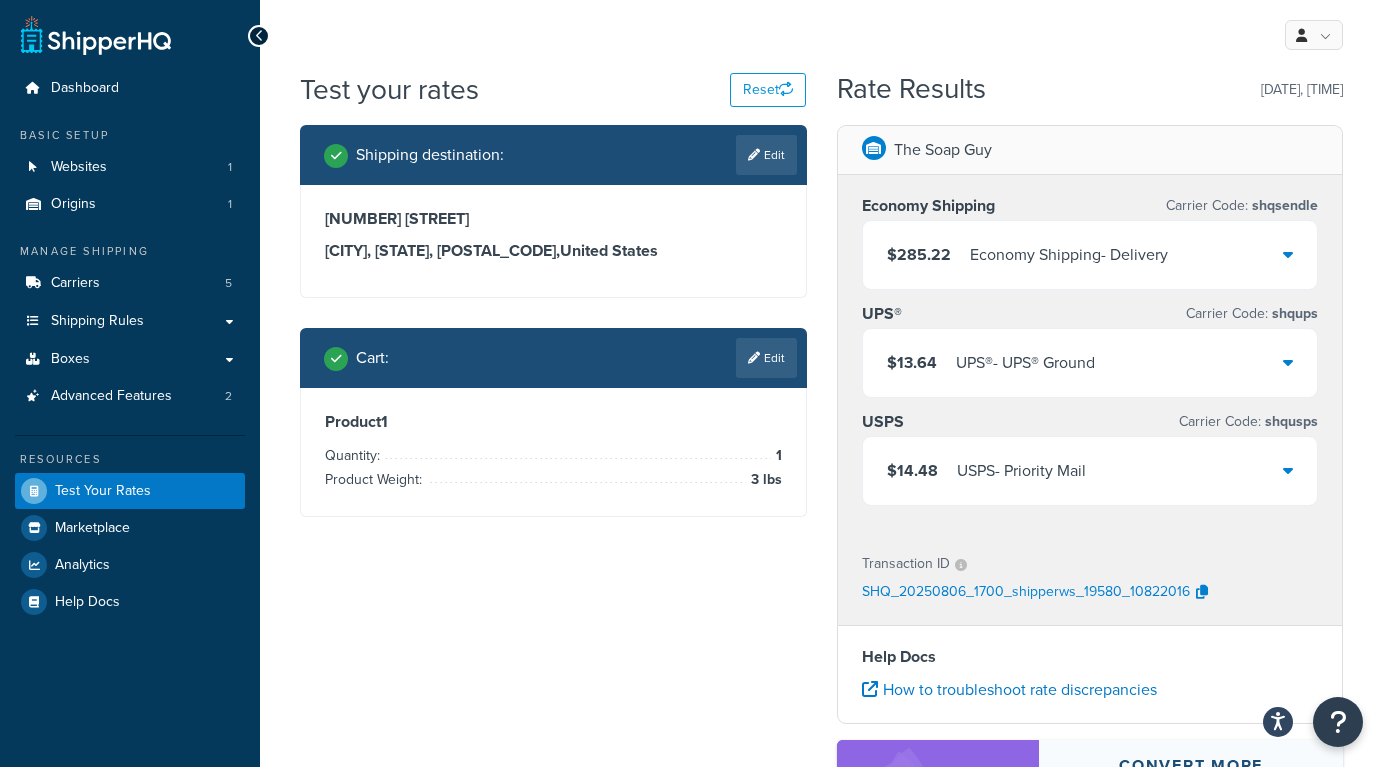 click on "Carrier Code:   shqsendle" at bounding box center (1242, 206) 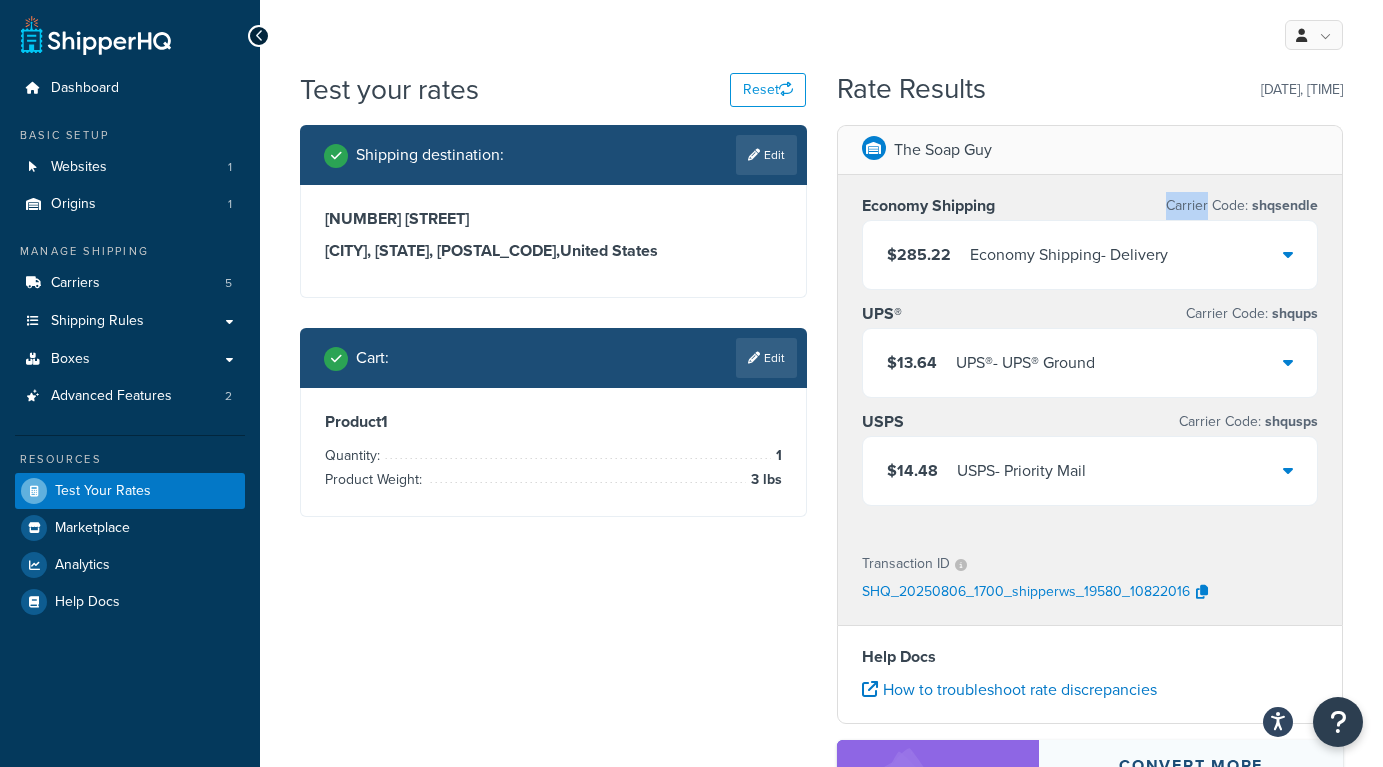click on "Carrier Code:   shqsendle" at bounding box center [1242, 206] 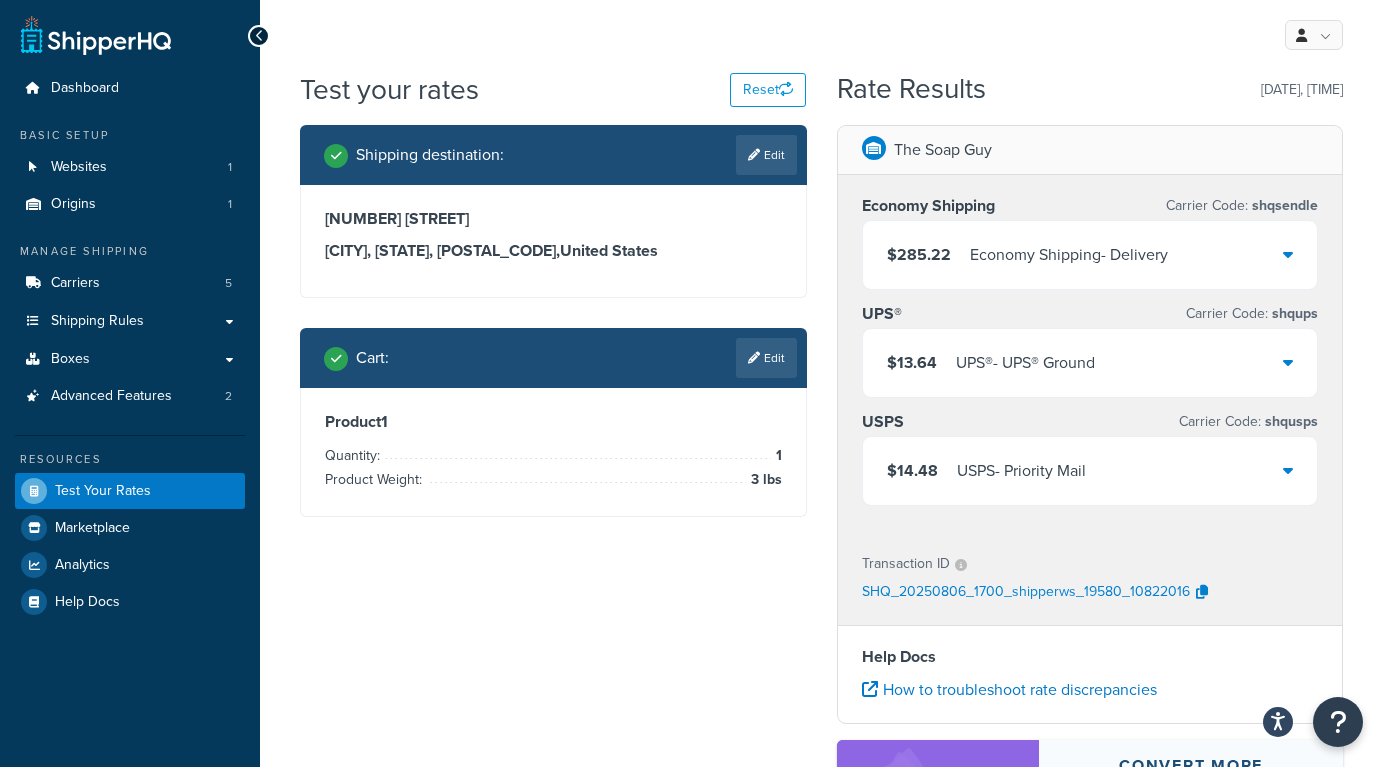click on "Carrier Code:   shqsendle" at bounding box center (1242, 206) 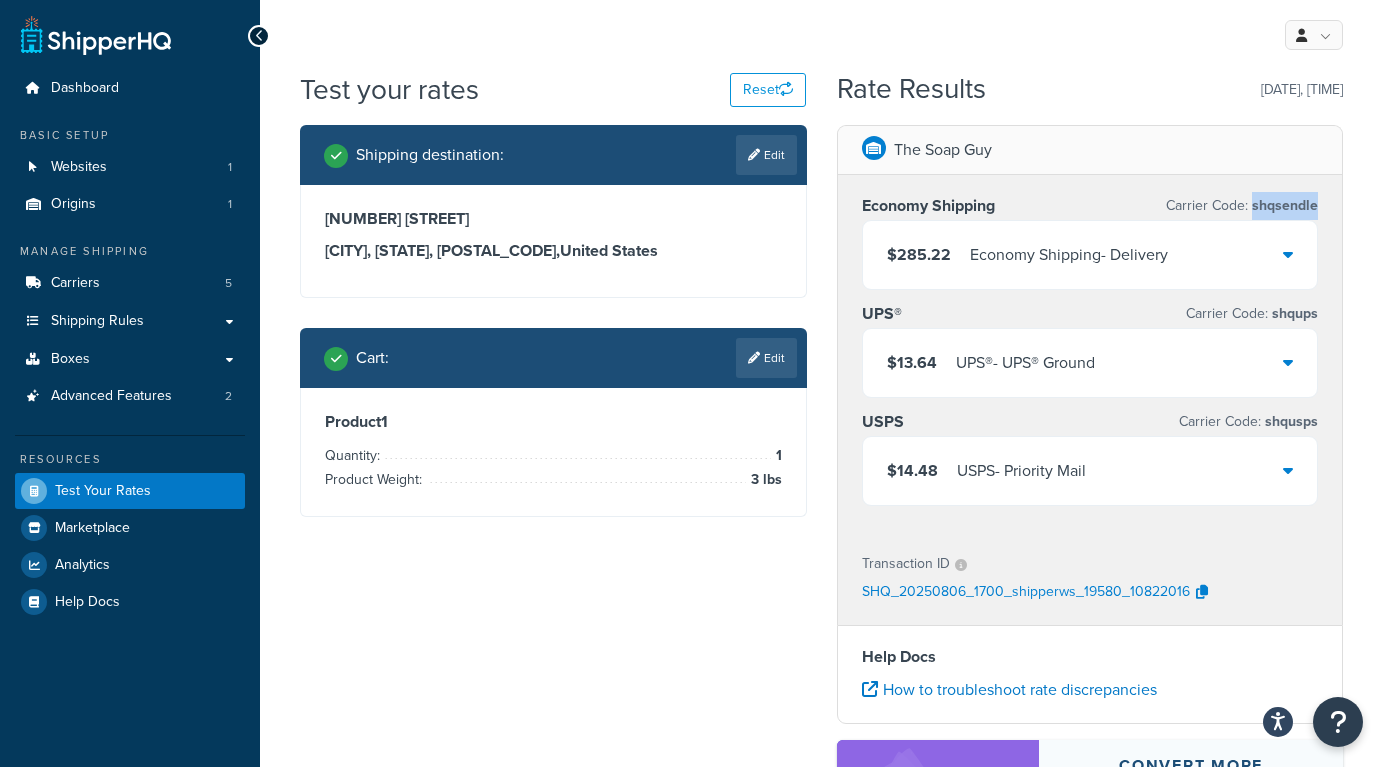 click on "shqsendle" at bounding box center [1283, 205] 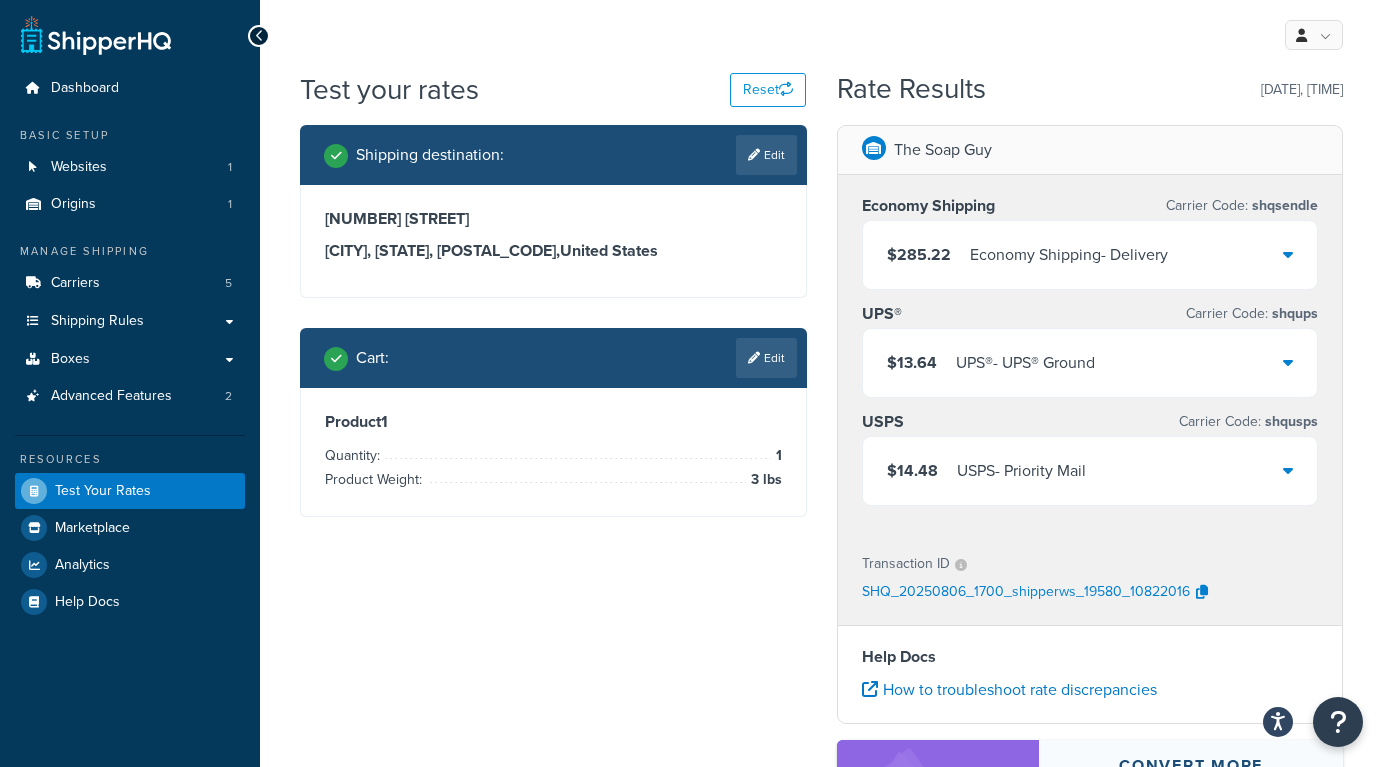 click on "Carrier Code:   shqsendle" at bounding box center [1242, 206] 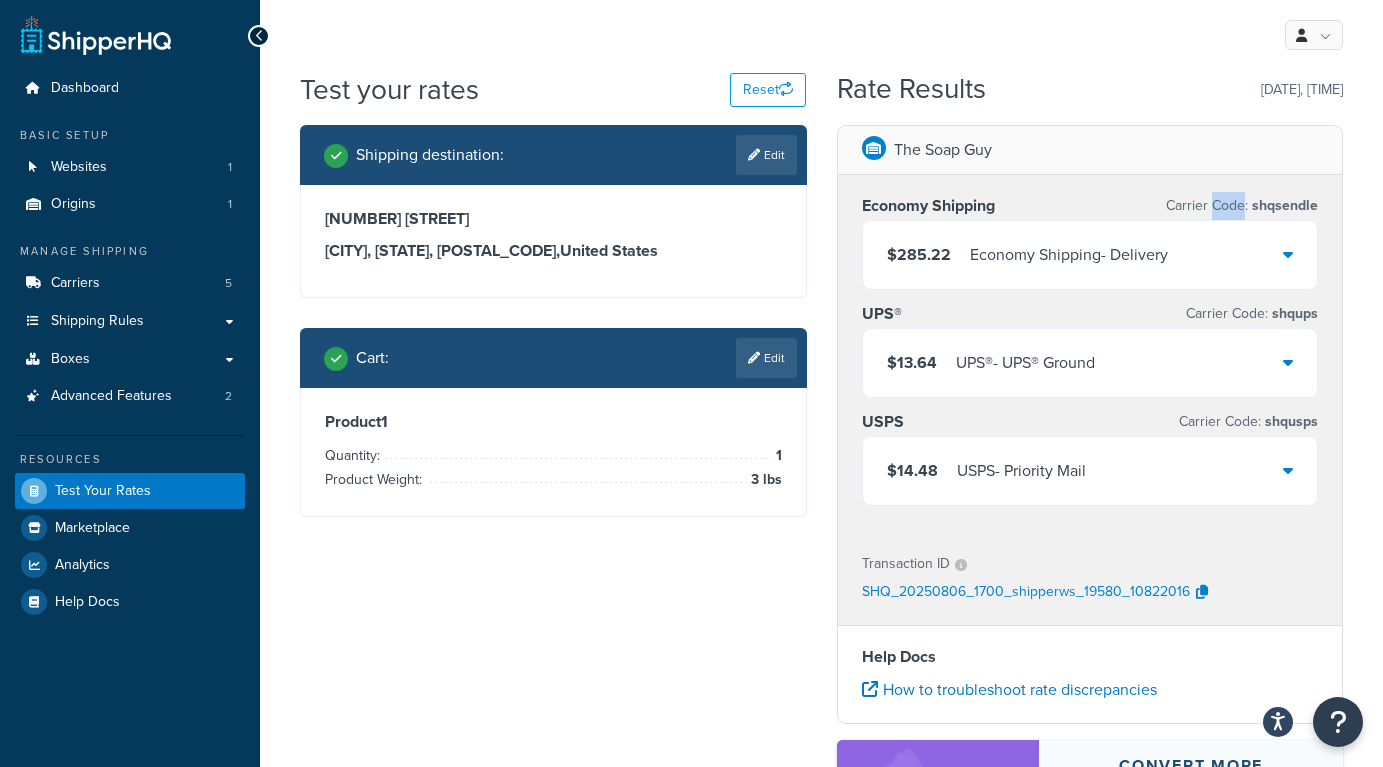 click on "Carrier Code:   shqsendle" at bounding box center (1242, 206) 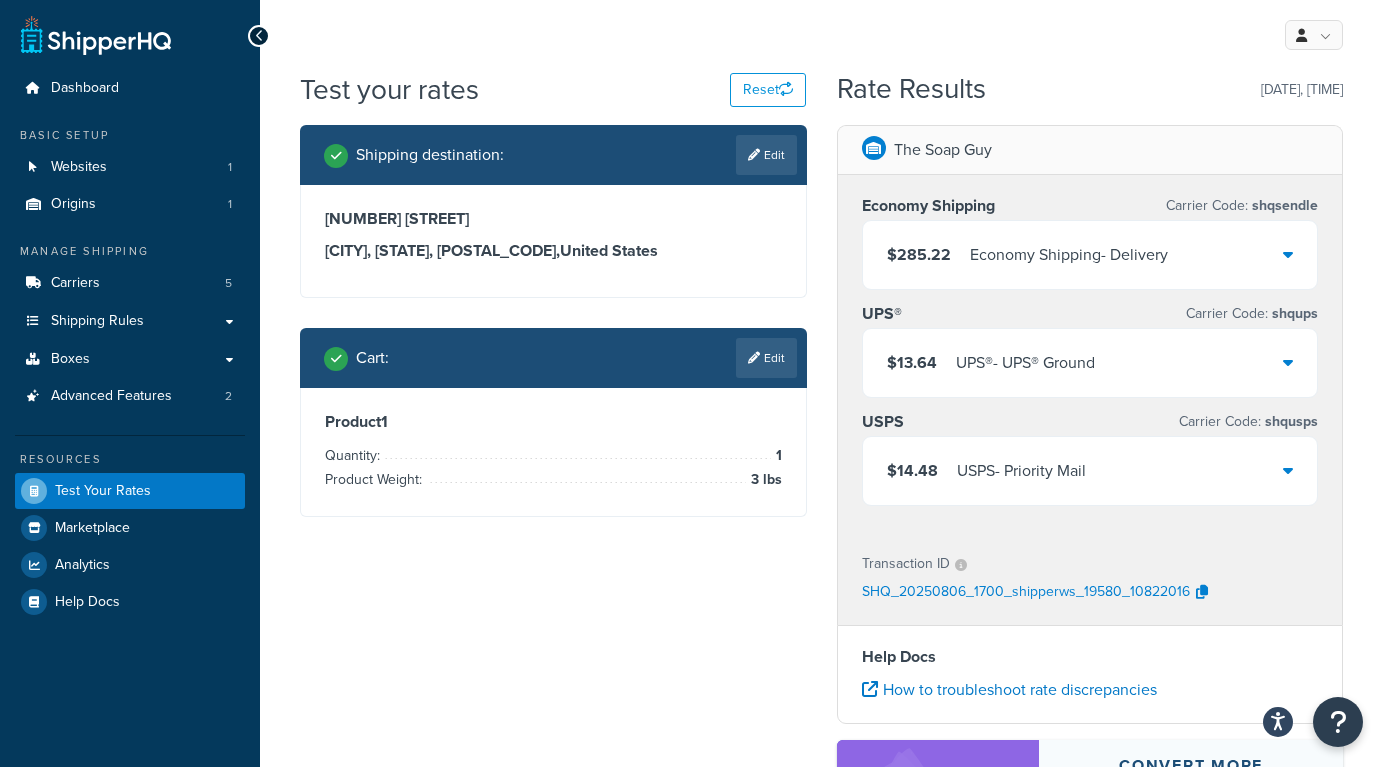 click on "Carrier Code:   shqsendle" at bounding box center (1242, 206) 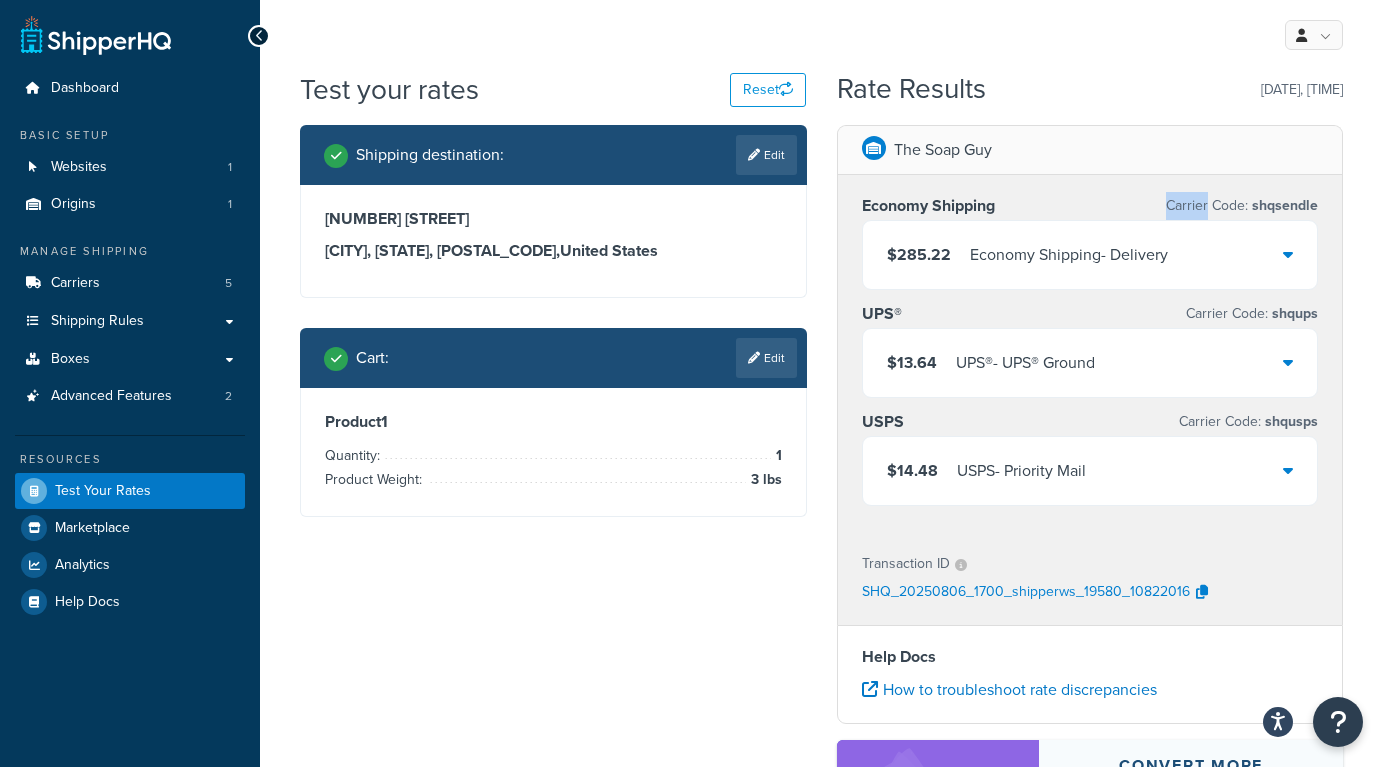 click on "Carrier Code:   shqsendle" at bounding box center [1242, 206] 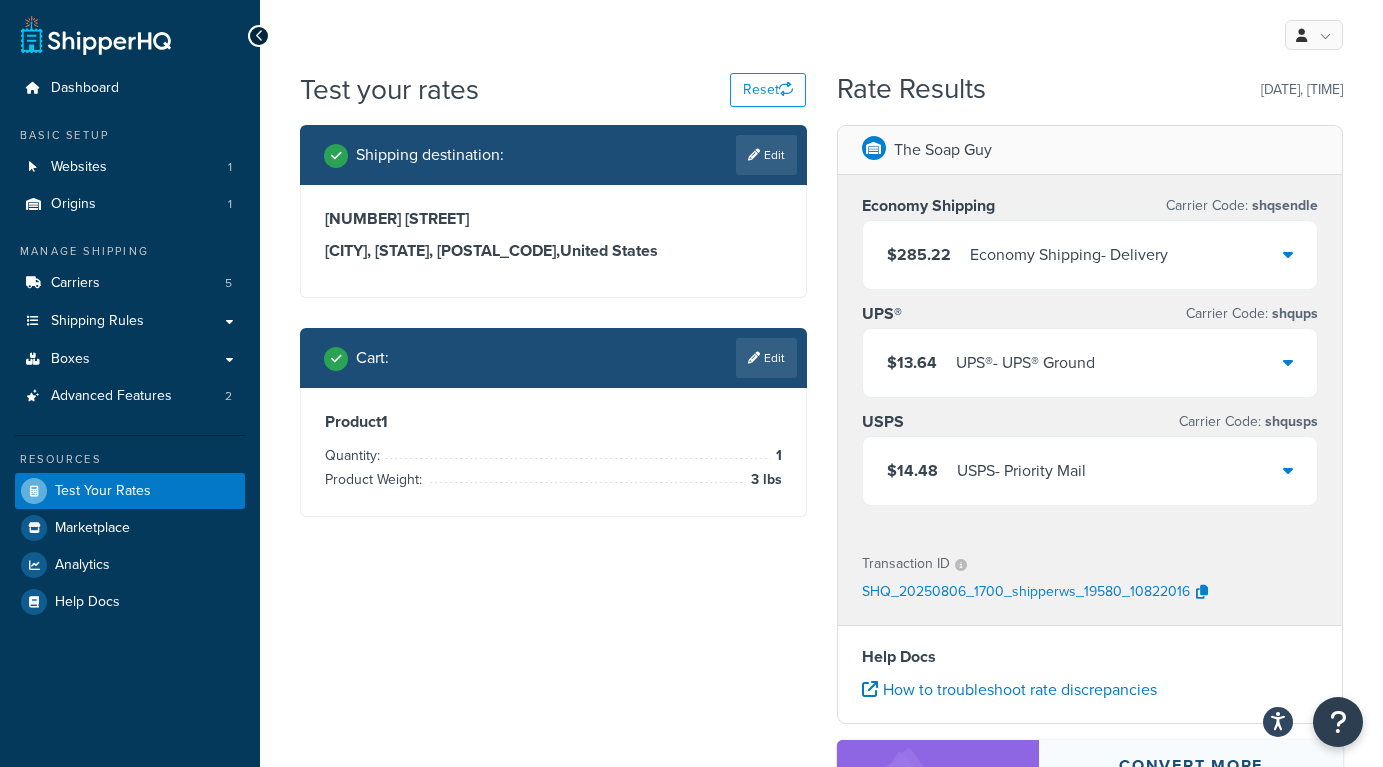 click on "Carrier Code:   shqsendle" at bounding box center [1242, 206] 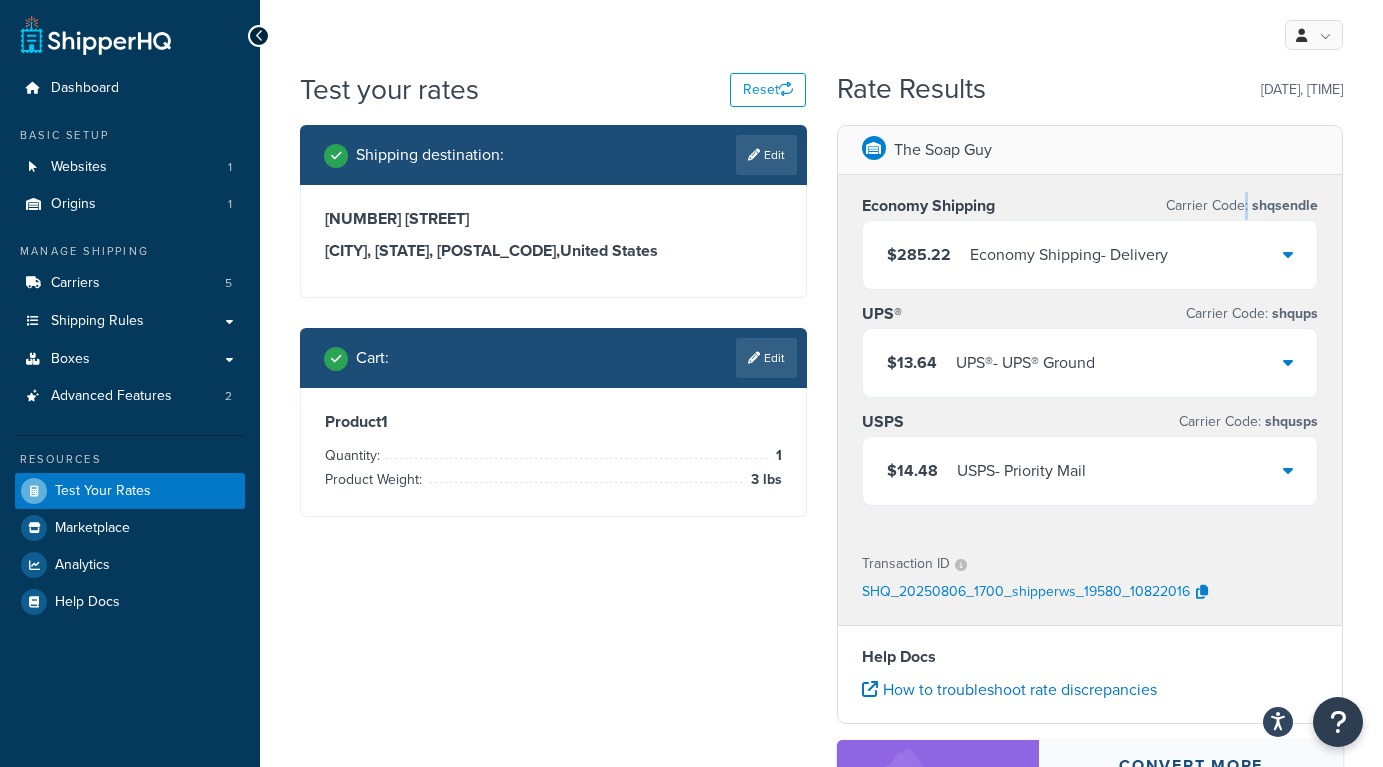click on "Carrier Code:   shqsendle" at bounding box center [1242, 206] 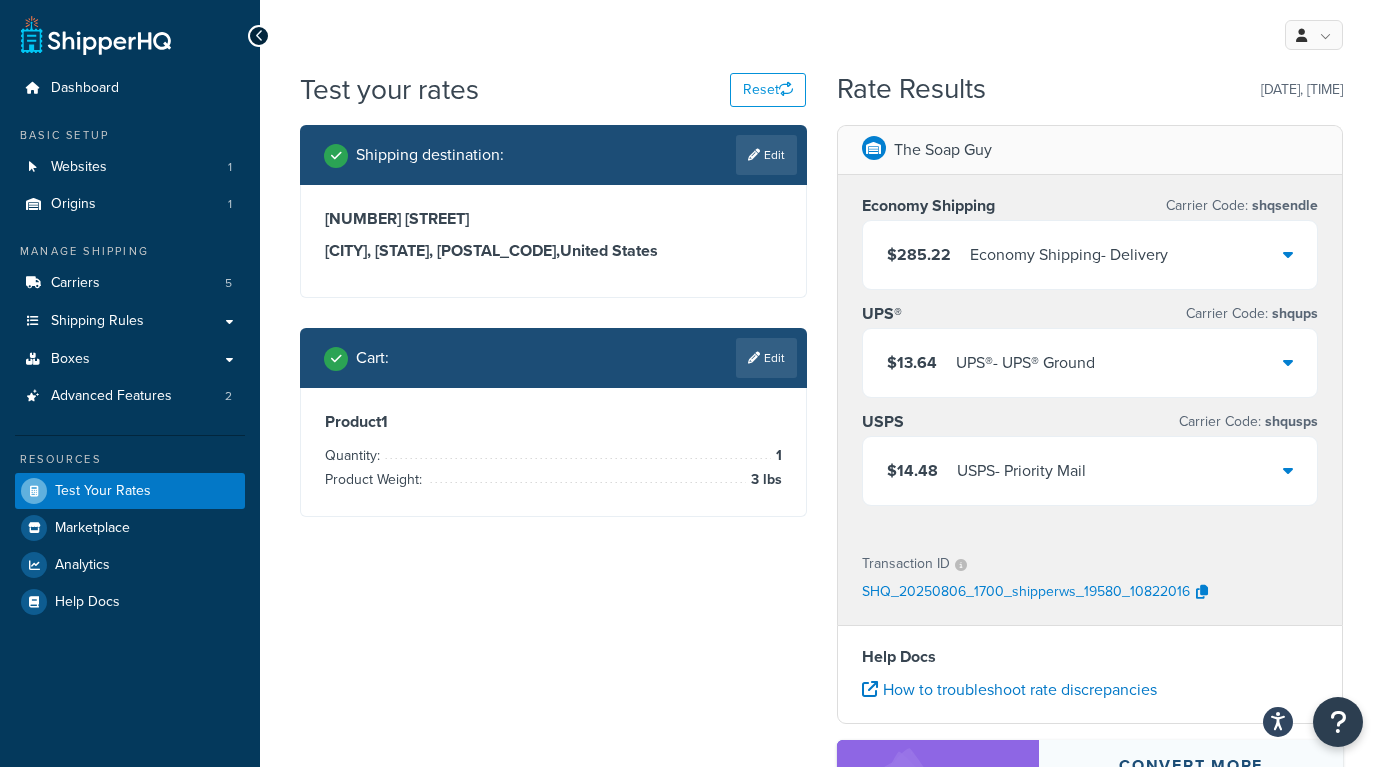 click on "shqsendle" at bounding box center (1283, 205) 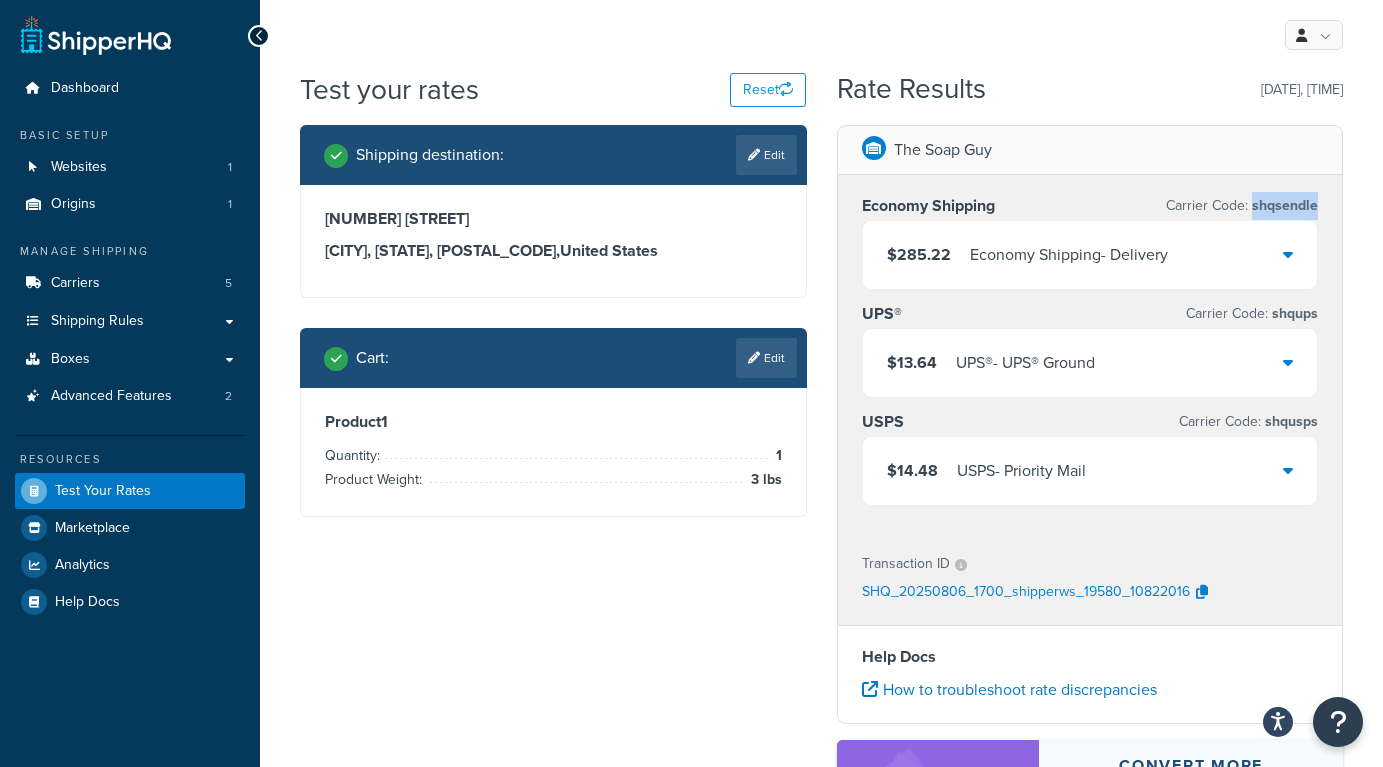 click on "shqsendle" at bounding box center [1283, 205] 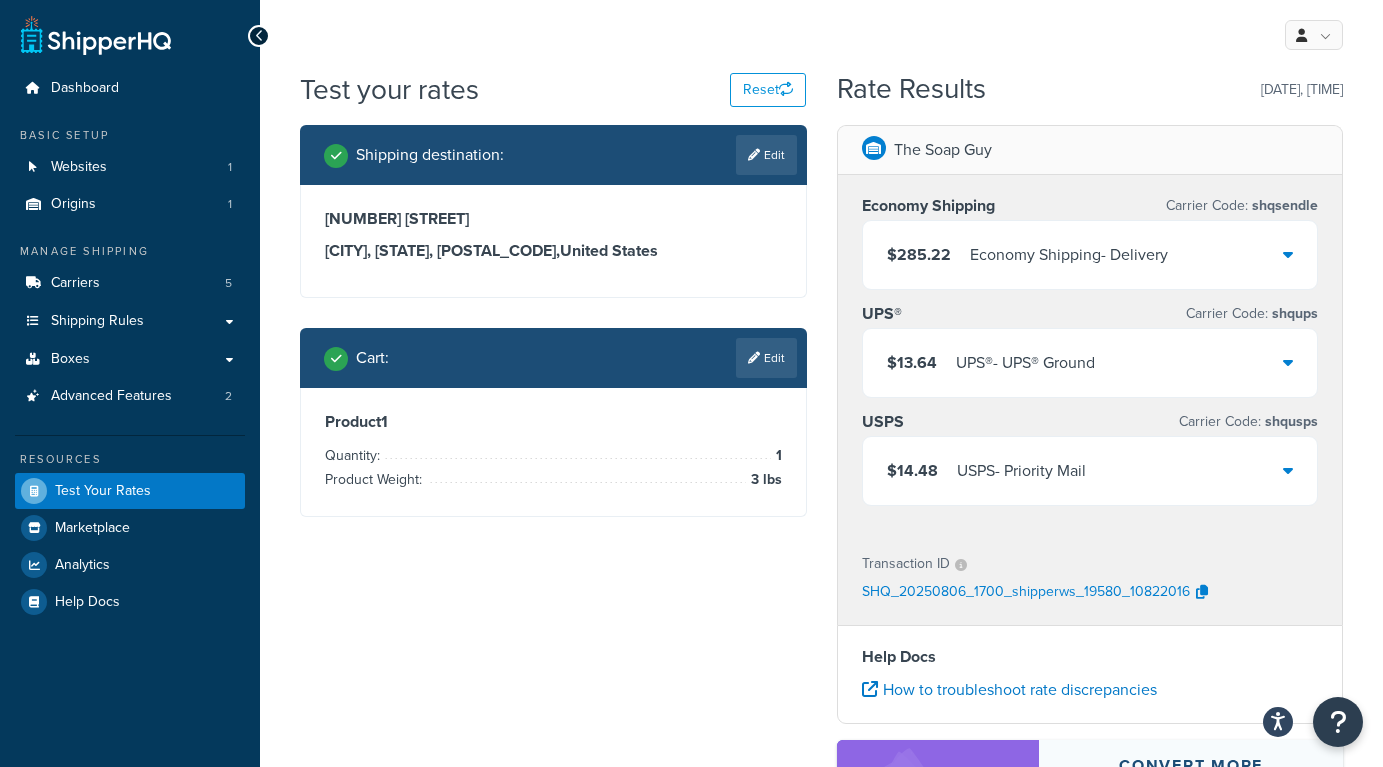 click on "Carrier Code:   shqsendle" at bounding box center [1242, 206] 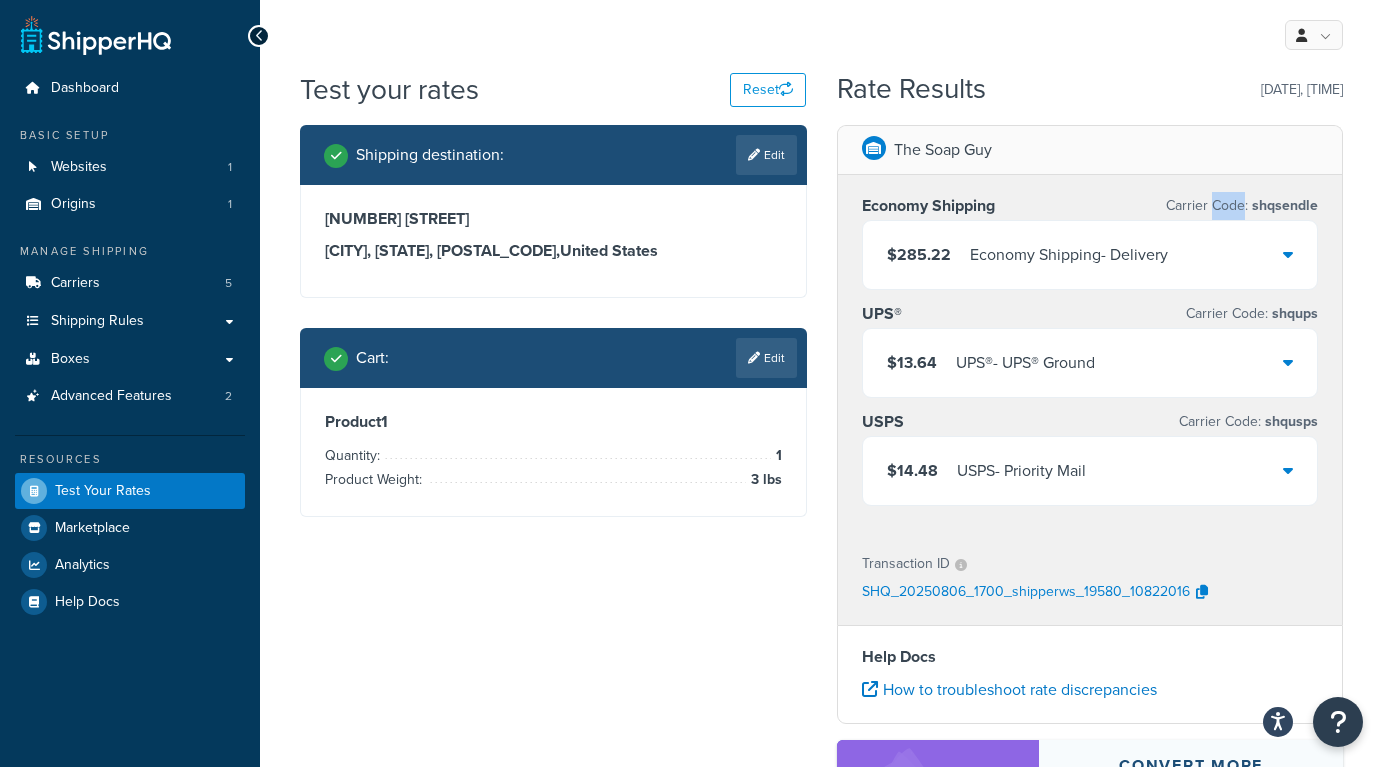 click on "Carrier Code:   shqsendle" at bounding box center (1242, 206) 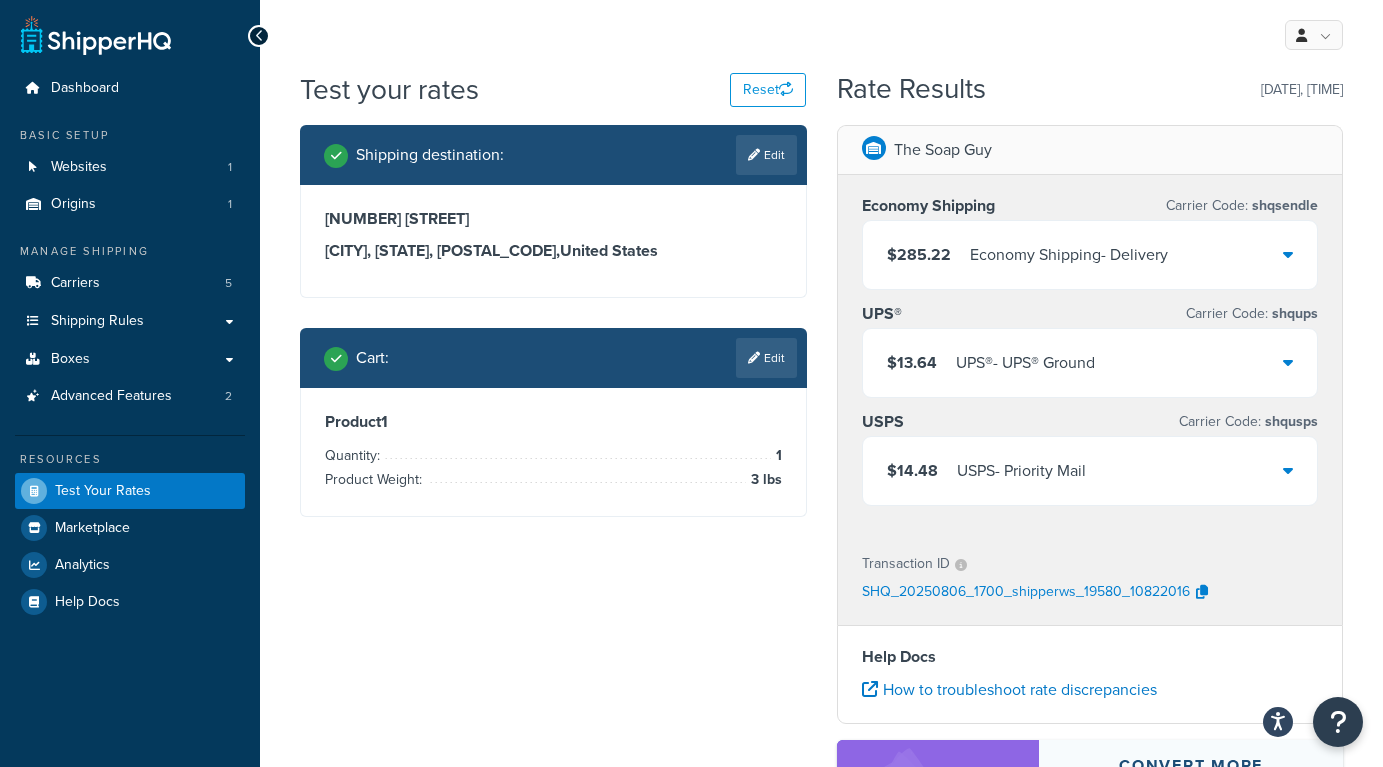 click on "Carrier Code:   shqsendle" at bounding box center (1242, 206) 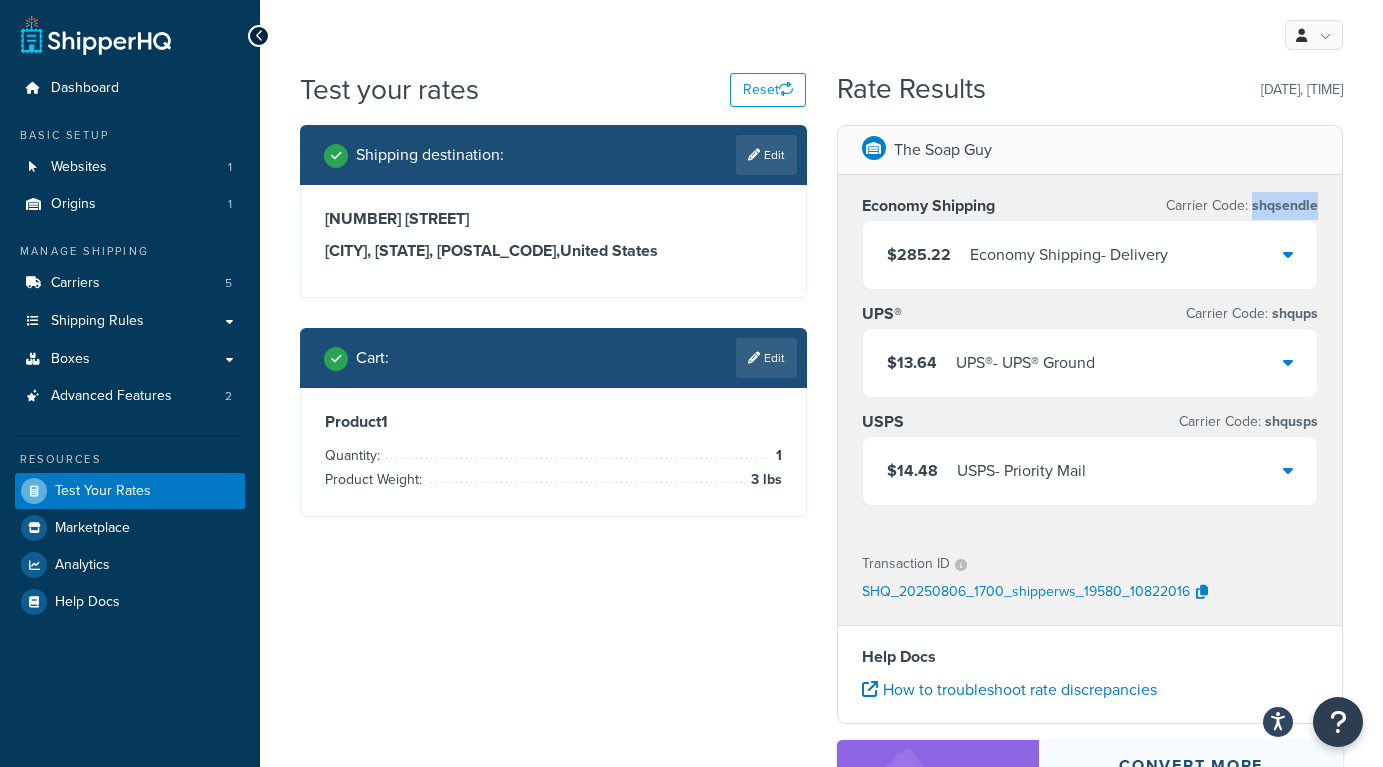 click on "shqsendle" at bounding box center [1283, 205] 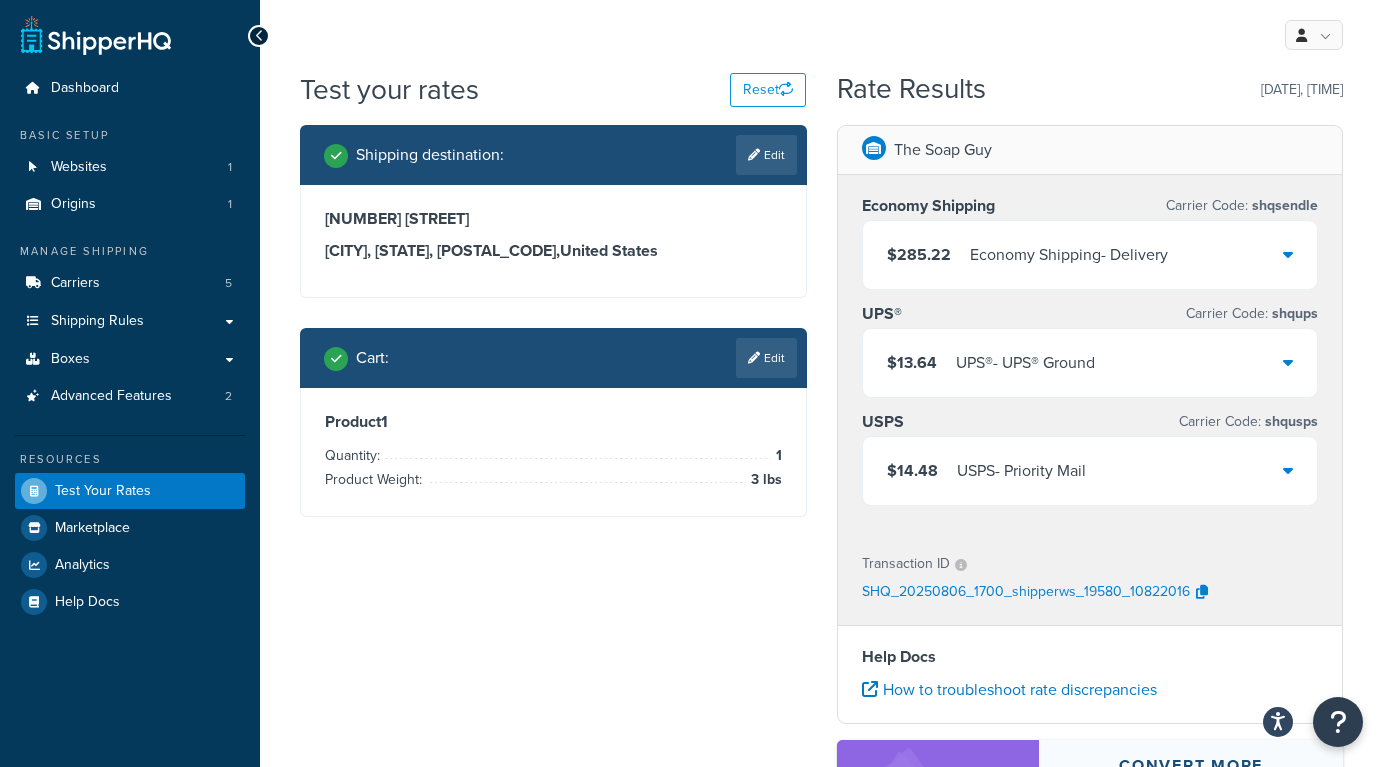 click on "[DATE],  [TIME]" at bounding box center (1302, 90) 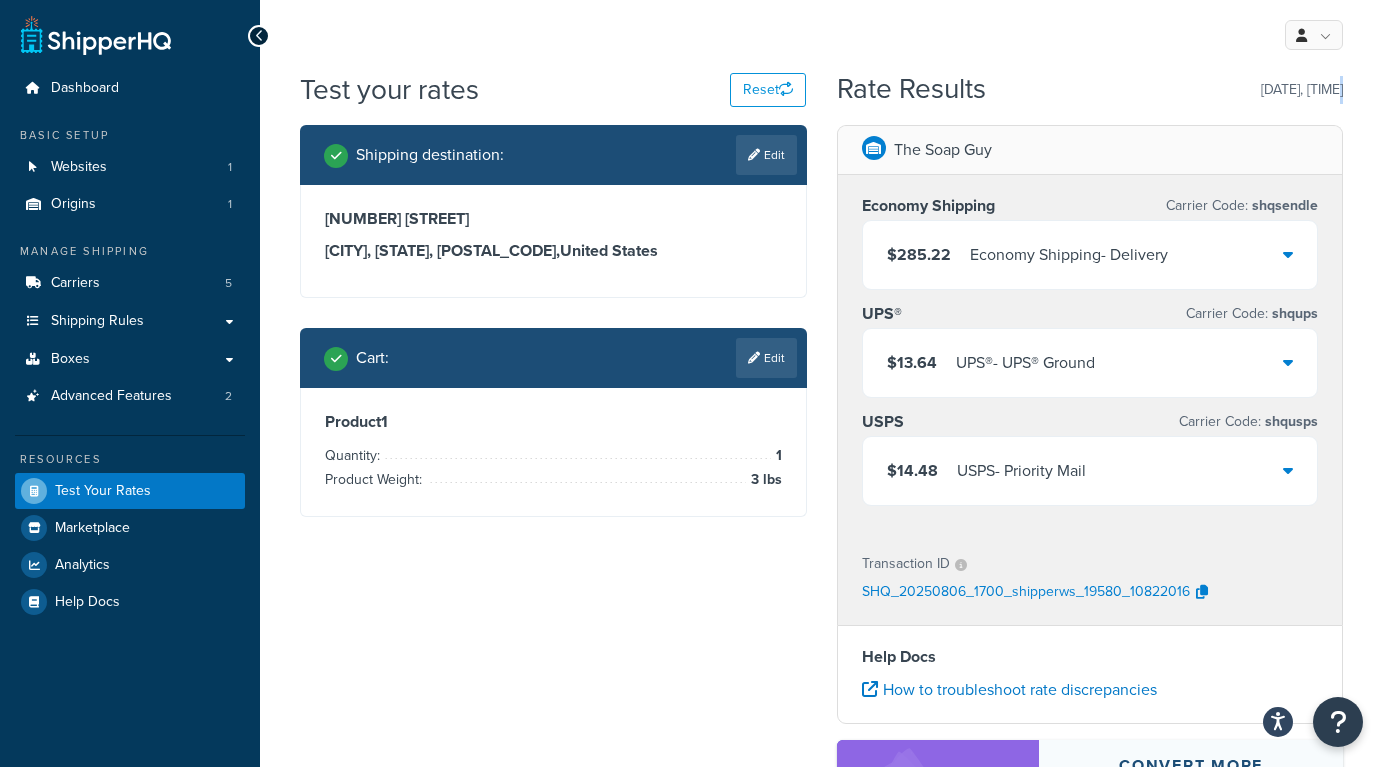 click on "[DATE],  [TIME]" at bounding box center [1302, 90] 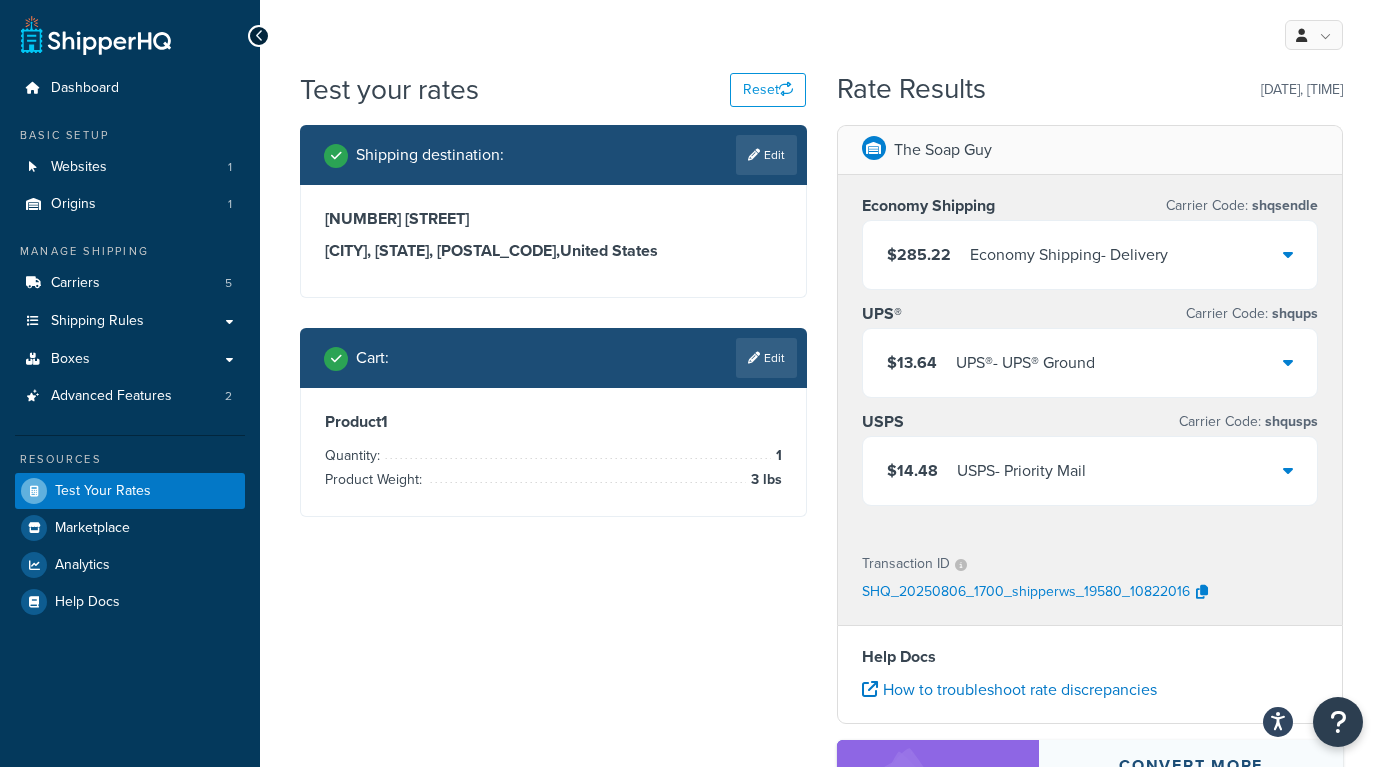 click on "[DATE],  [TIME]" at bounding box center (1302, 90) 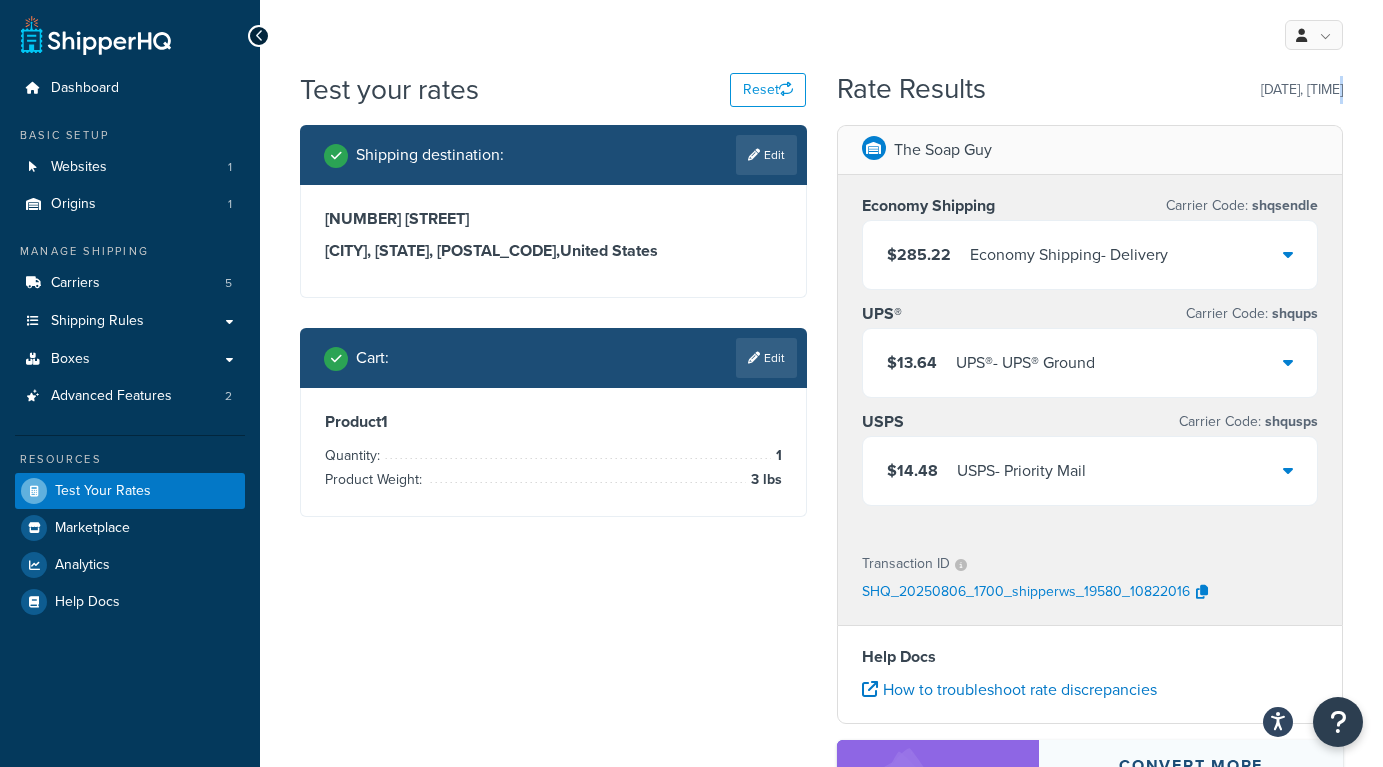 click on "[DATE],  [TIME]" at bounding box center [1302, 90] 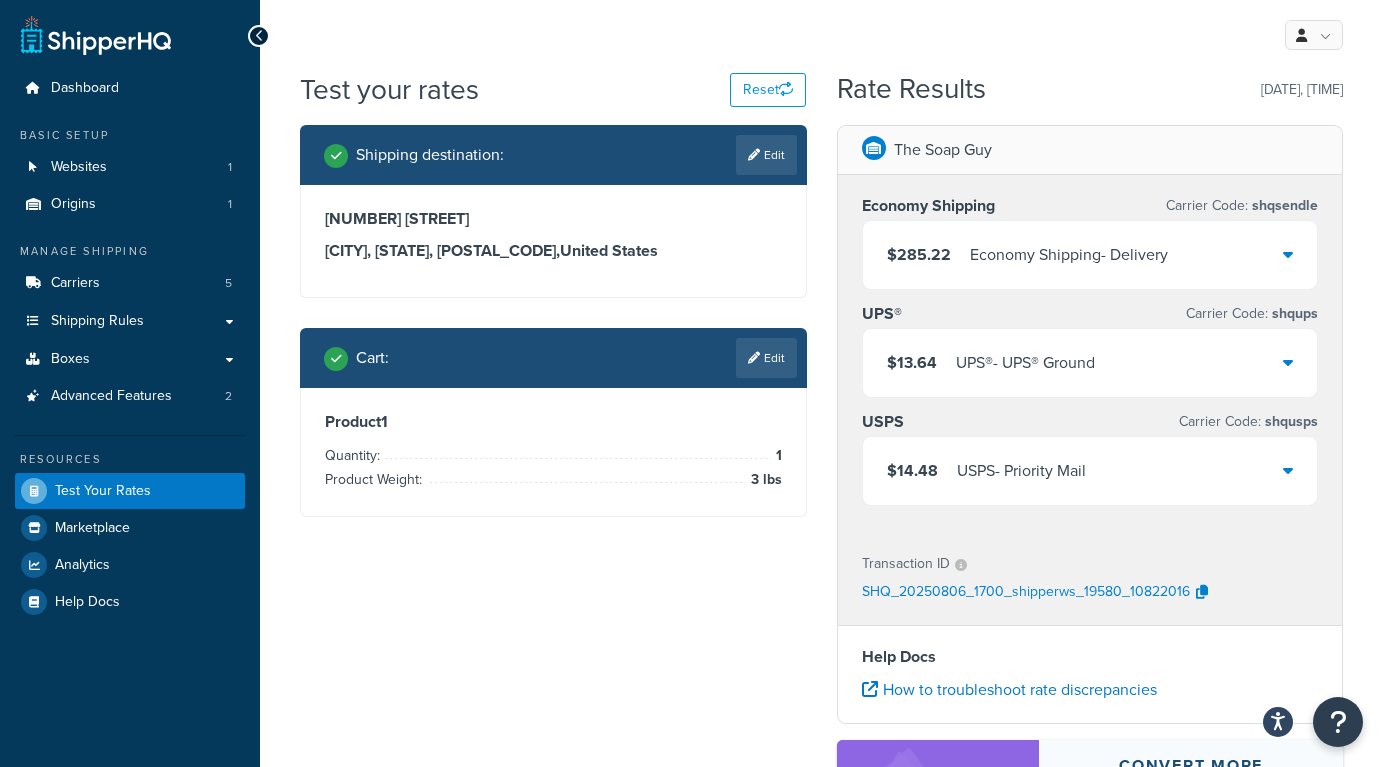 click on "[DATE],  [TIME]" at bounding box center [1302, 90] 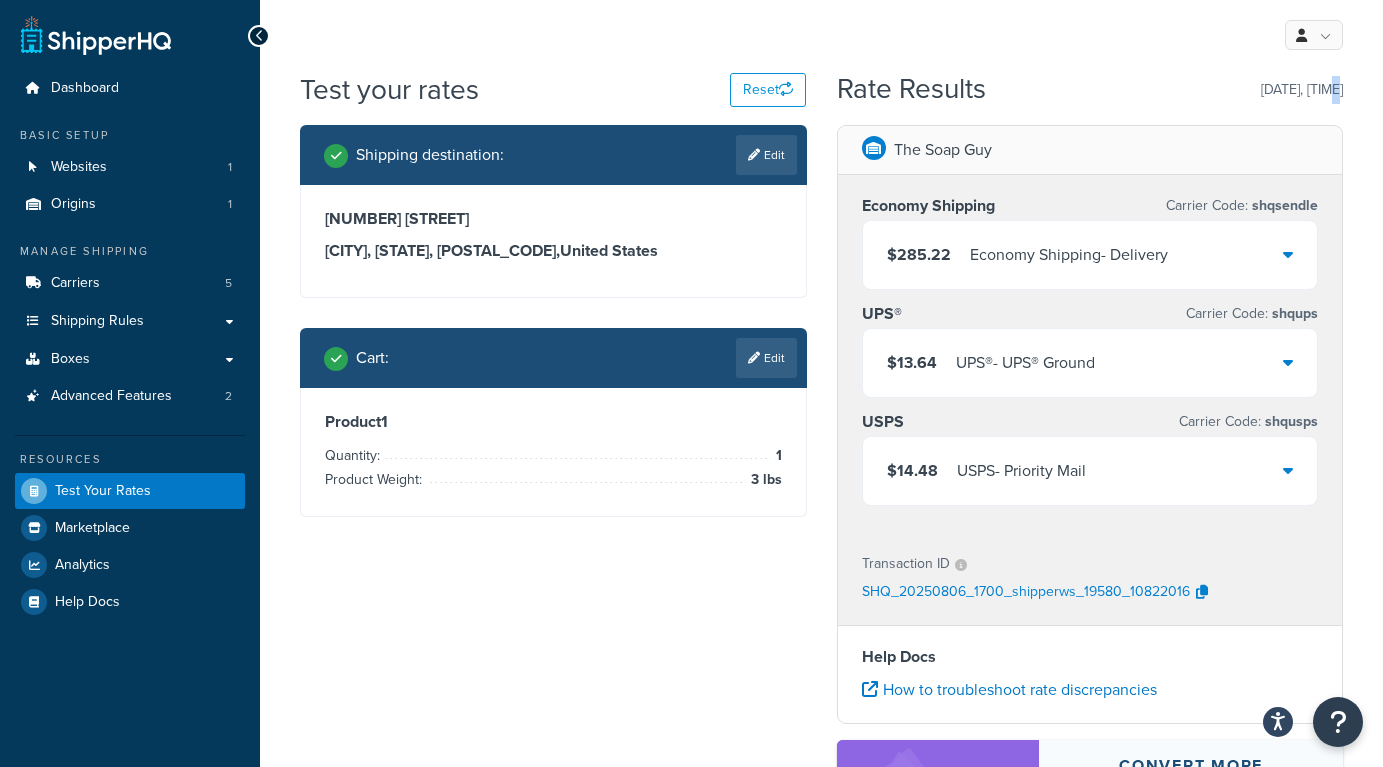 click on "[DATE],  [TIME]" at bounding box center [1302, 90] 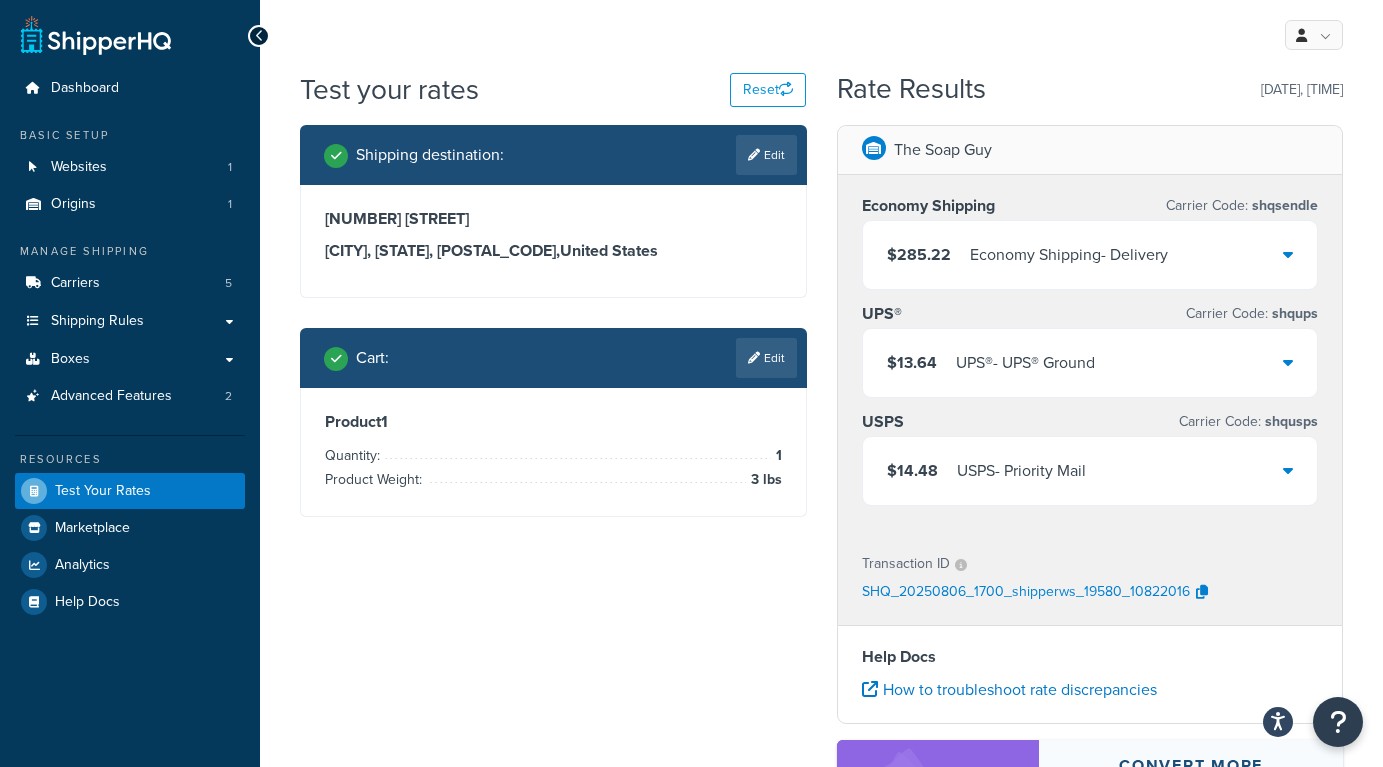 click on "[DATE],  [TIME]" at bounding box center [1302, 90] 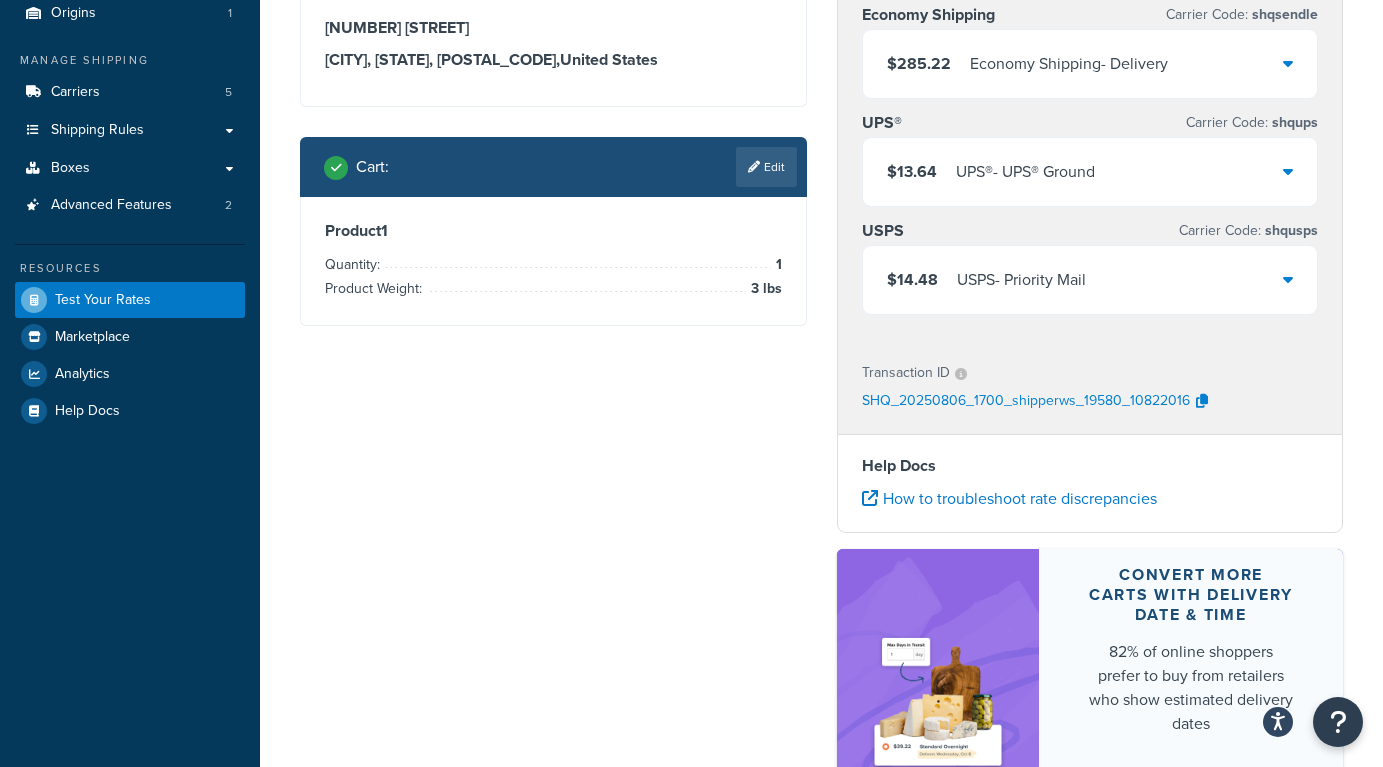 scroll, scrollTop: 0, scrollLeft: 0, axis: both 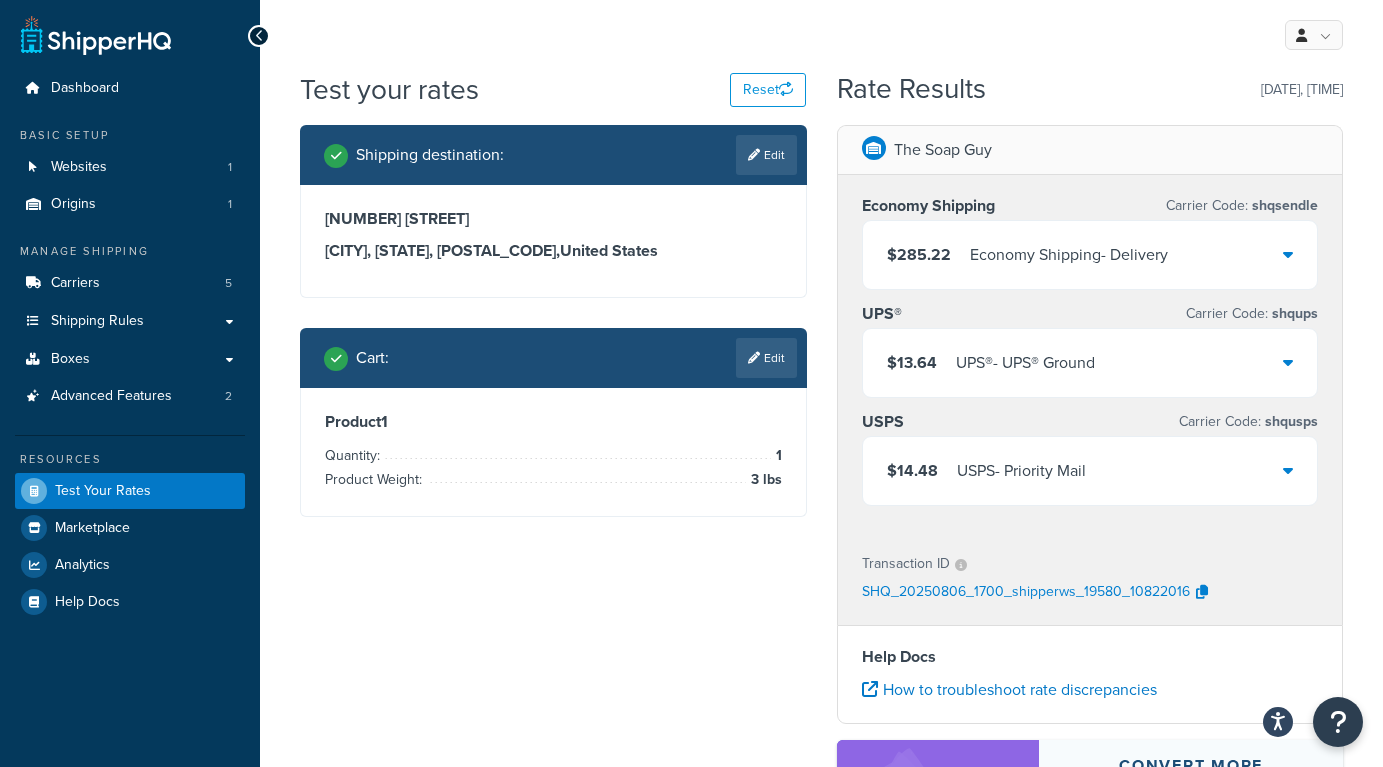 click on "Economy Shipping  -   Delivery" at bounding box center [1069, 255] 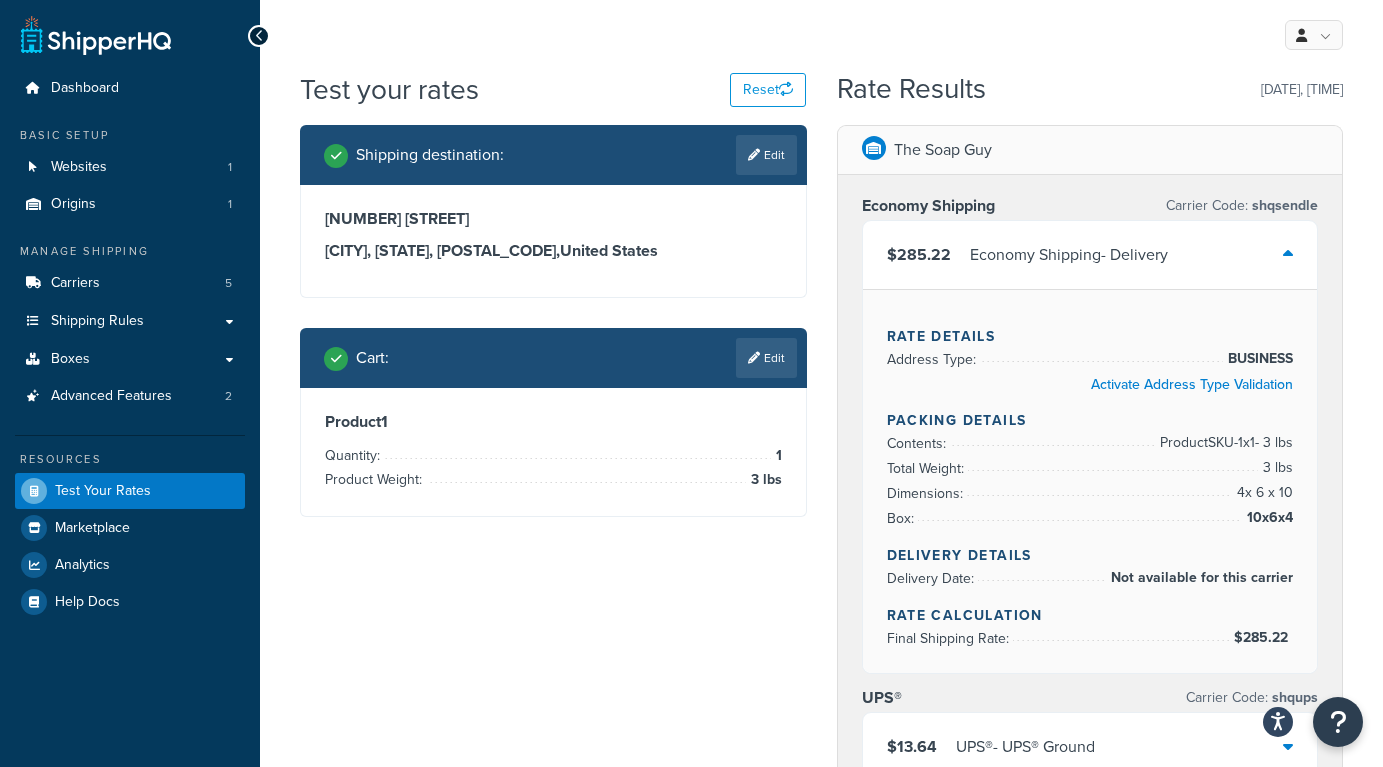 click on "Economy Shipping  -   Delivery" at bounding box center (1069, 255) 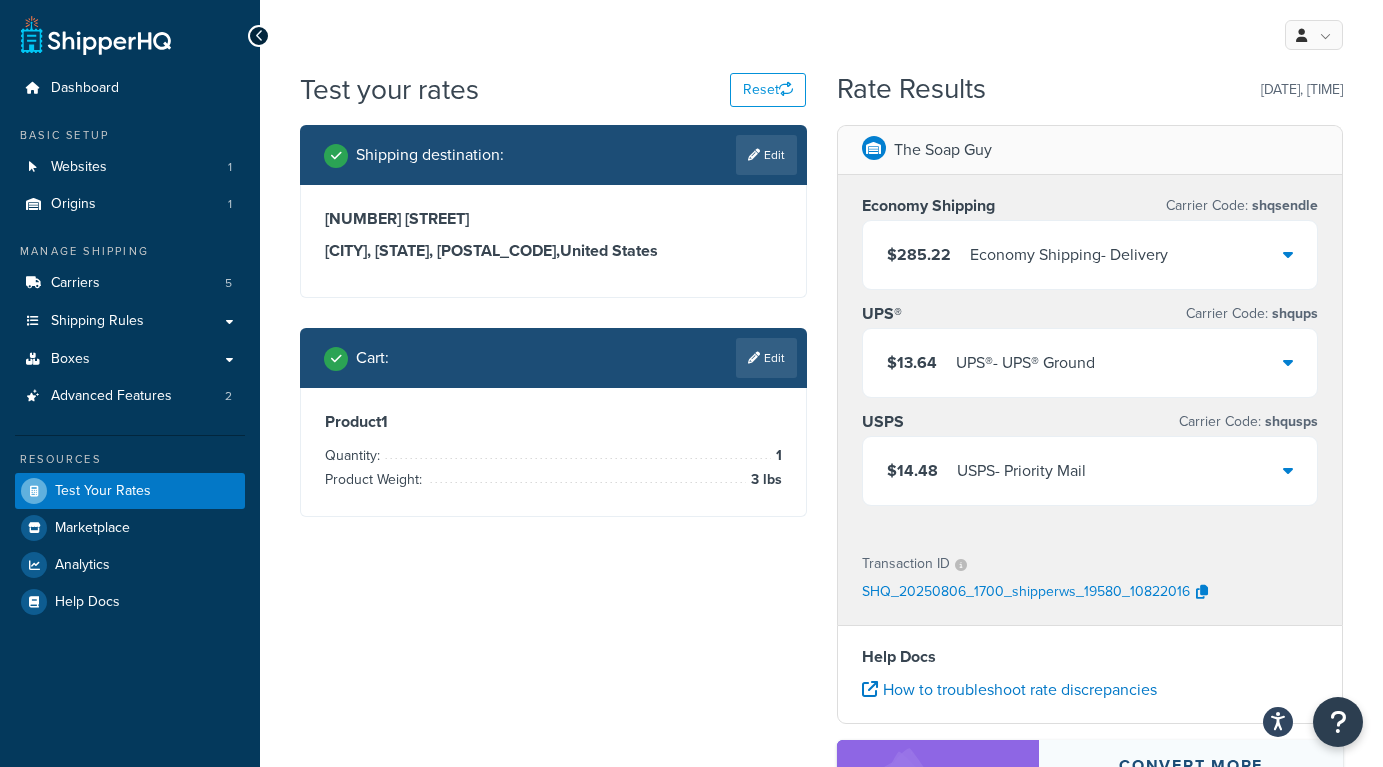 click on "Economy Shipping  -   Delivery" at bounding box center (1069, 255) 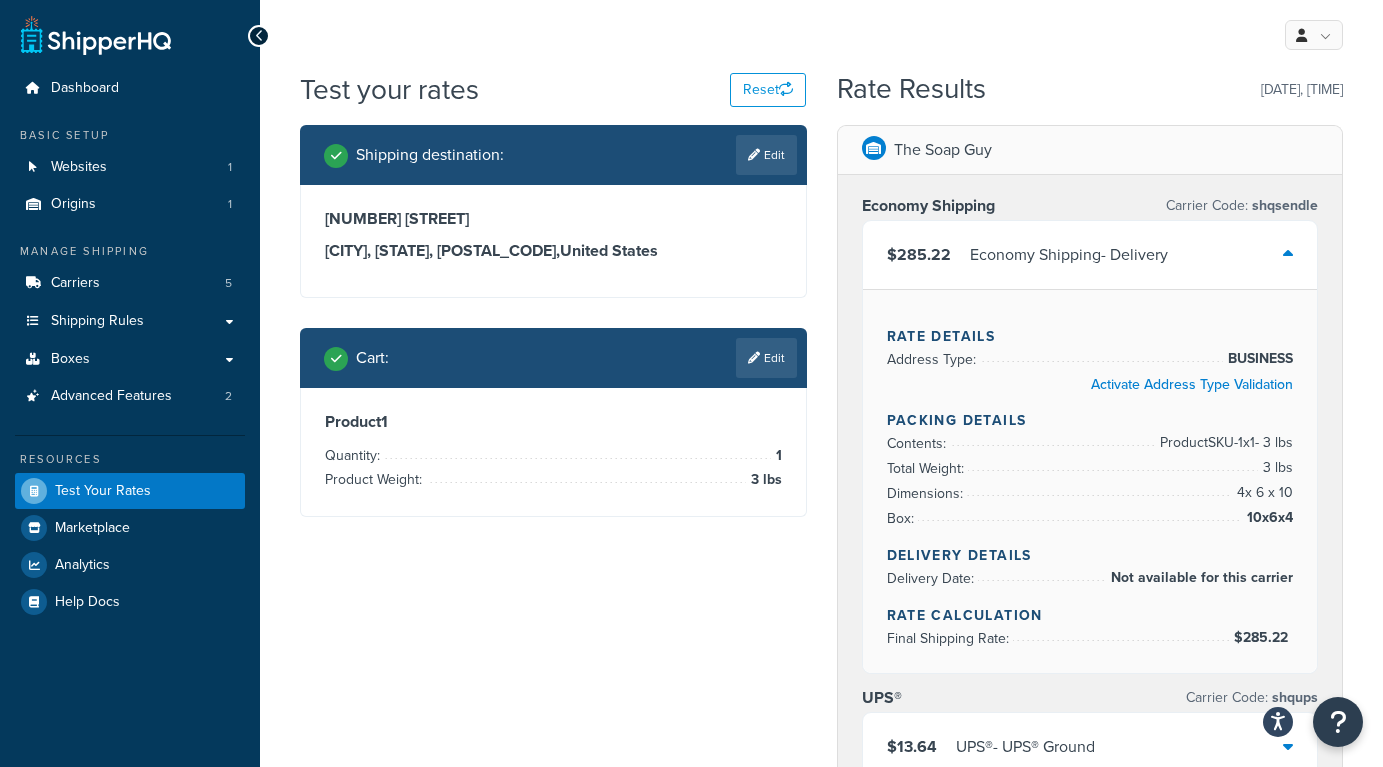 click on "$285.22 Economy Shipping  -   Delivery" at bounding box center [1090, 255] 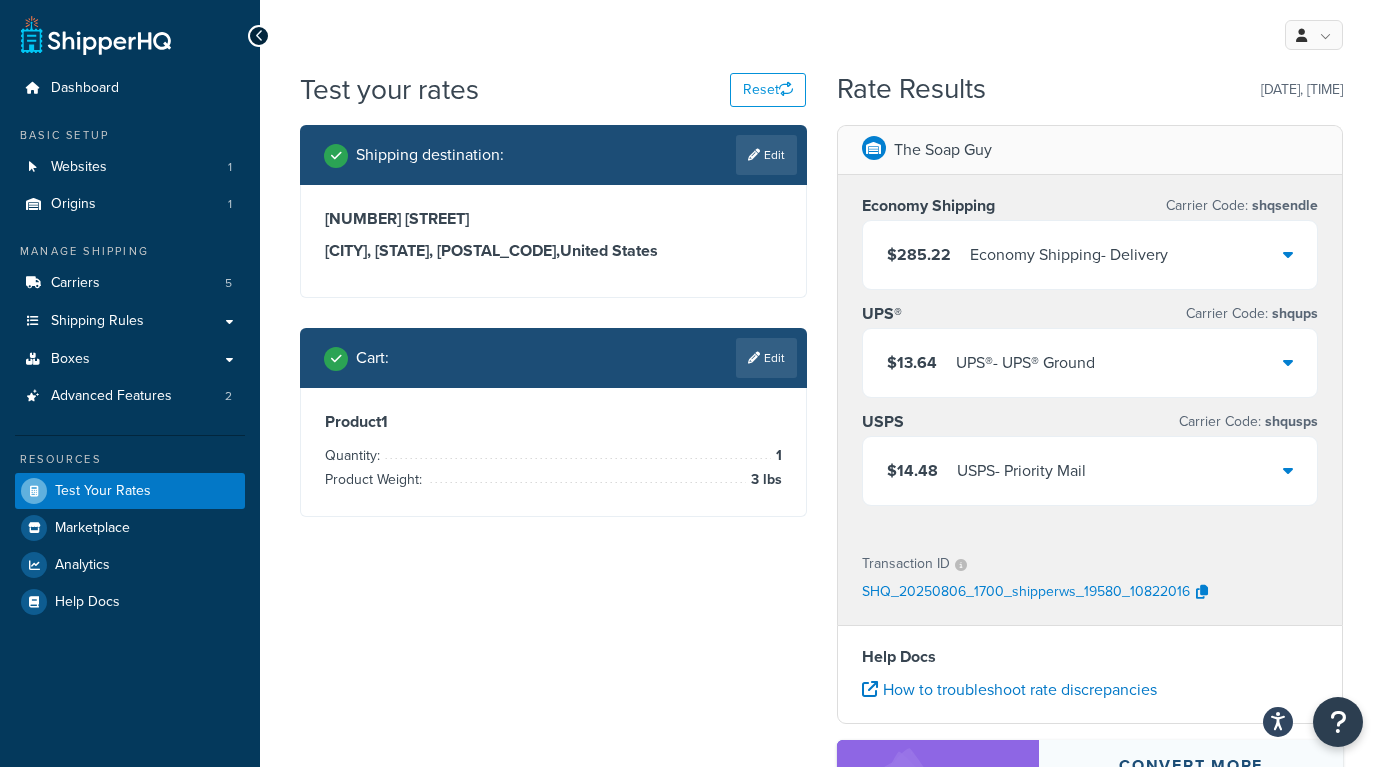 click on "$285.22 Economy Shipping  -   Delivery" at bounding box center (1090, 255) 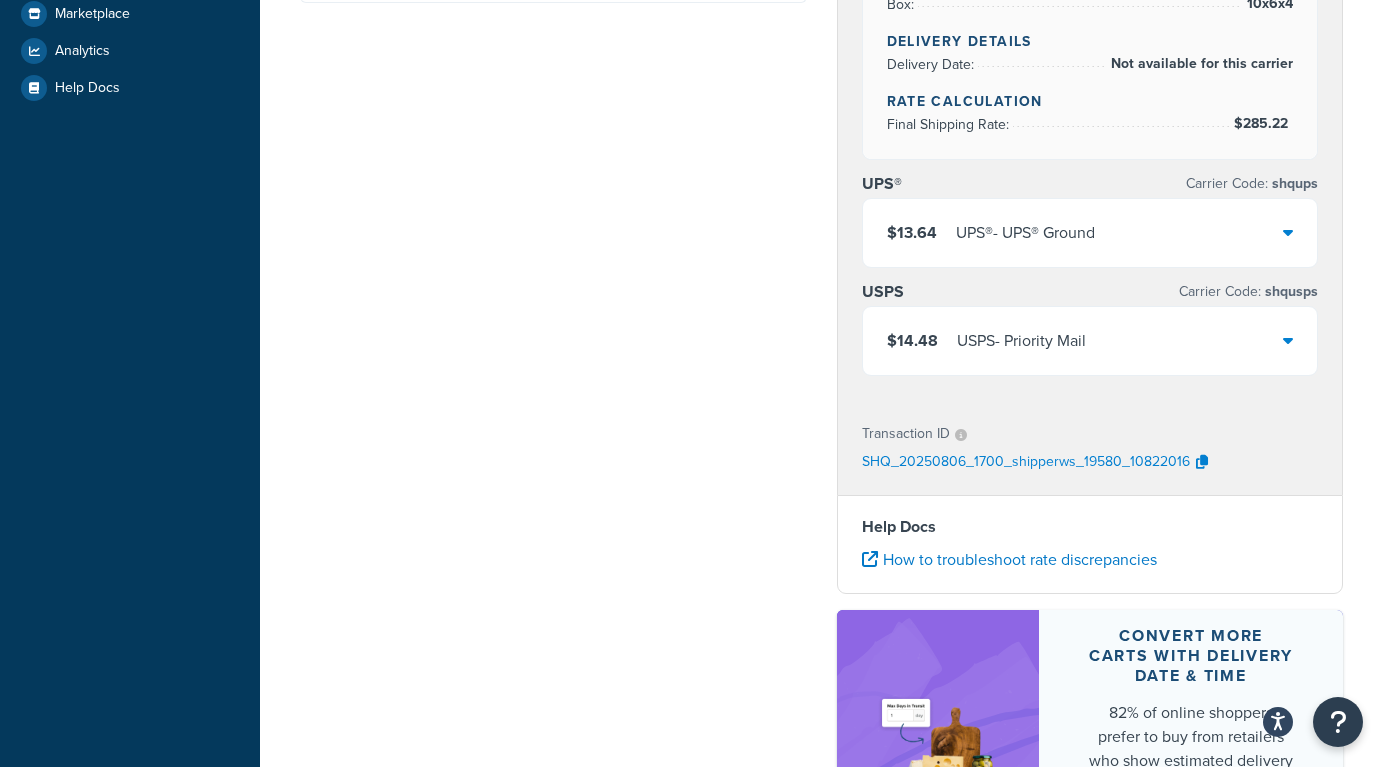 scroll, scrollTop: 783, scrollLeft: 0, axis: vertical 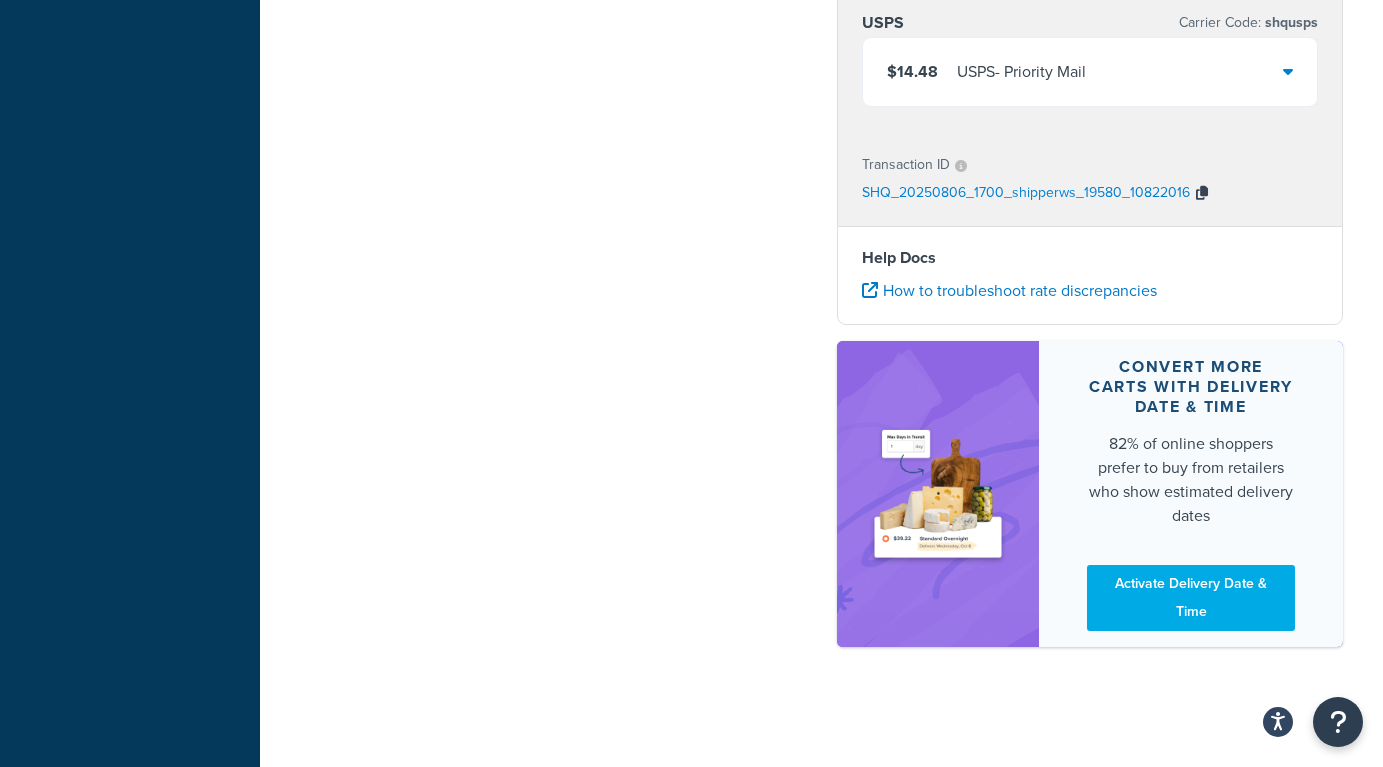 click at bounding box center (1202, 194) 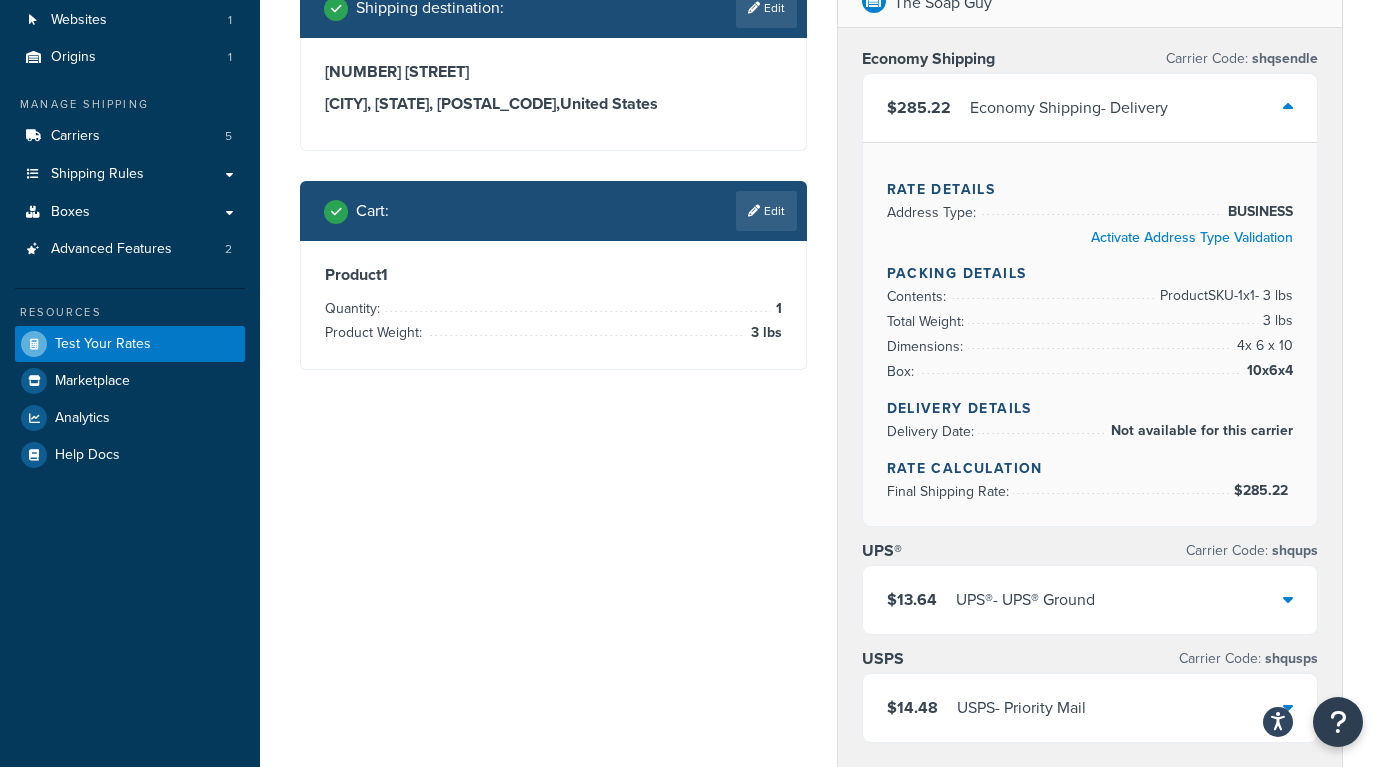 scroll, scrollTop: 0, scrollLeft: 0, axis: both 